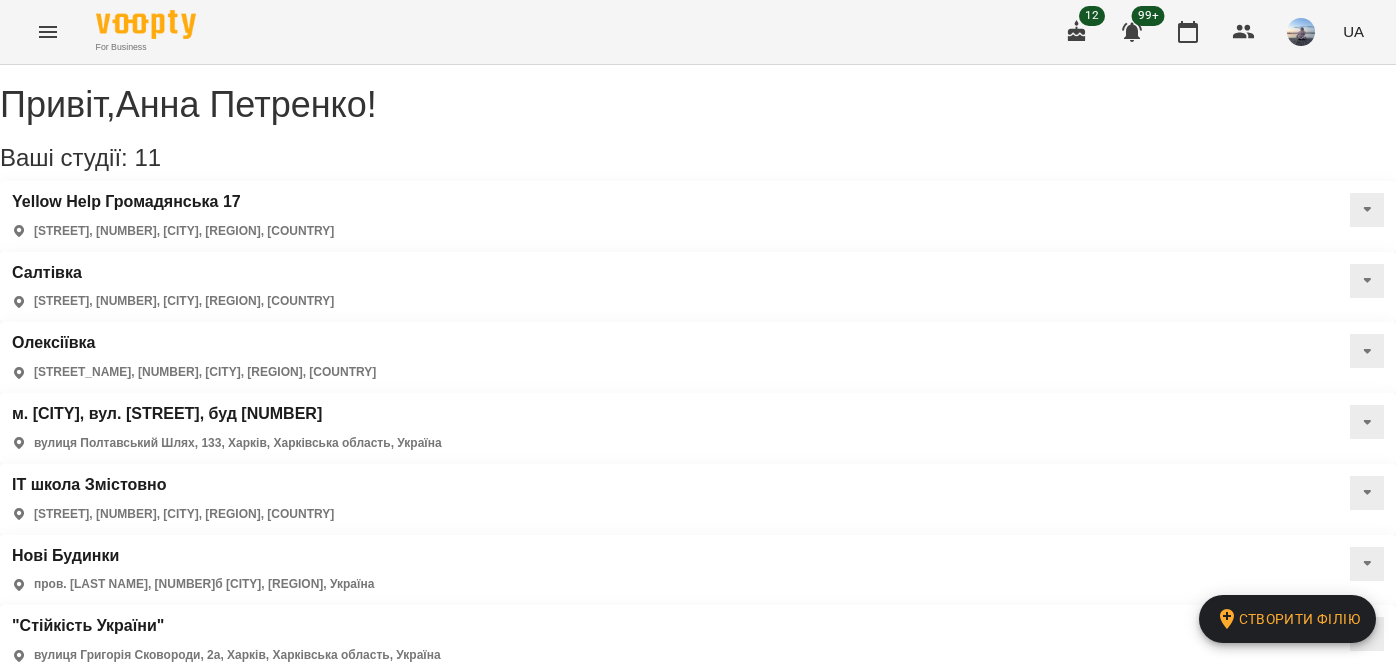 scroll, scrollTop: 0, scrollLeft: 0, axis: both 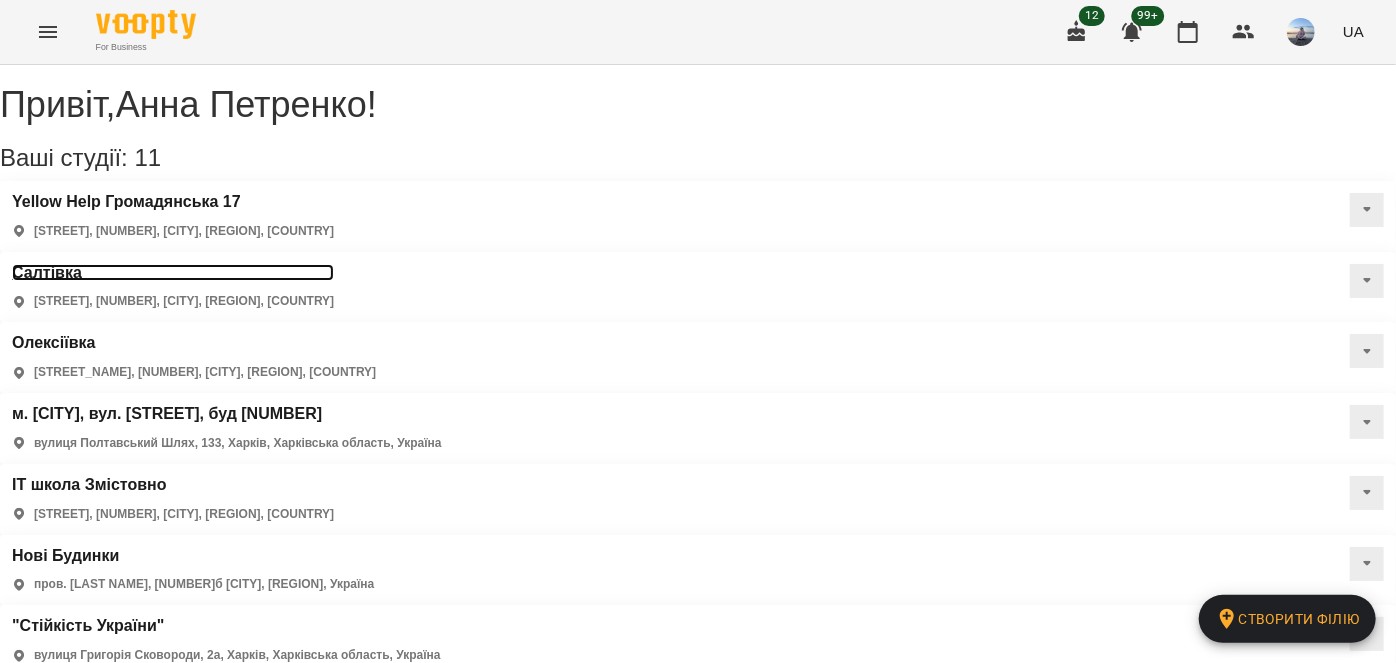 click on "Салтівка" at bounding box center [173, 273] 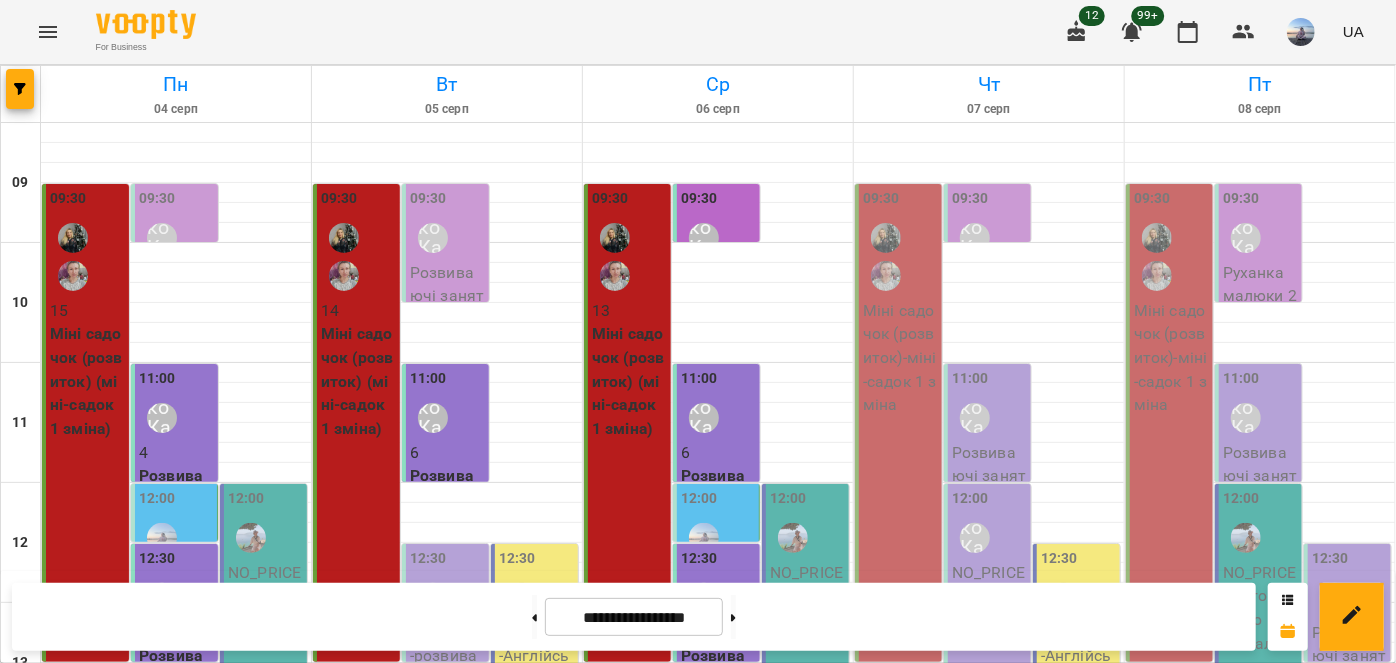 scroll, scrollTop: 454, scrollLeft: 0, axis: vertical 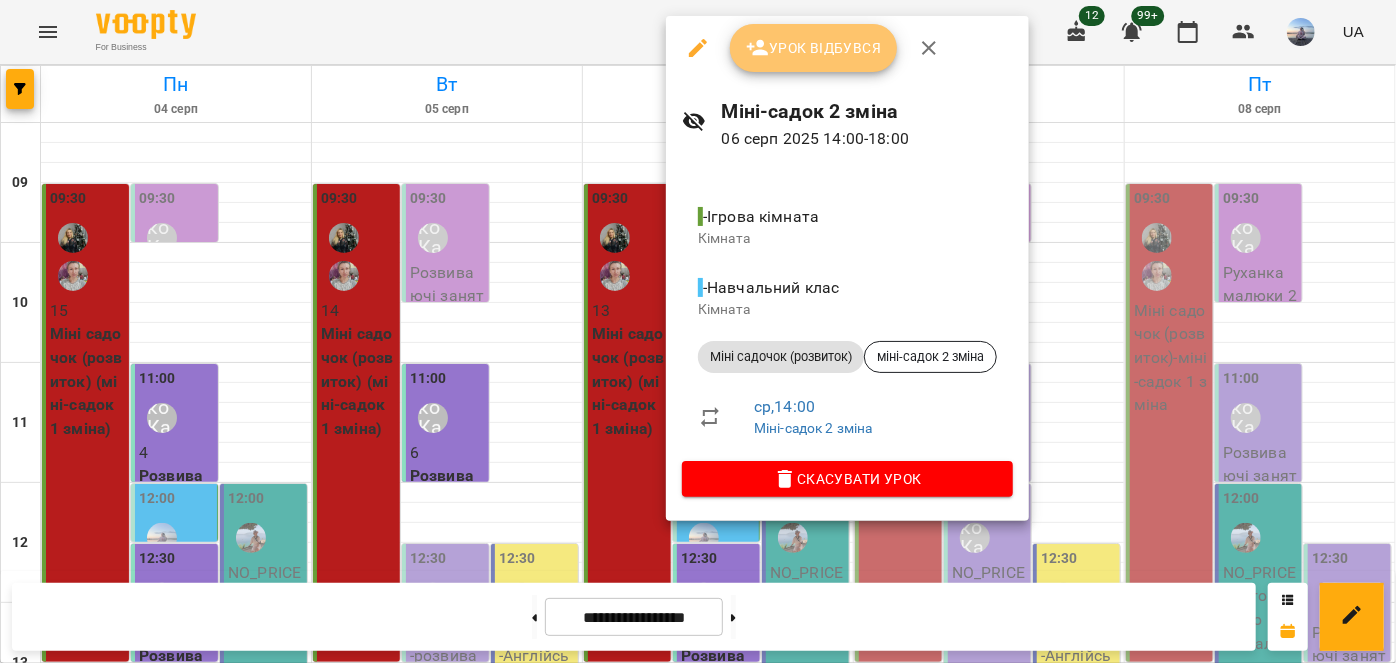 click on "Урок відбувся" at bounding box center (814, 48) 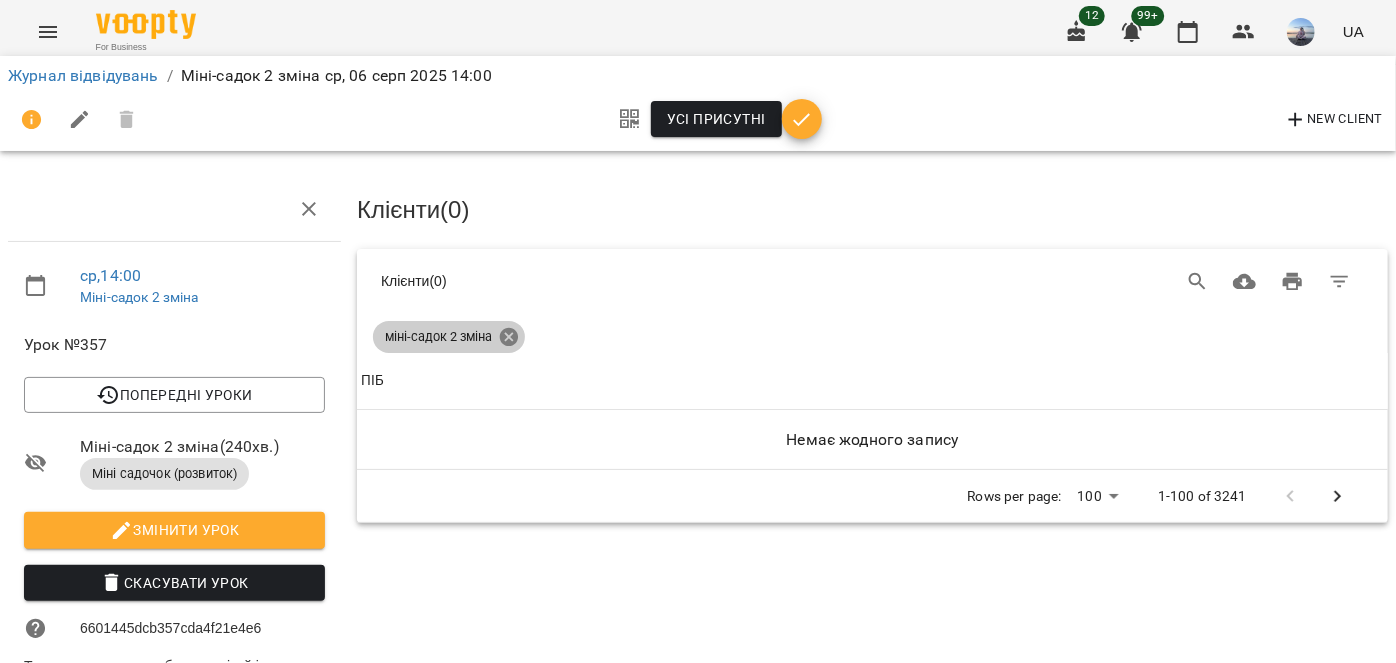 click 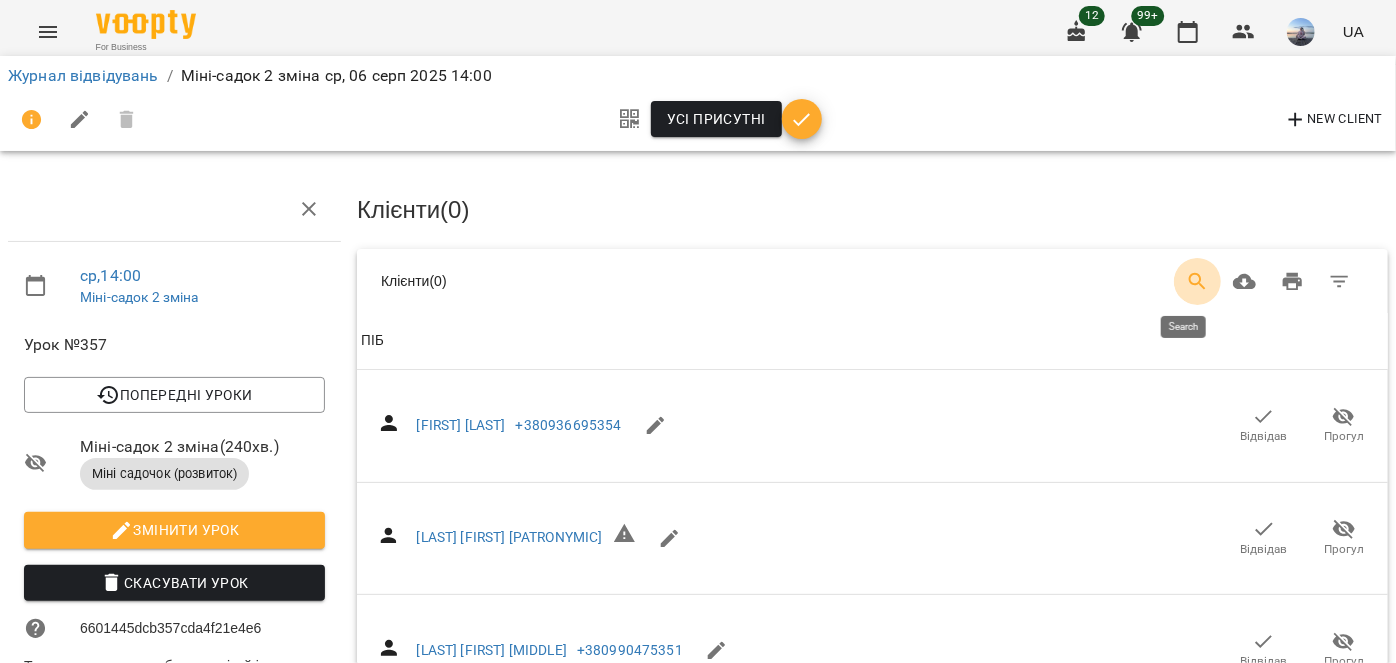 click 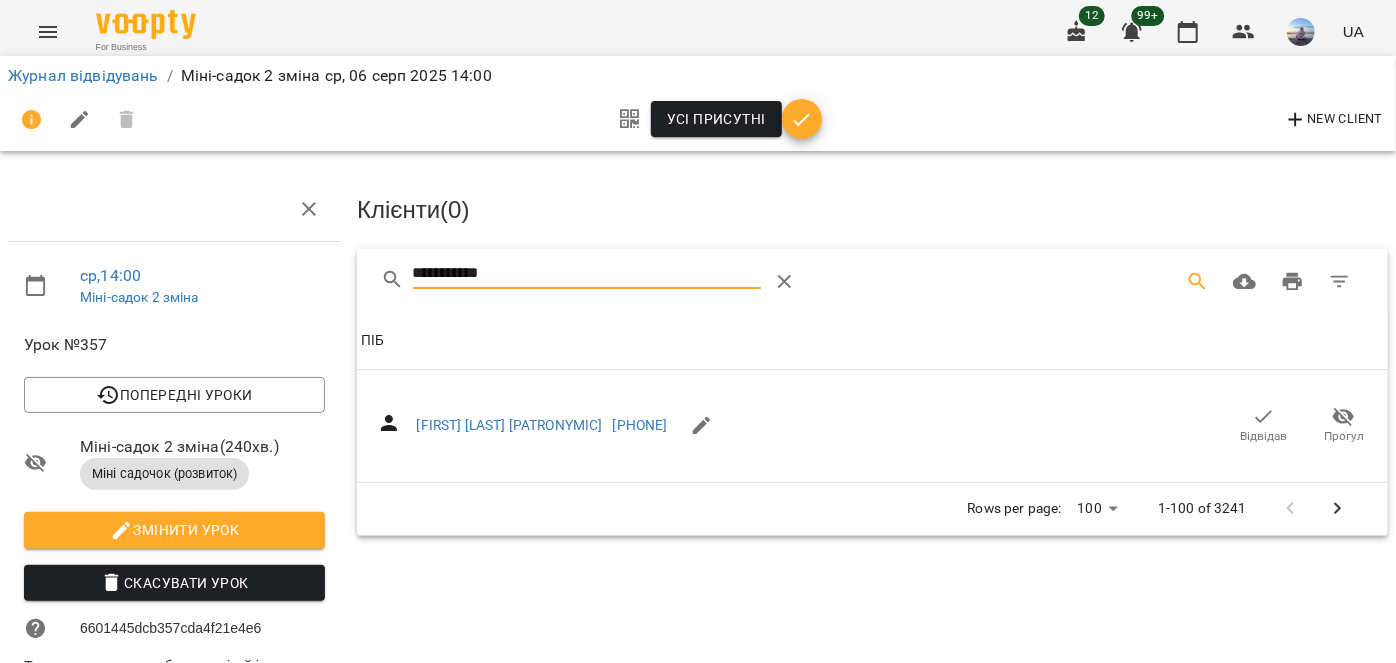 click on "Відвідав" at bounding box center (1264, 425) 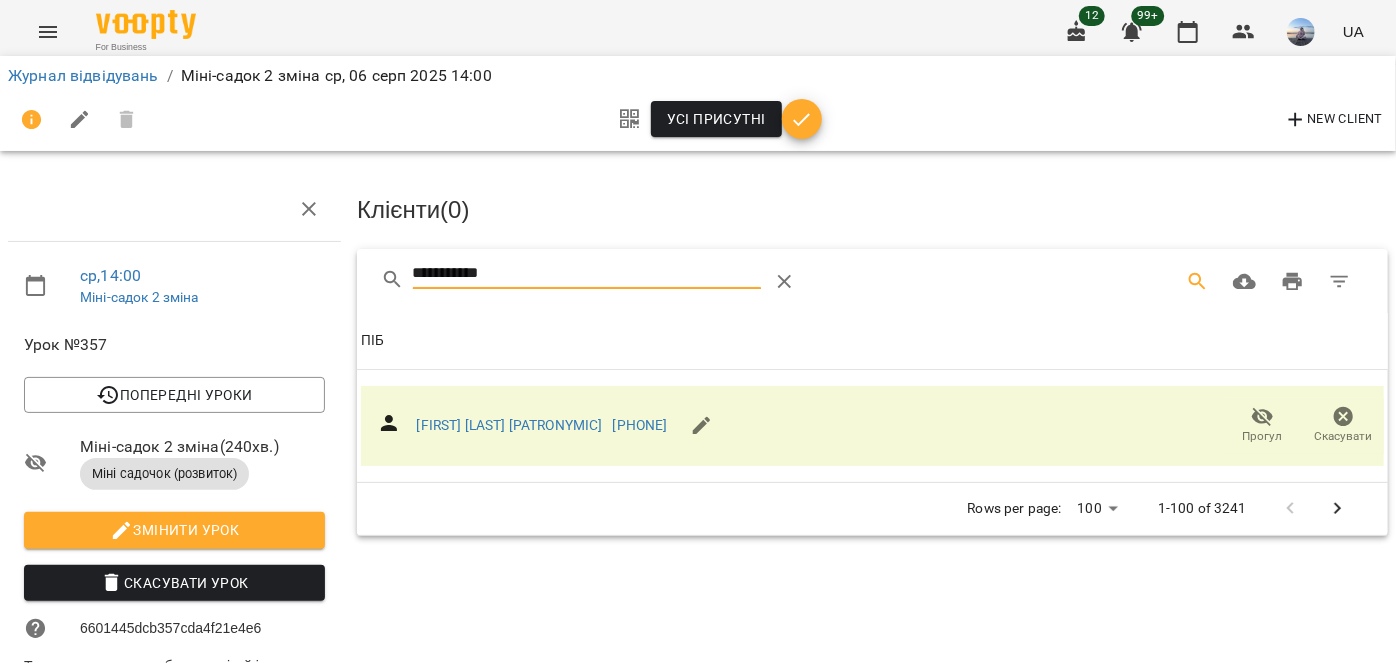 drag, startPoint x: 322, startPoint y: 283, endPoint x: 168, endPoint y: 284, distance: 154.00325 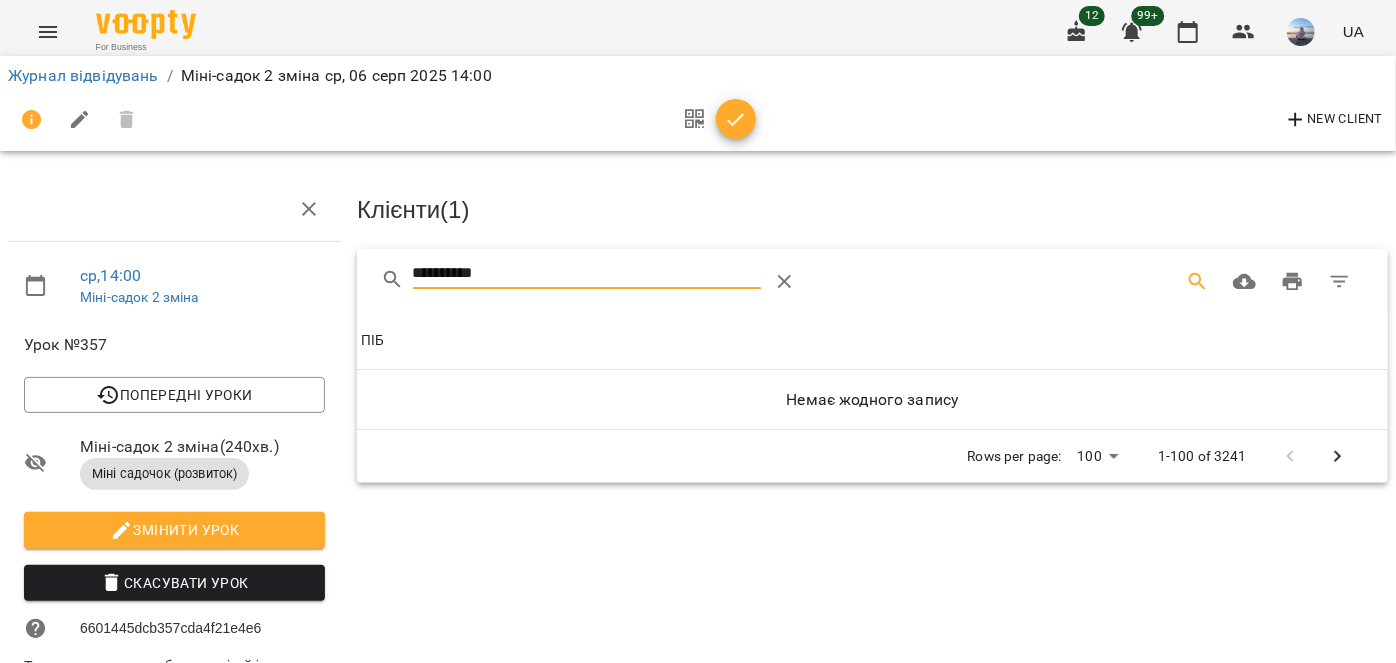 click on "**********" at bounding box center [587, 274] 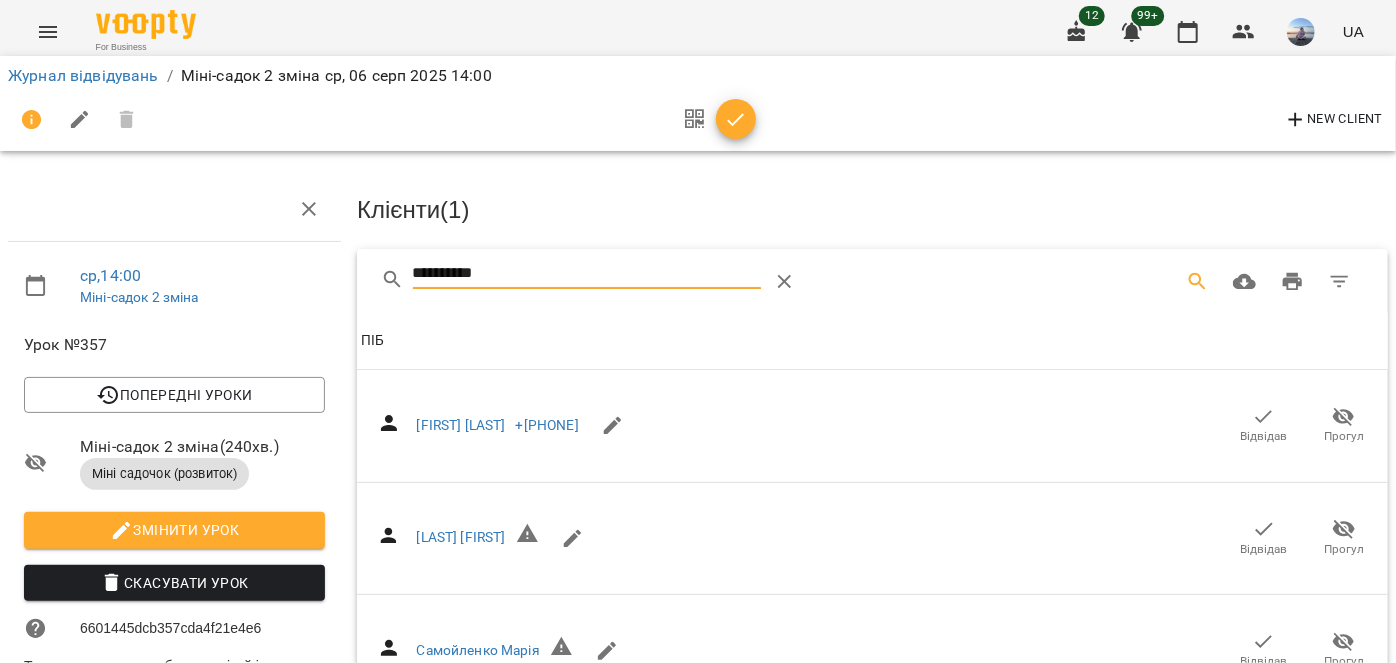 click on "**********" at bounding box center (587, 274) 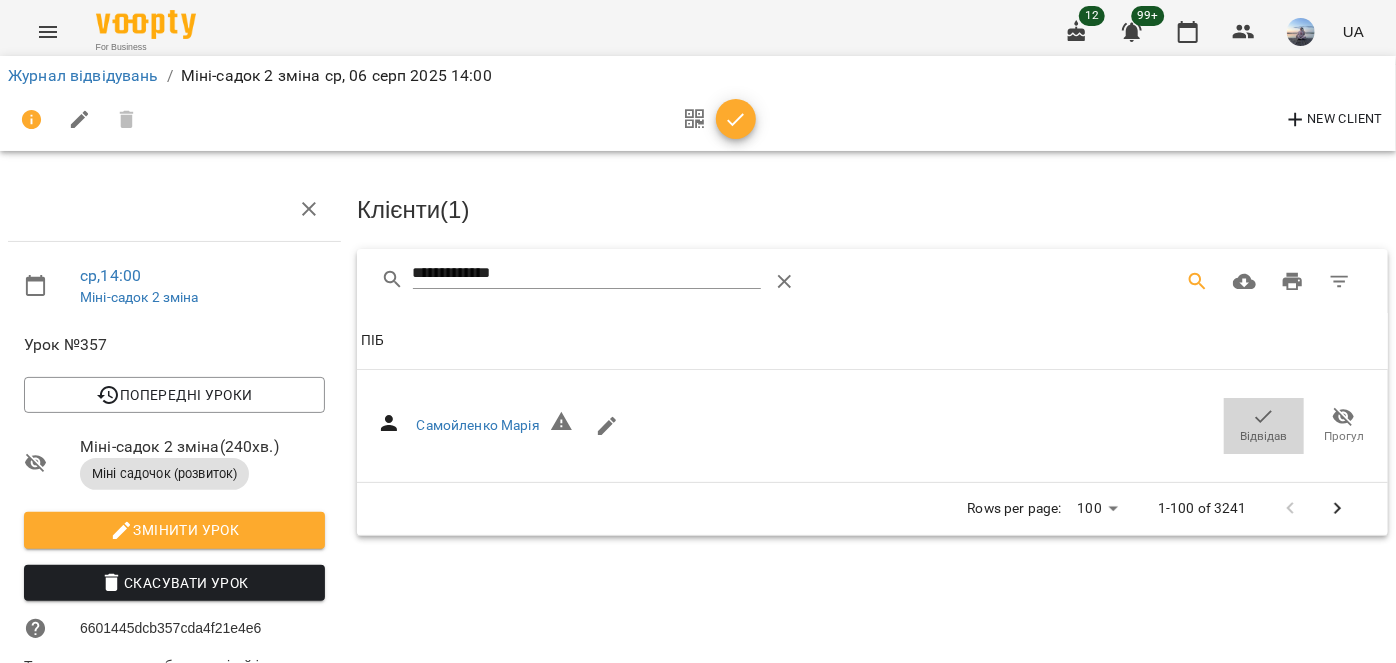 drag, startPoint x: 1236, startPoint y: 428, endPoint x: 662, endPoint y: 302, distance: 587.66656 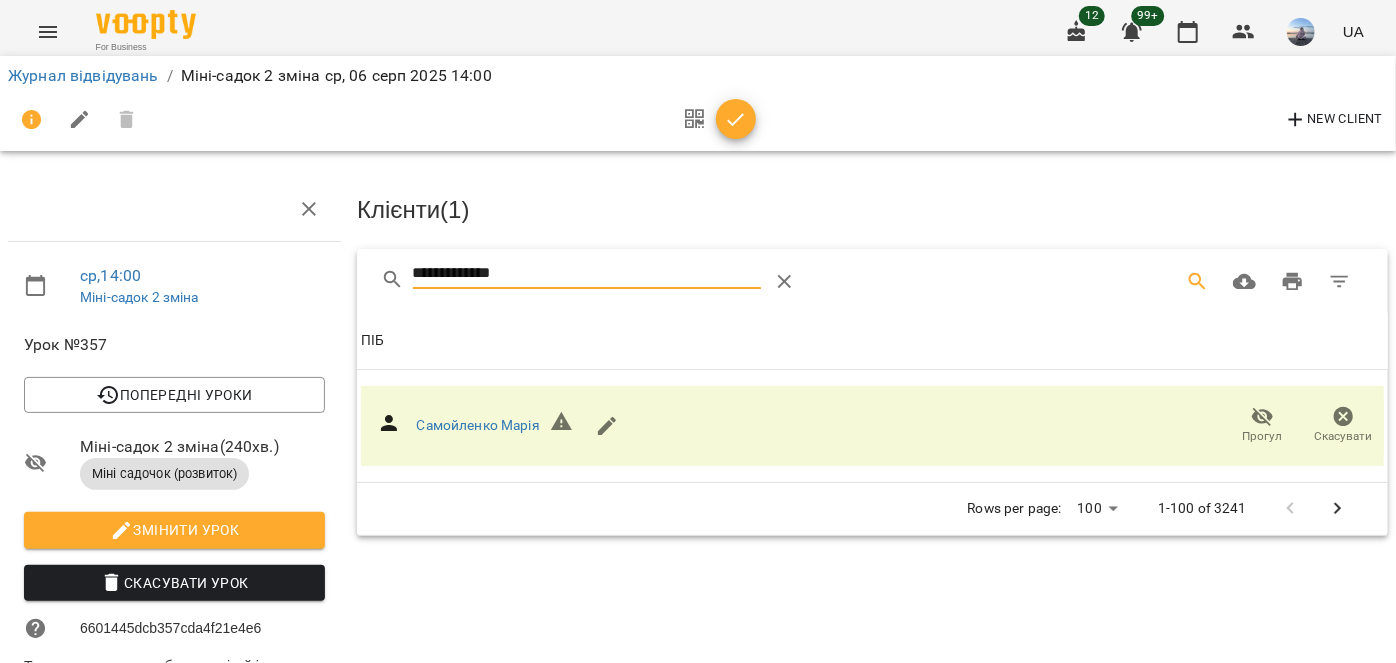drag, startPoint x: 256, startPoint y: 275, endPoint x: 64, endPoint y: 261, distance: 192.50974 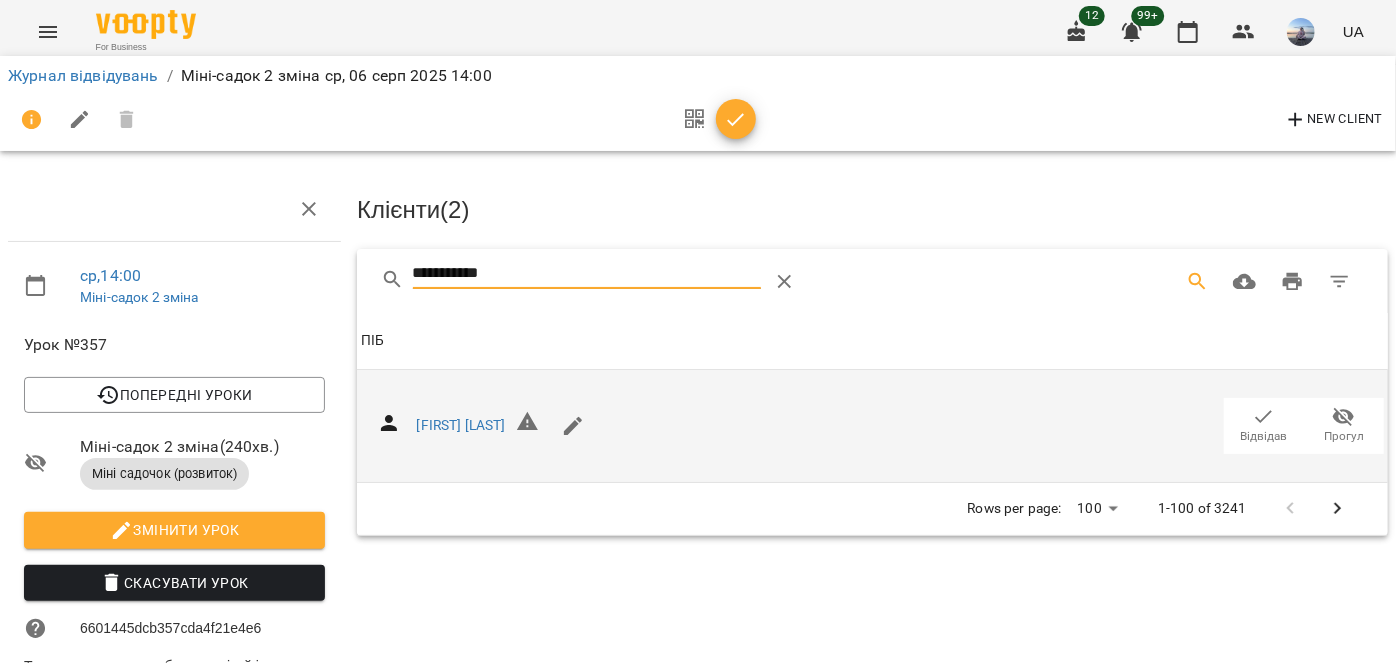 click on "Відвідав" at bounding box center (1264, 425) 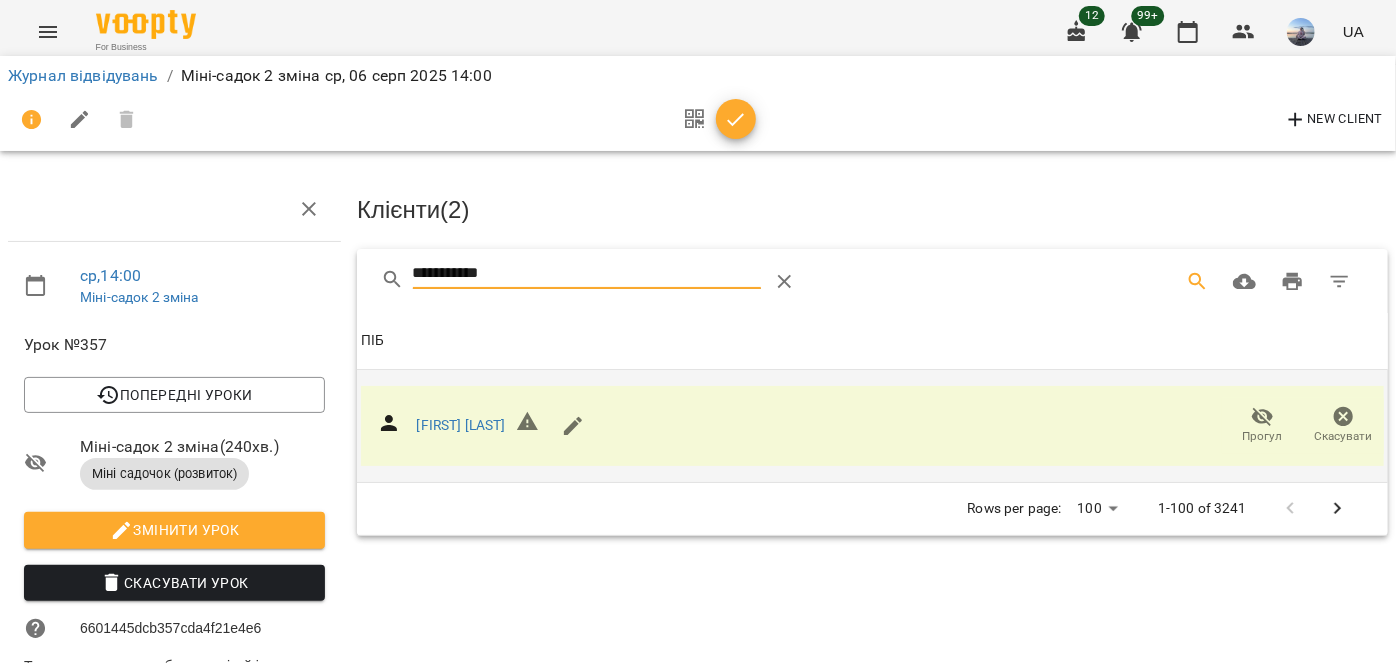 drag, startPoint x: 525, startPoint y: 269, endPoint x: 215, endPoint y: 280, distance: 310.1951 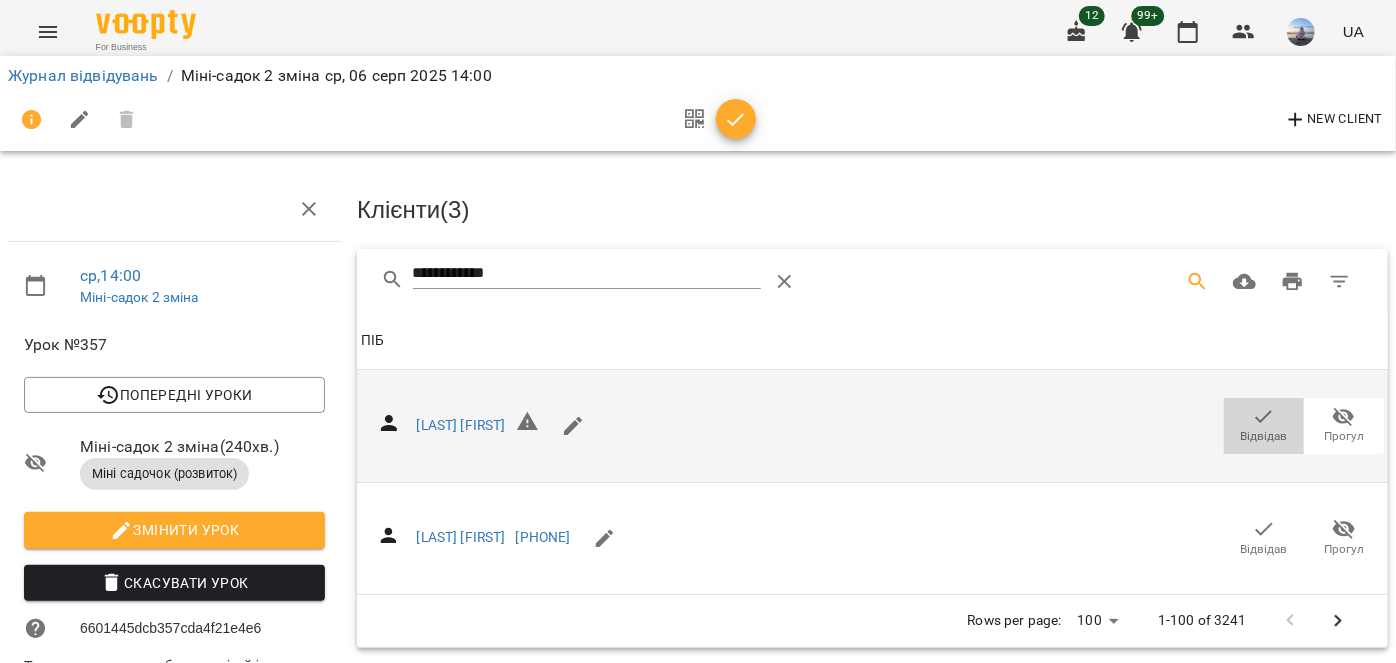 click on "Відвідав" at bounding box center (1264, 426) 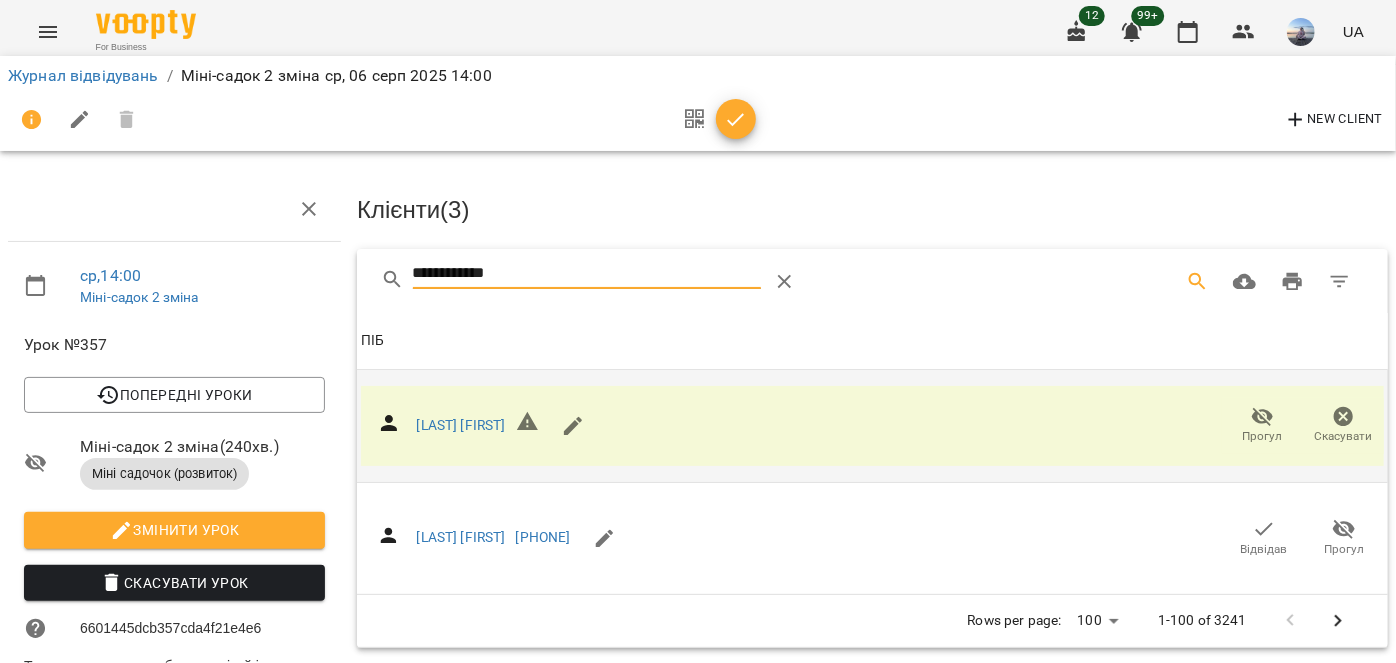 drag, startPoint x: 538, startPoint y: 280, endPoint x: 227, endPoint y: 310, distance: 312.4436 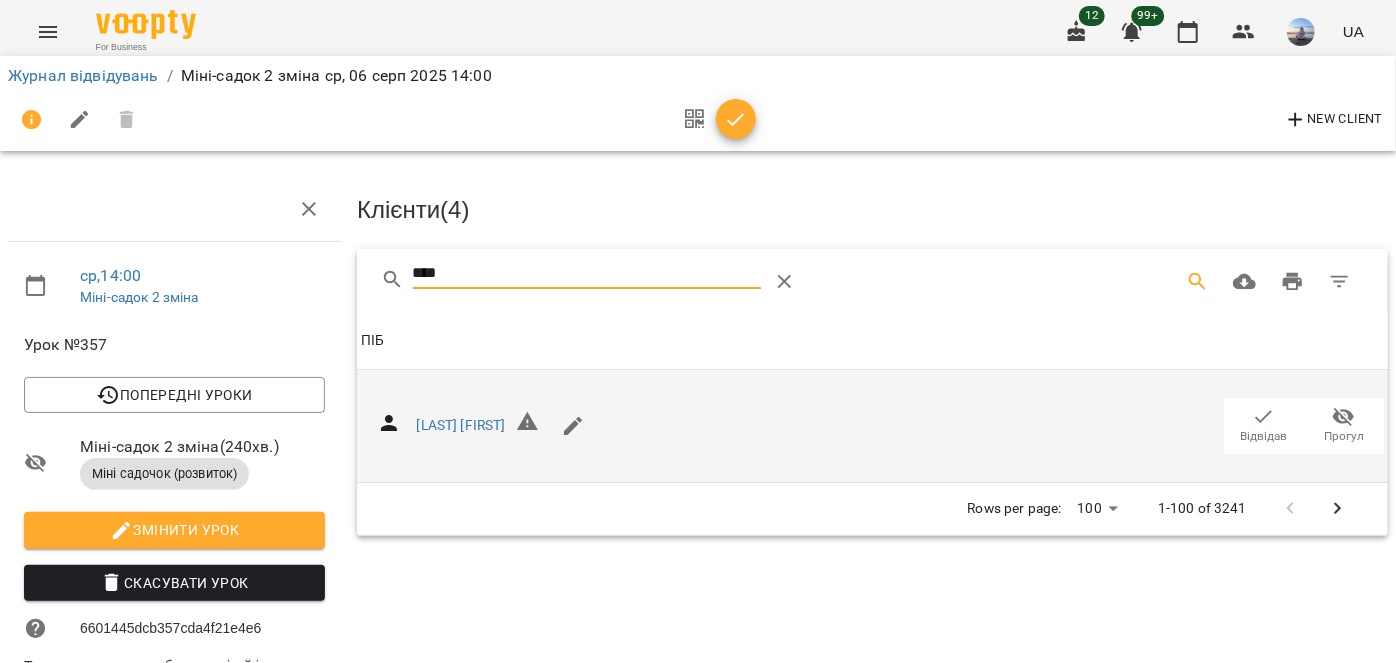 click on "Відвідав" at bounding box center (1264, 436) 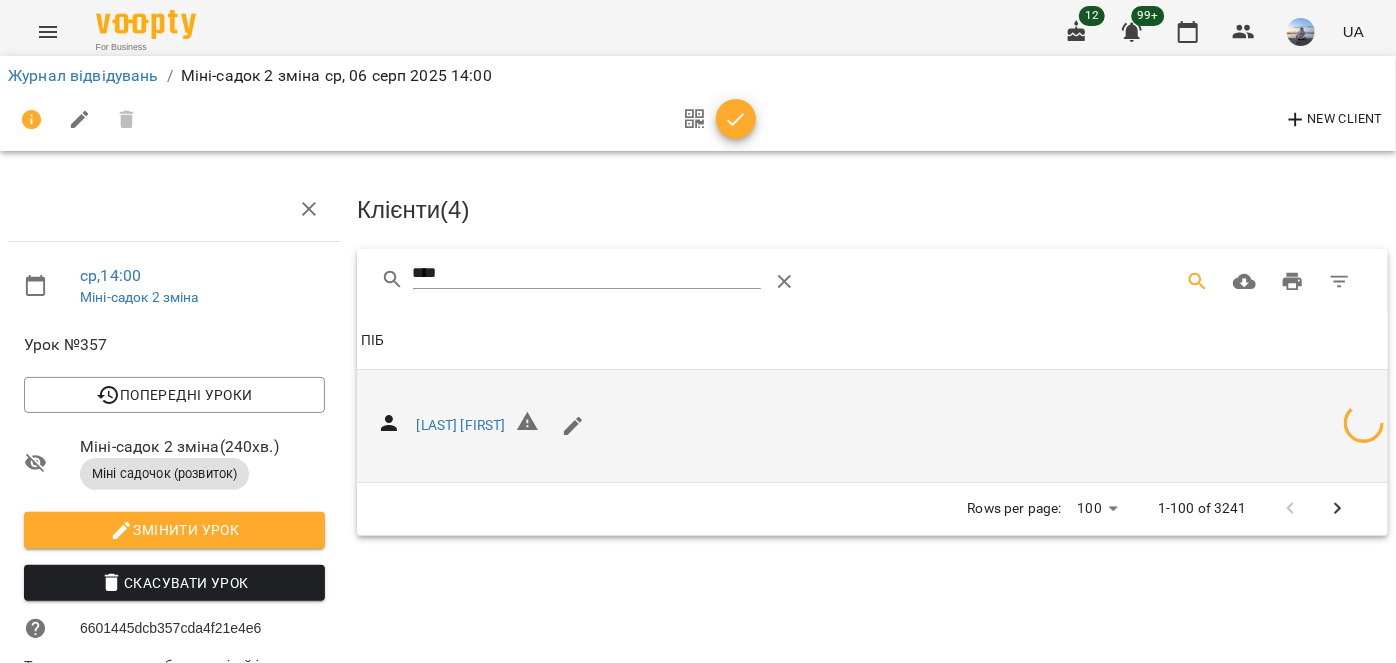 drag, startPoint x: 201, startPoint y: 302, endPoint x: 32, endPoint y: 311, distance: 169.23947 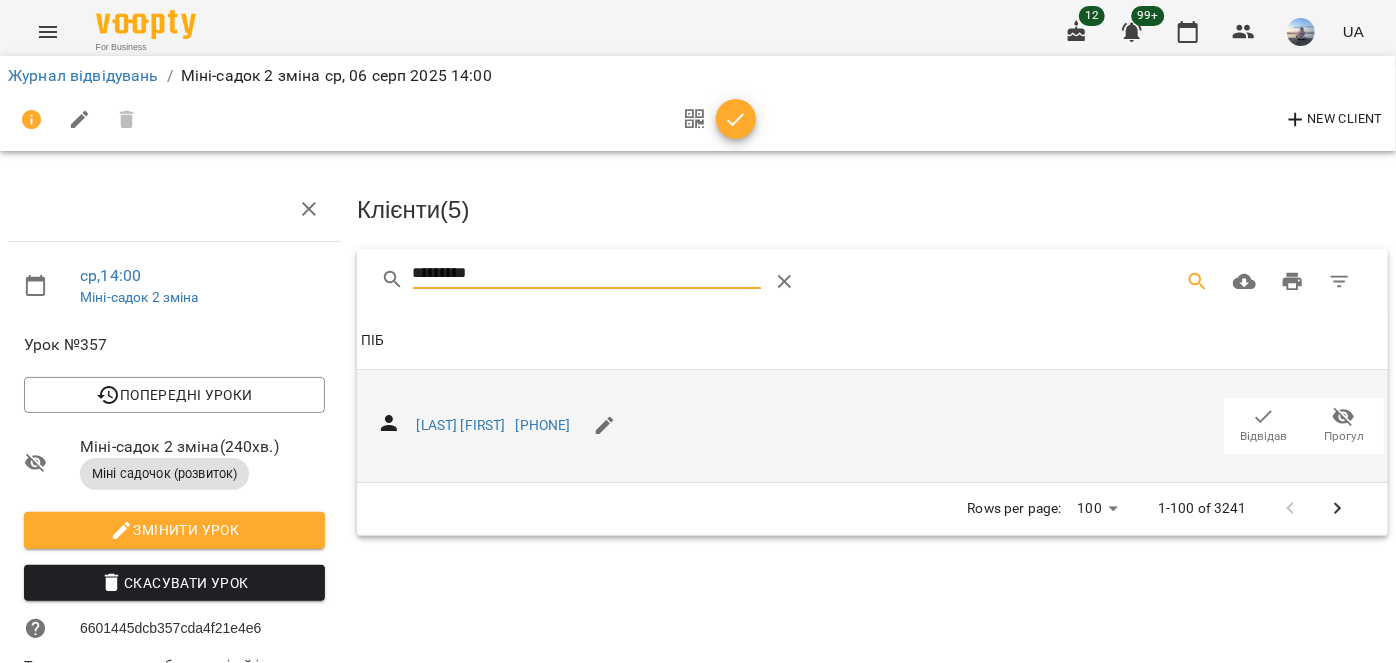 click on "Відвідав" at bounding box center (1264, 425) 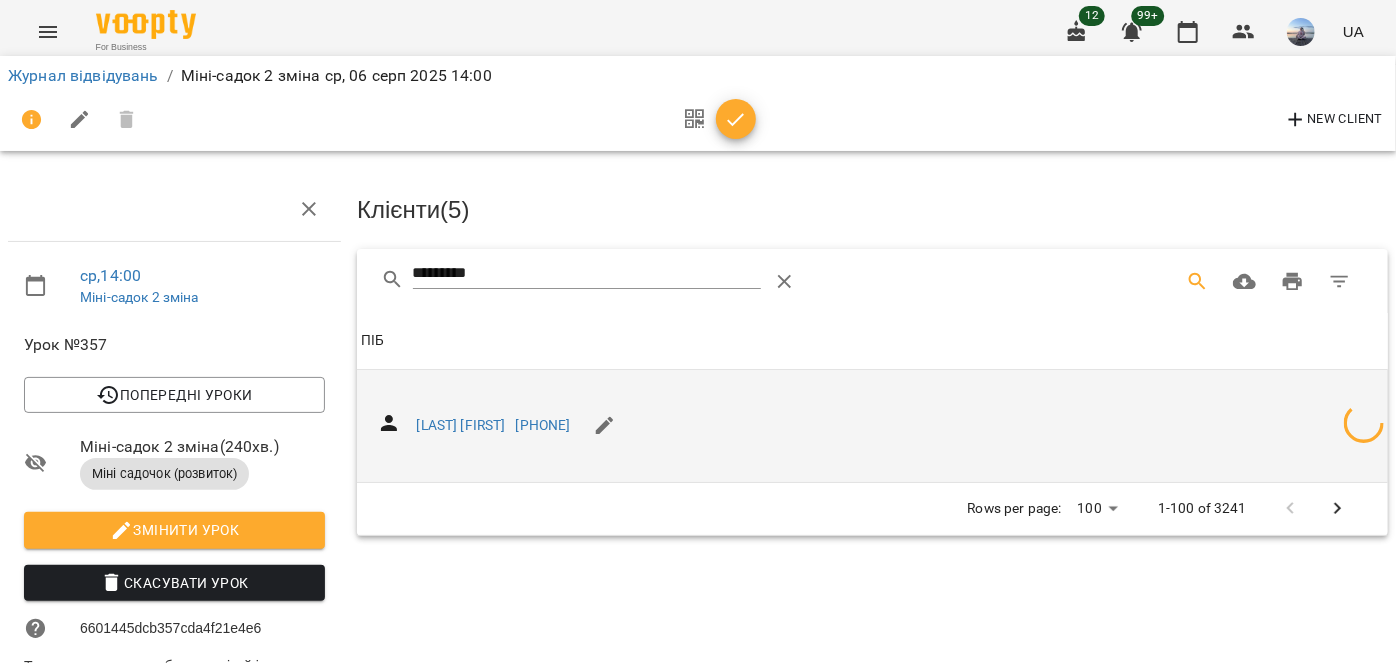drag, startPoint x: 292, startPoint y: 282, endPoint x: 183, endPoint y: 284, distance: 109.01835 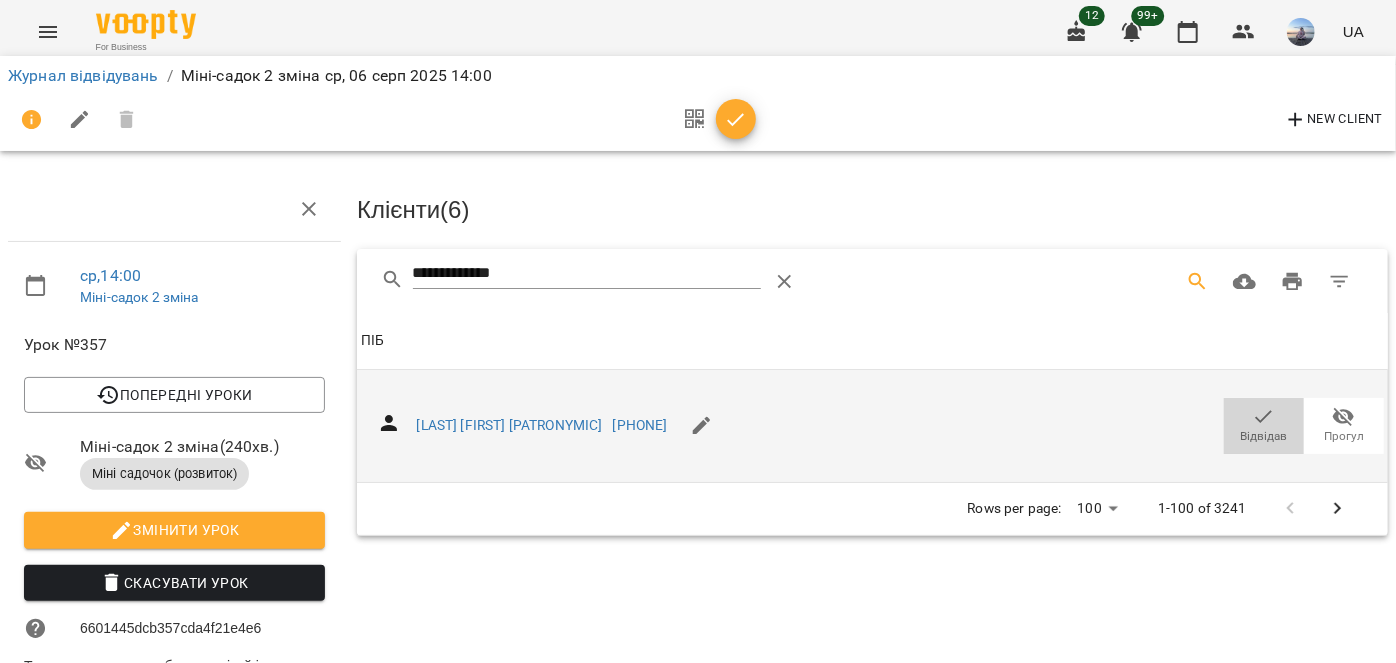 click on "Відвідав" at bounding box center [1264, 425] 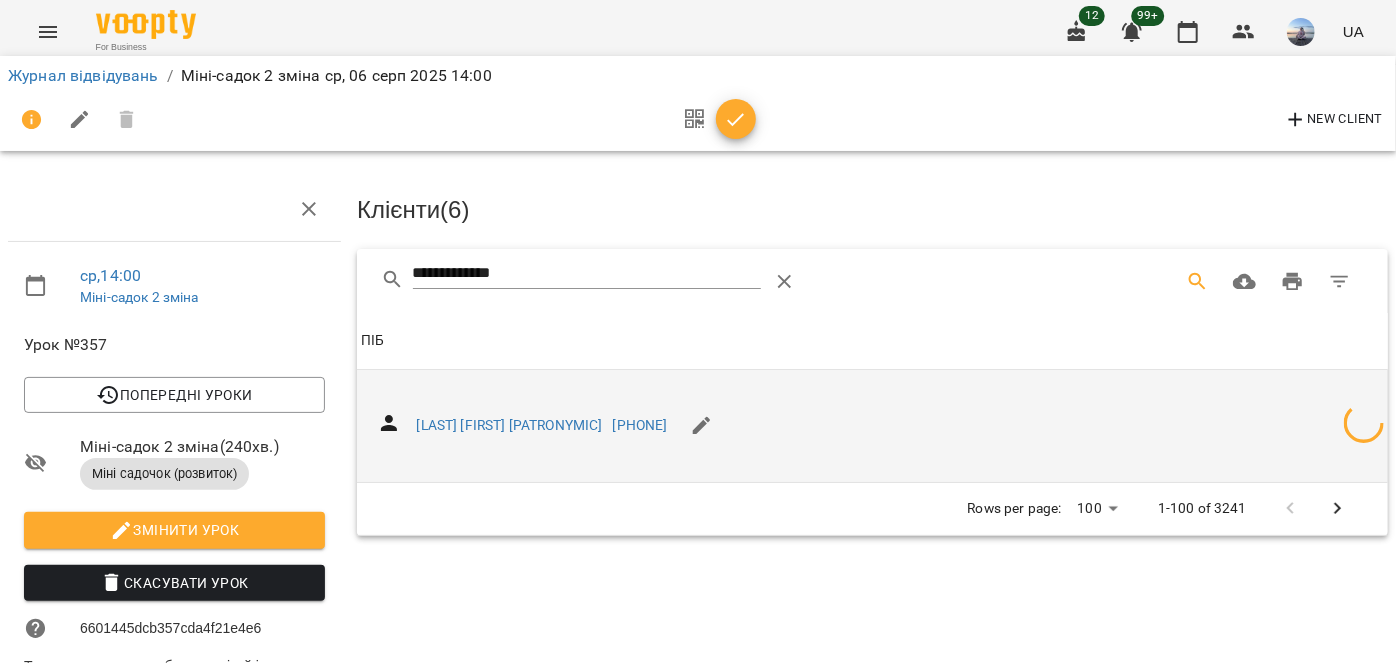 drag, startPoint x: 551, startPoint y: 262, endPoint x: 202, endPoint y: 296, distance: 350.65225 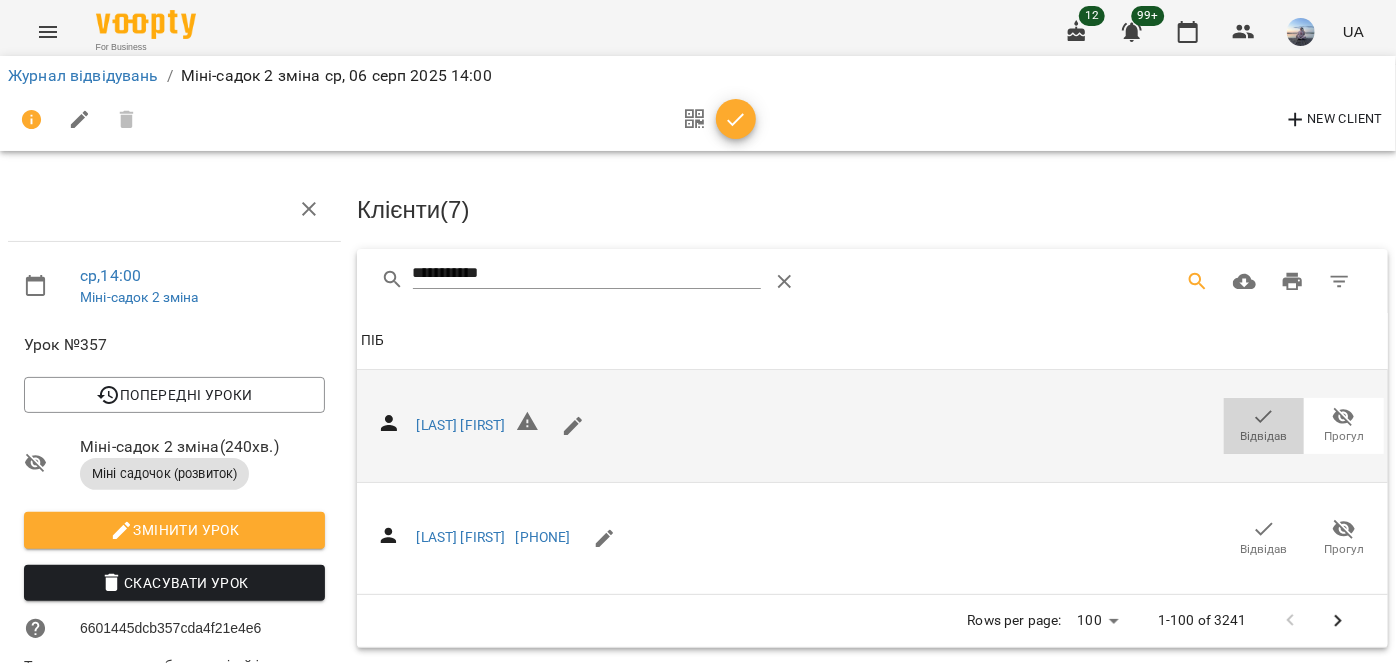 drag, startPoint x: 1245, startPoint y: 406, endPoint x: 473, endPoint y: 256, distance: 786.43756 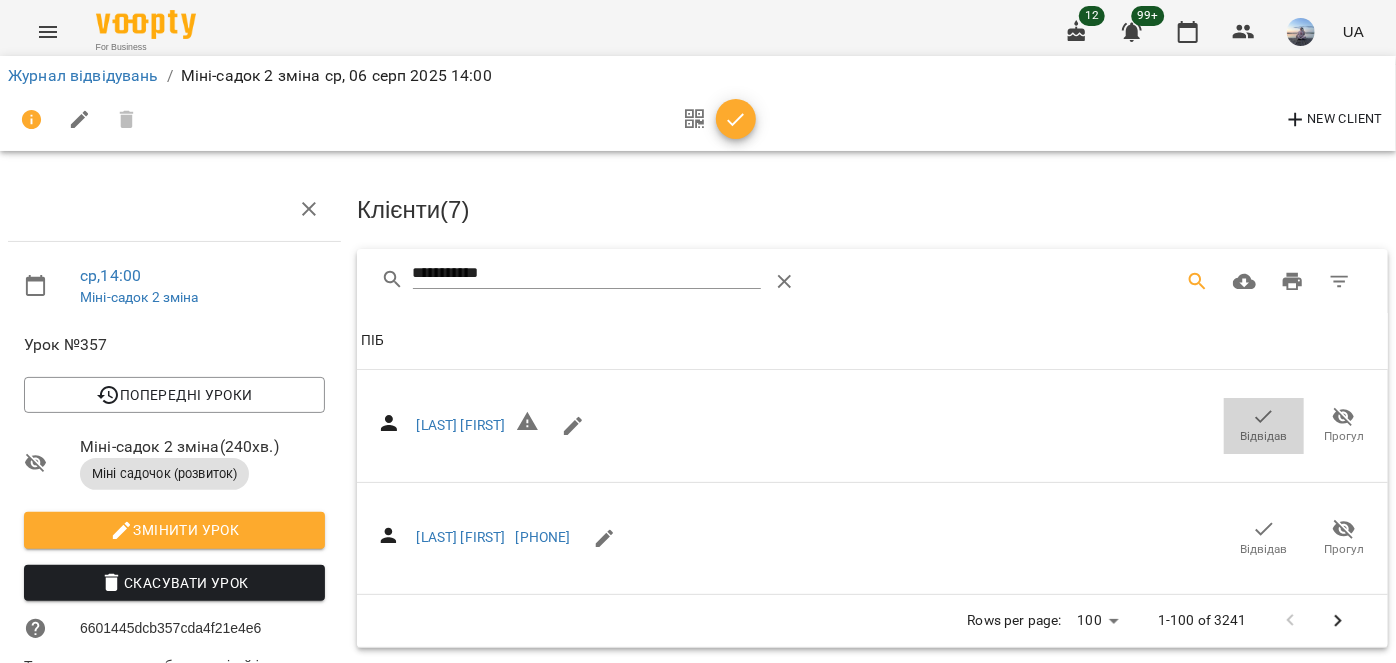 click 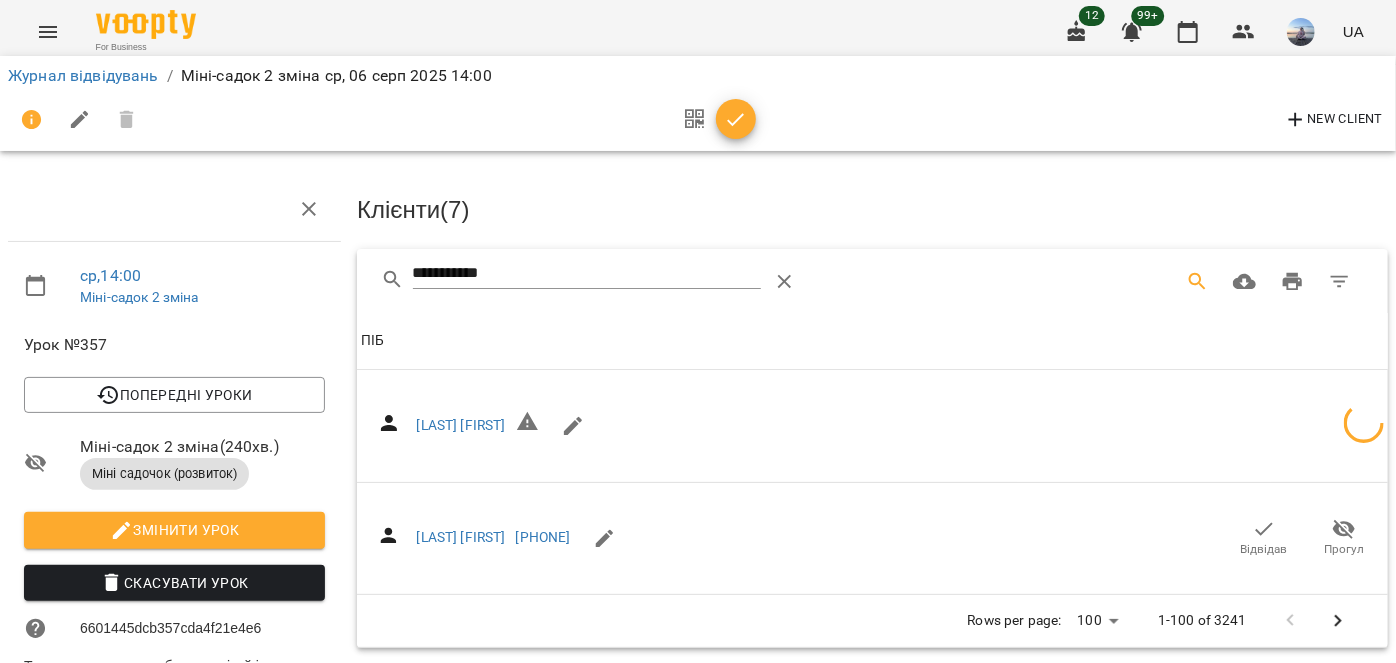 drag, startPoint x: 546, startPoint y: 270, endPoint x: 23, endPoint y: 291, distance: 523.42145 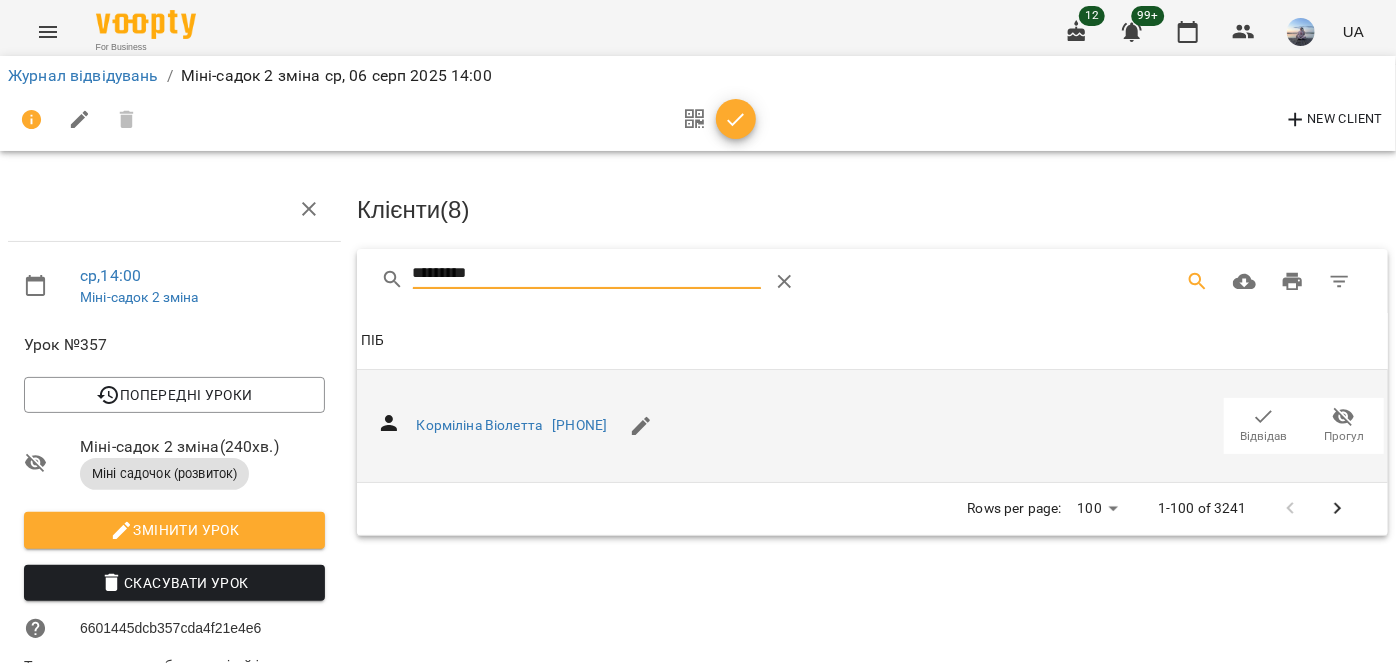 click on "Відвідав" at bounding box center [1264, 425] 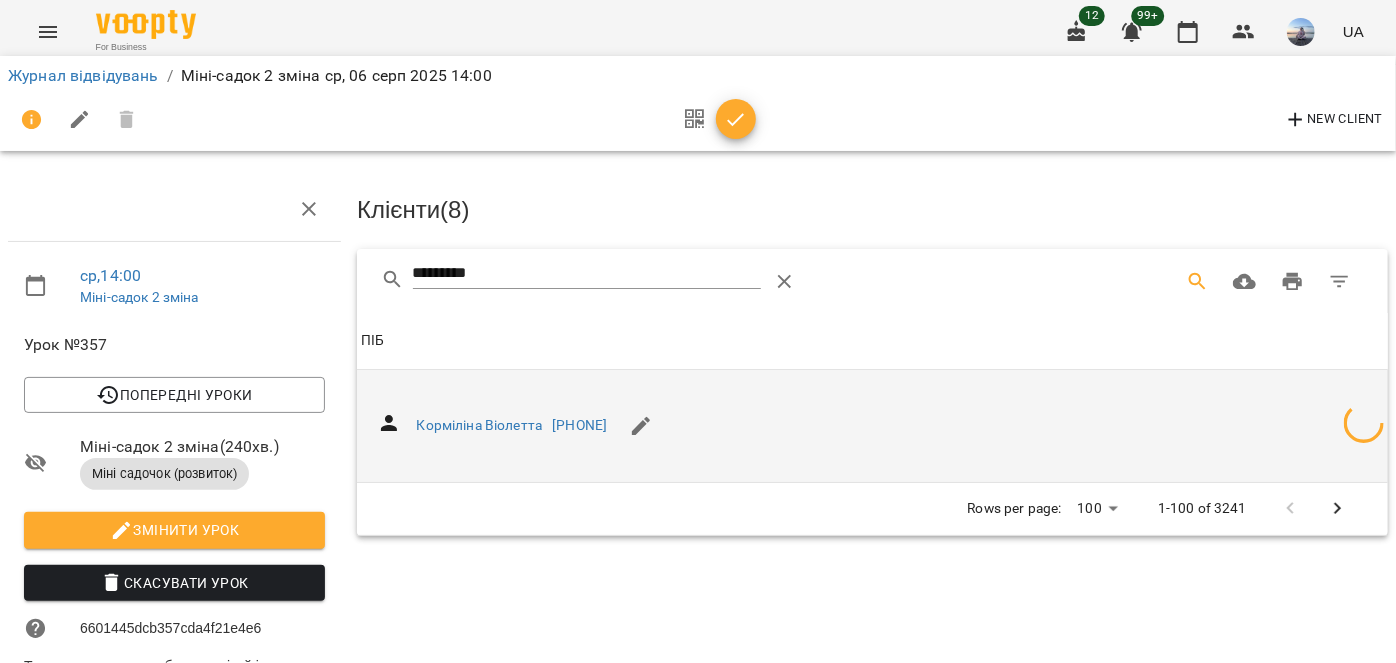 click on "ср ,  14:00 Міні-садок 2 зміна  Урок №357 Попередні уроки вт 05 серп 2025 14:00 пн 04 серп 2025 14:00 пт 01 серп 2025 14:00 чт 31 лип 2025 14:00 ср 30 лип 2025 14:00   Міні-садок 2 зміна  ( 240 хв. ) Міні садочок (розвиток)  Змінити урок Скасувати Урок 6601445dcb357cda4f21e4e6  Творча людина, яка обожнює дітей  із задоволенням готується до занять з малечою, придумує цікаві та розвиваючі ігри, читає їм казочки, розповідає захоплюючі історії.  Ігрова кімната  Кімната Навчальний клас  Кімната міні-садок 2 зміна 2025-08-07 11:02:53 Створити розсилку Клієнти ( 8 ) ********* Клієнти ( 8 ) ПІБ ПІБ [LAST] [FIRST] [PHONE] Rows per page: 100 ***" at bounding box center (698, 577) 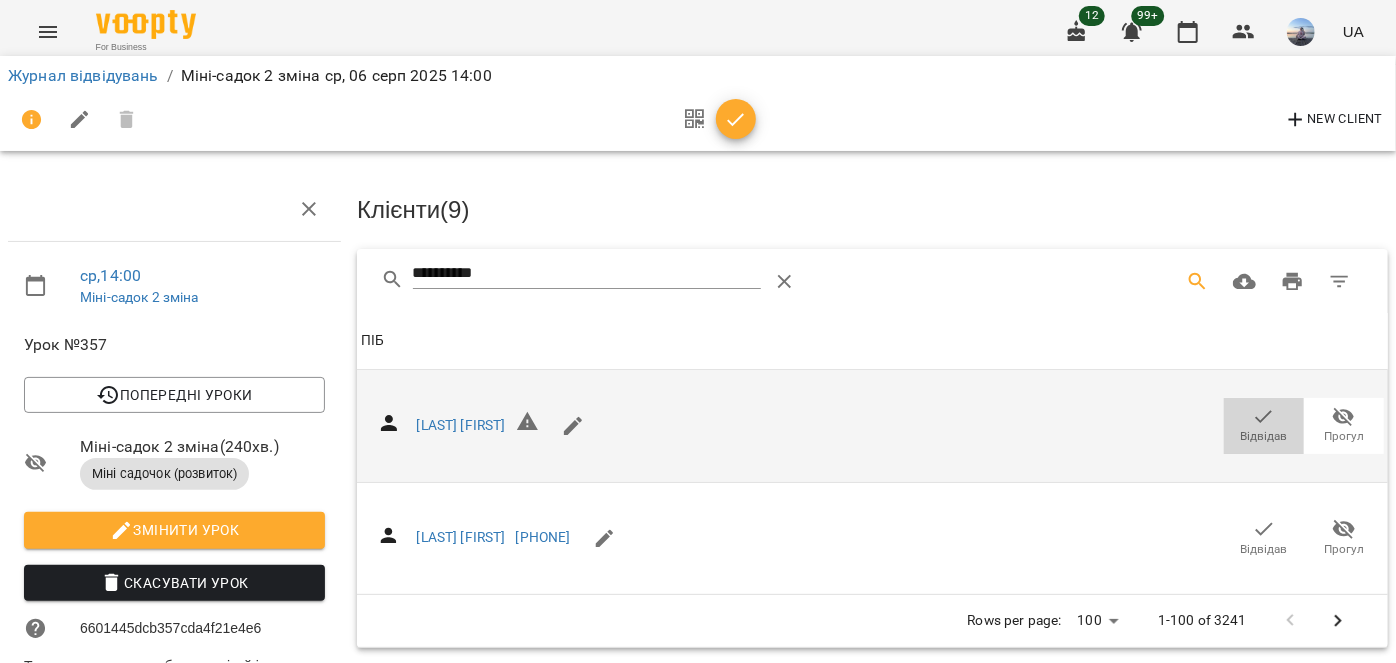 click on "Відвідав" at bounding box center (1264, 436) 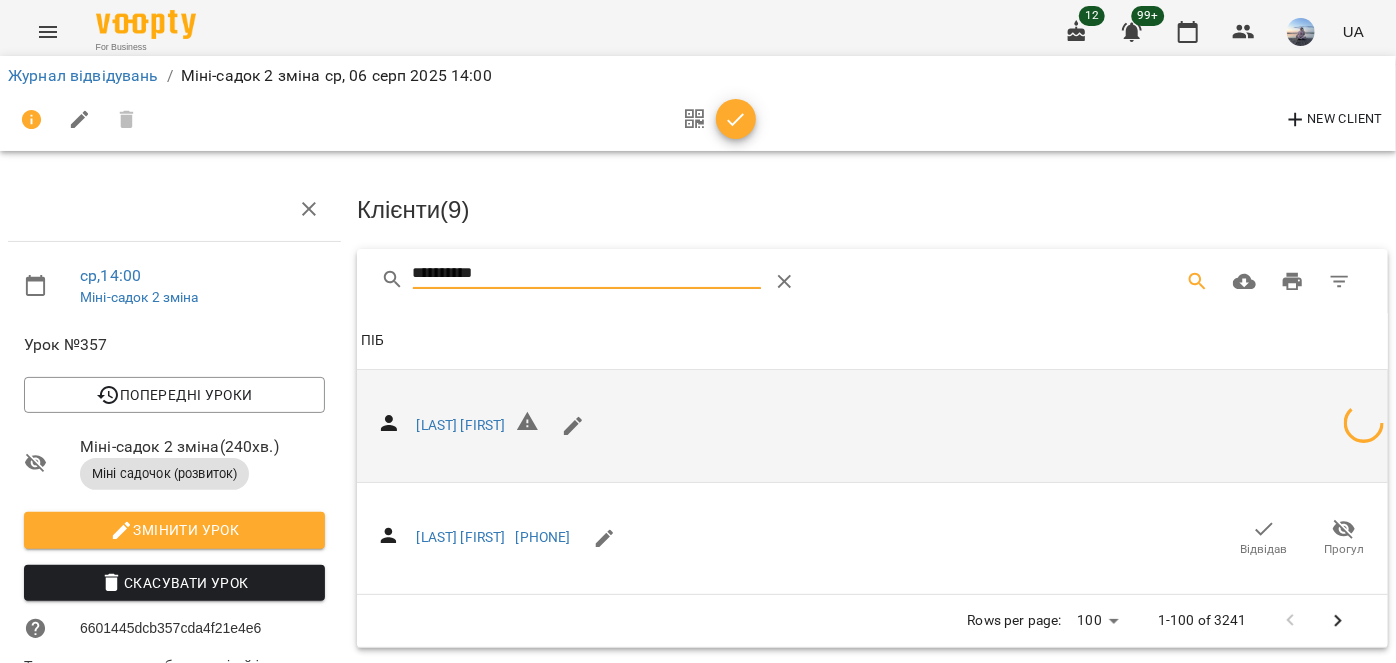 drag, startPoint x: 509, startPoint y: 274, endPoint x: 154, endPoint y: 281, distance: 355.069 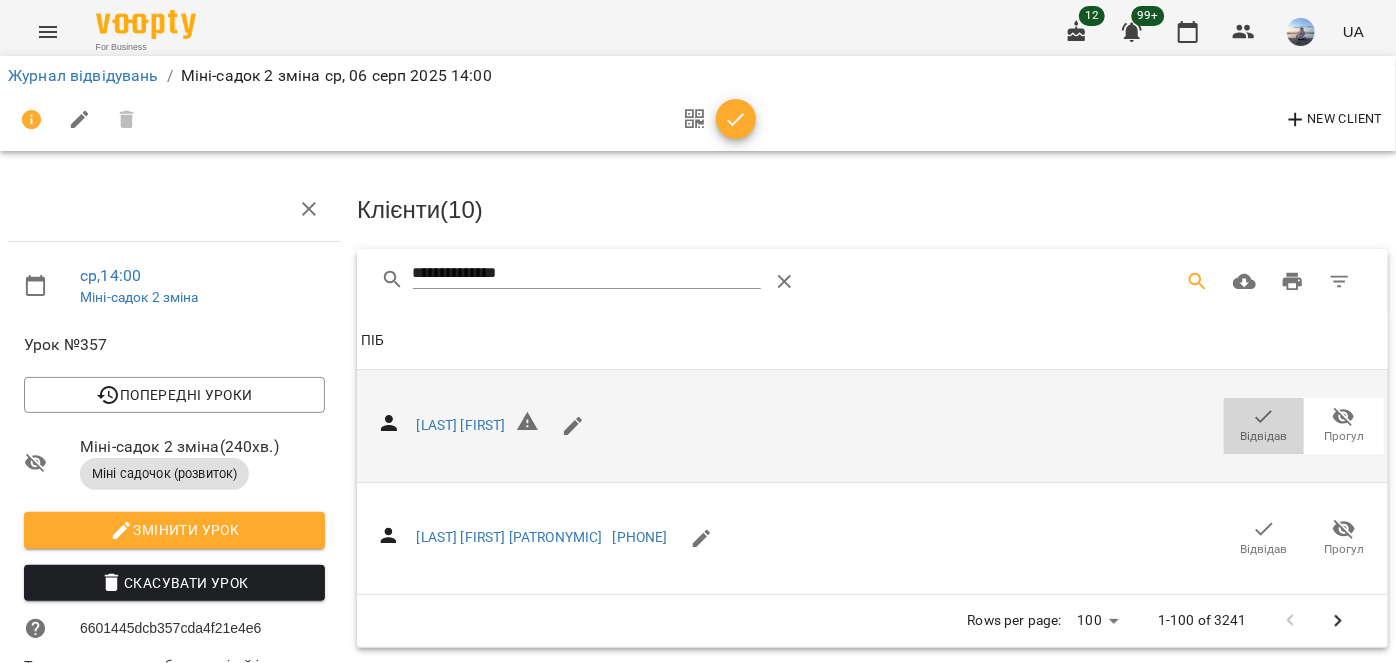 click 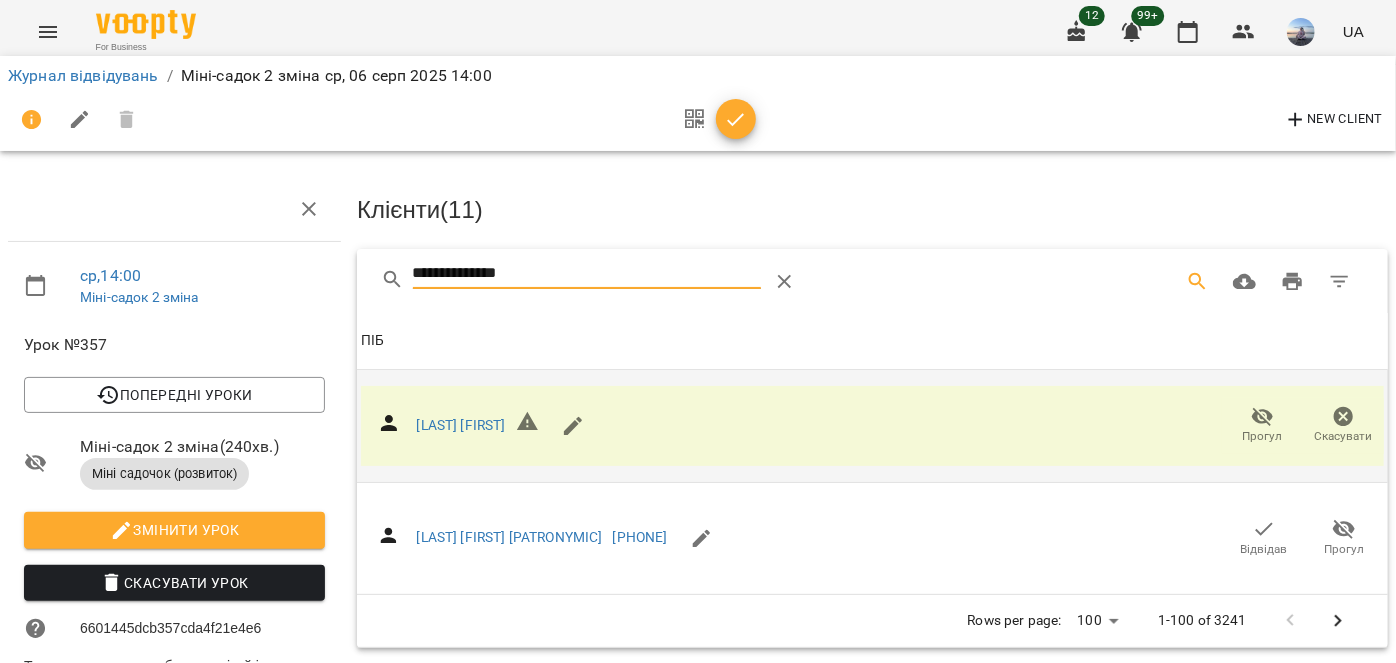 drag, startPoint x: 536, startPoint y: 277, endPoint x: 173, endPoint y: 274, distance: 363.0124 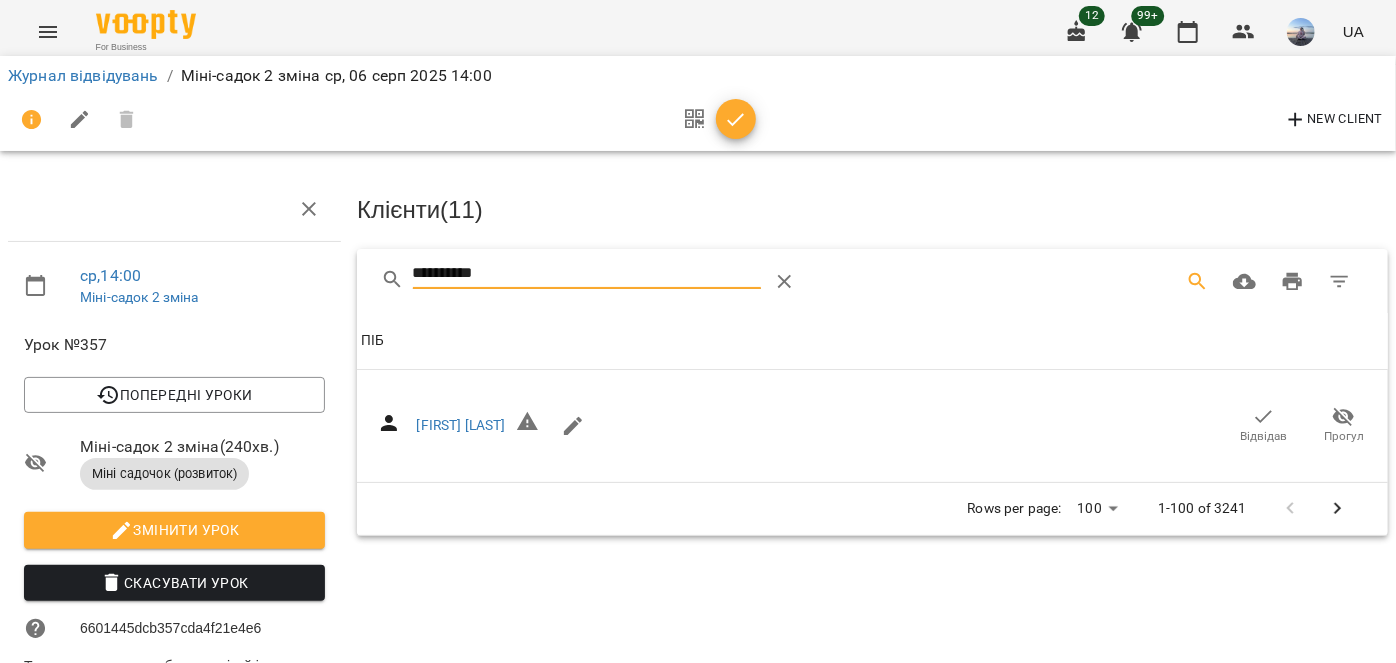 drag, startPoint x: 1267, startPoint y: 414, endPoint x: 678, endPoint y: 320, distance: 596.4537 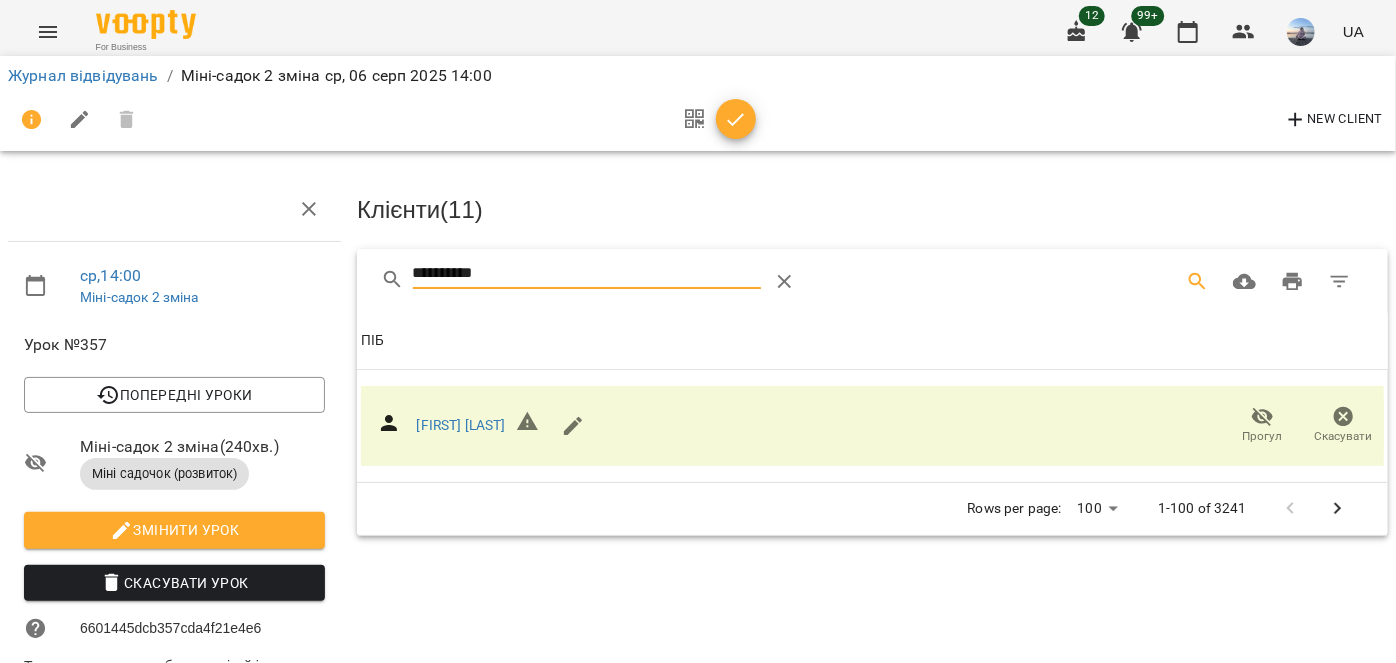 drag, startPoint x: 342, startPoint y: 289, endPoint x: 210, endPoint y: 291, distance: 132.01515 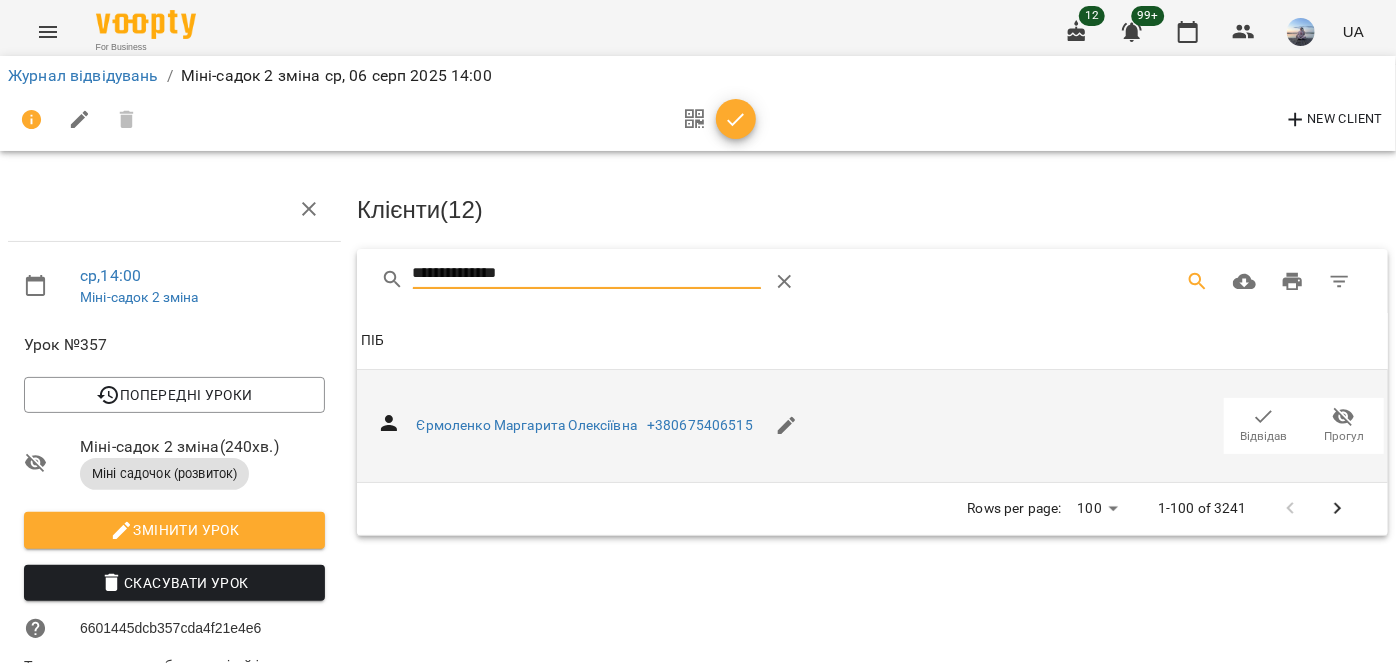 type on "**********" 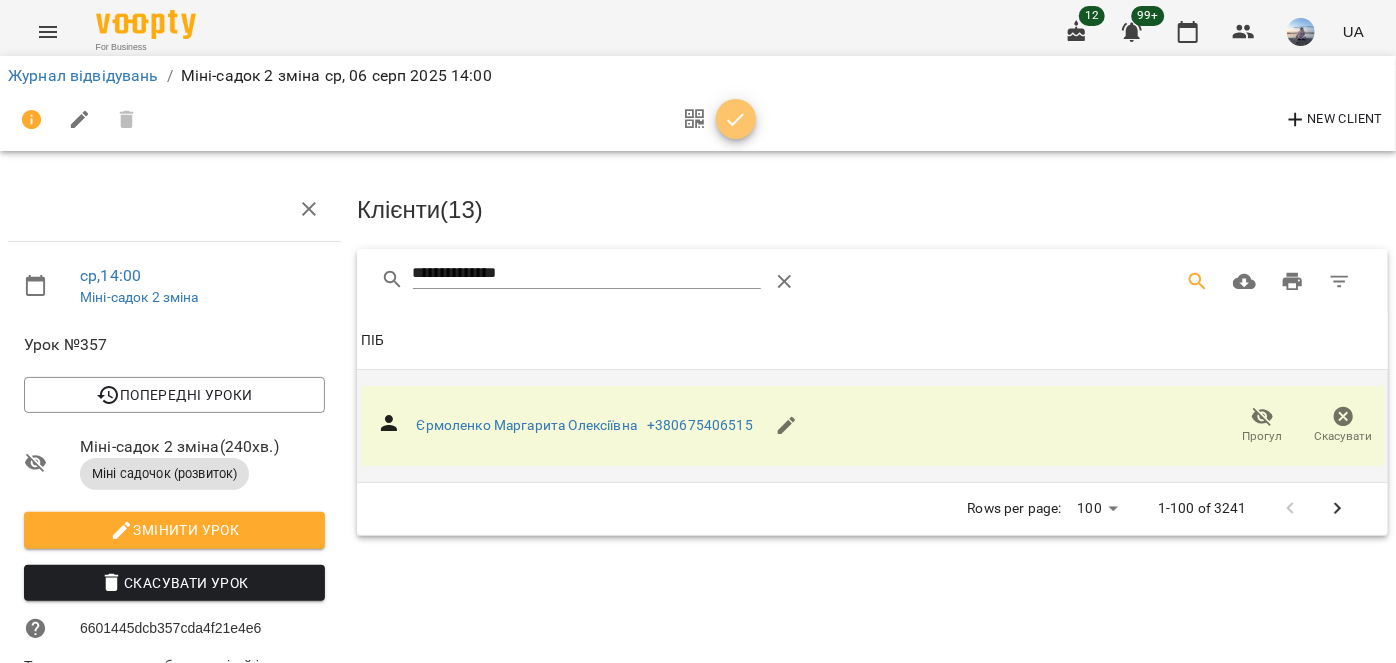 click 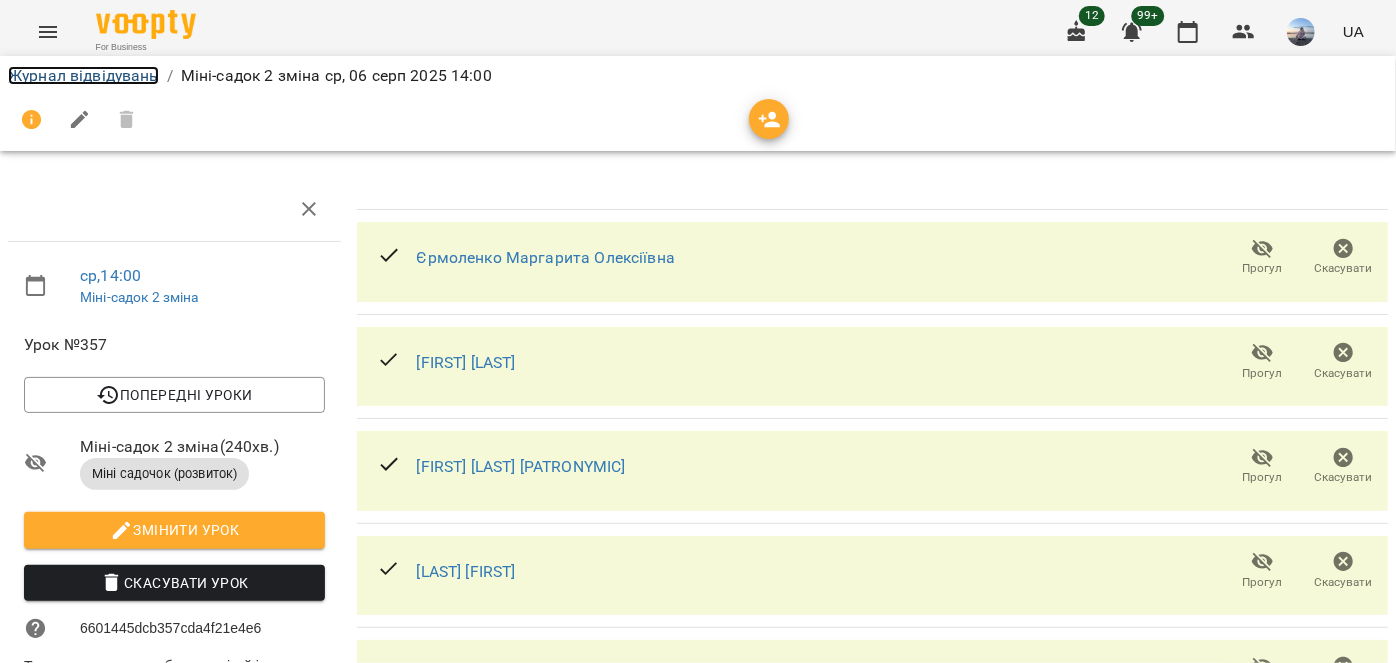 click on "Журнал відвідувань" at bounding box center [83, 75] 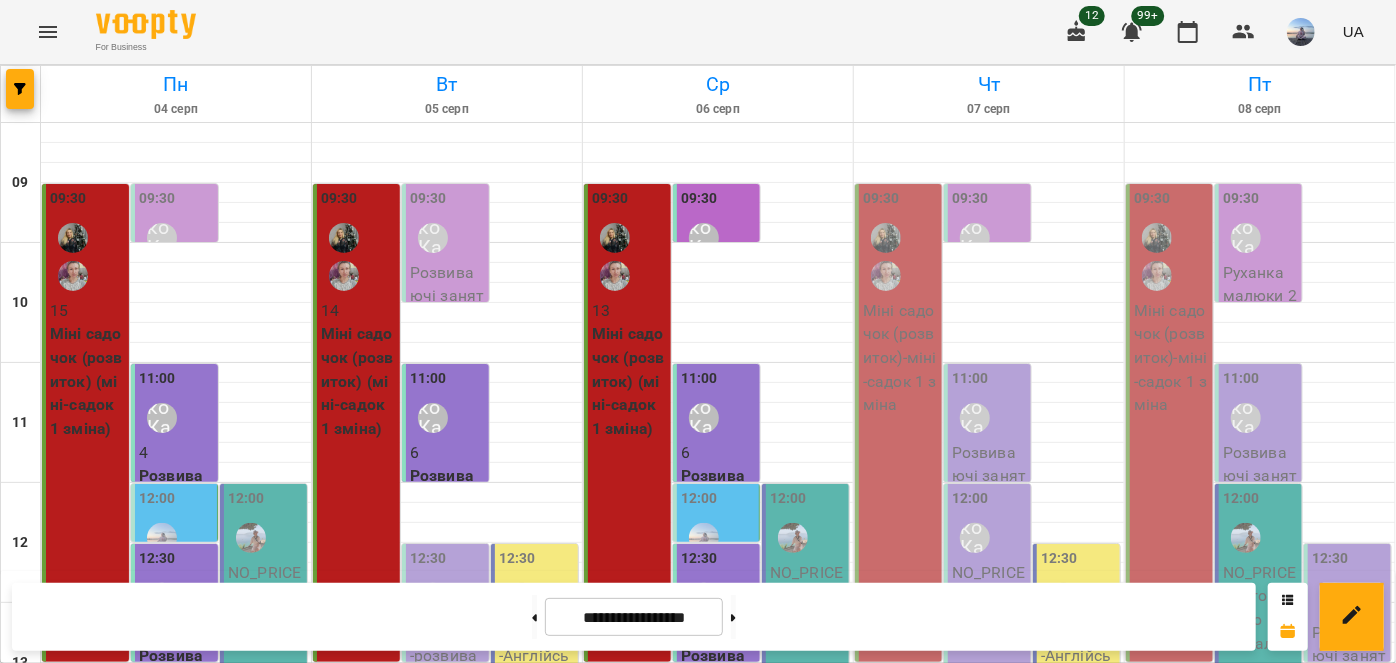 scroll, scrollTop: 629, scrollLeft: 0, axis: vertical 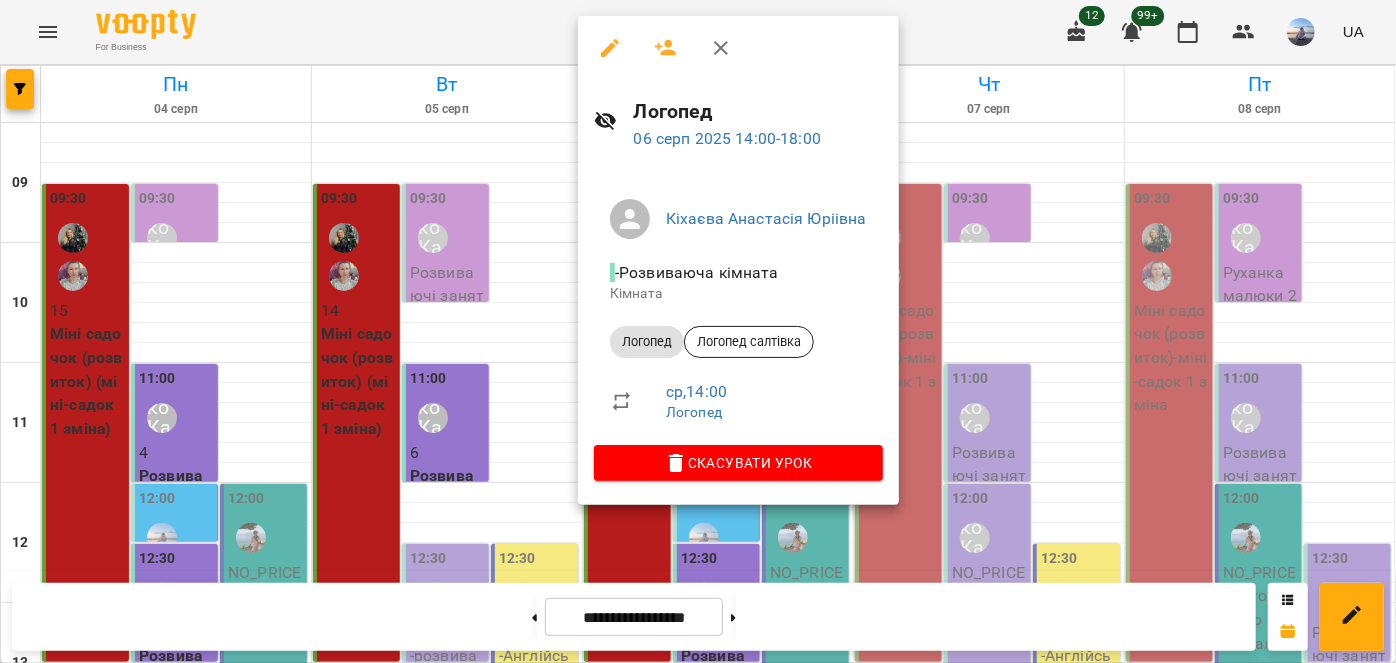 click 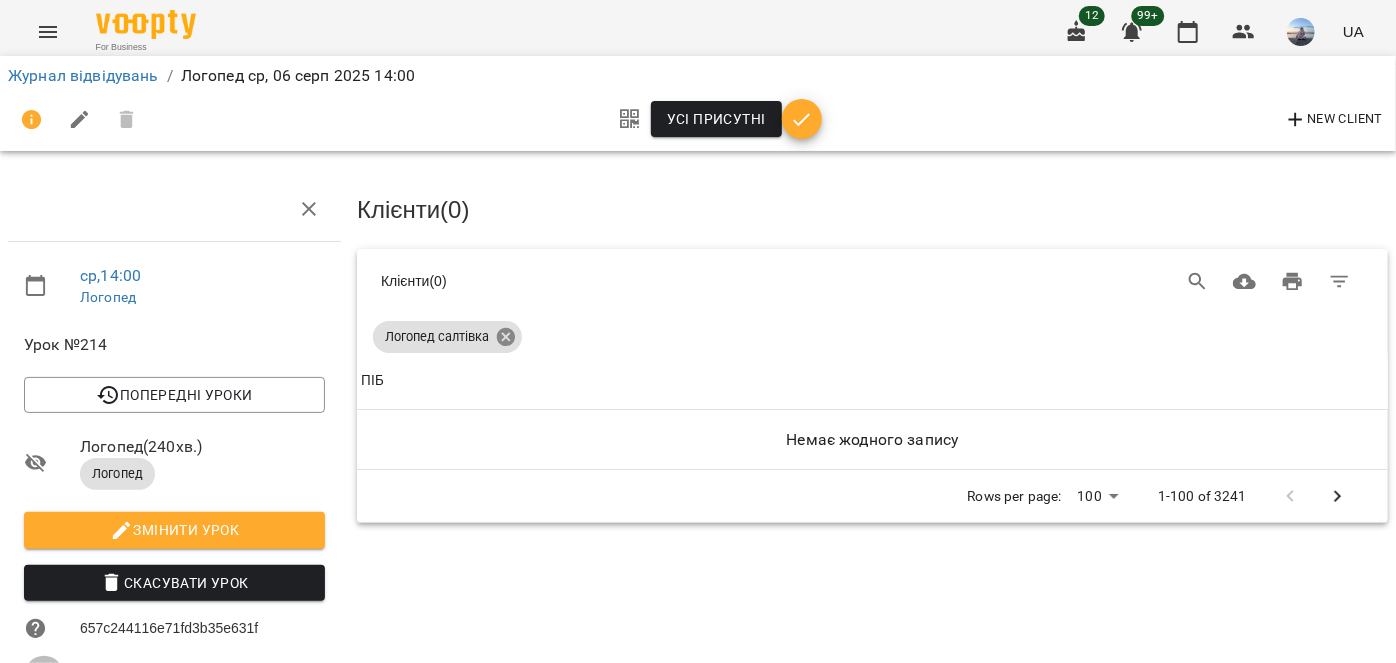 drag, startPoint x: 519, startPoint y: 348, endPoint x: 510, endPoint y: 339, distance: 12.727922 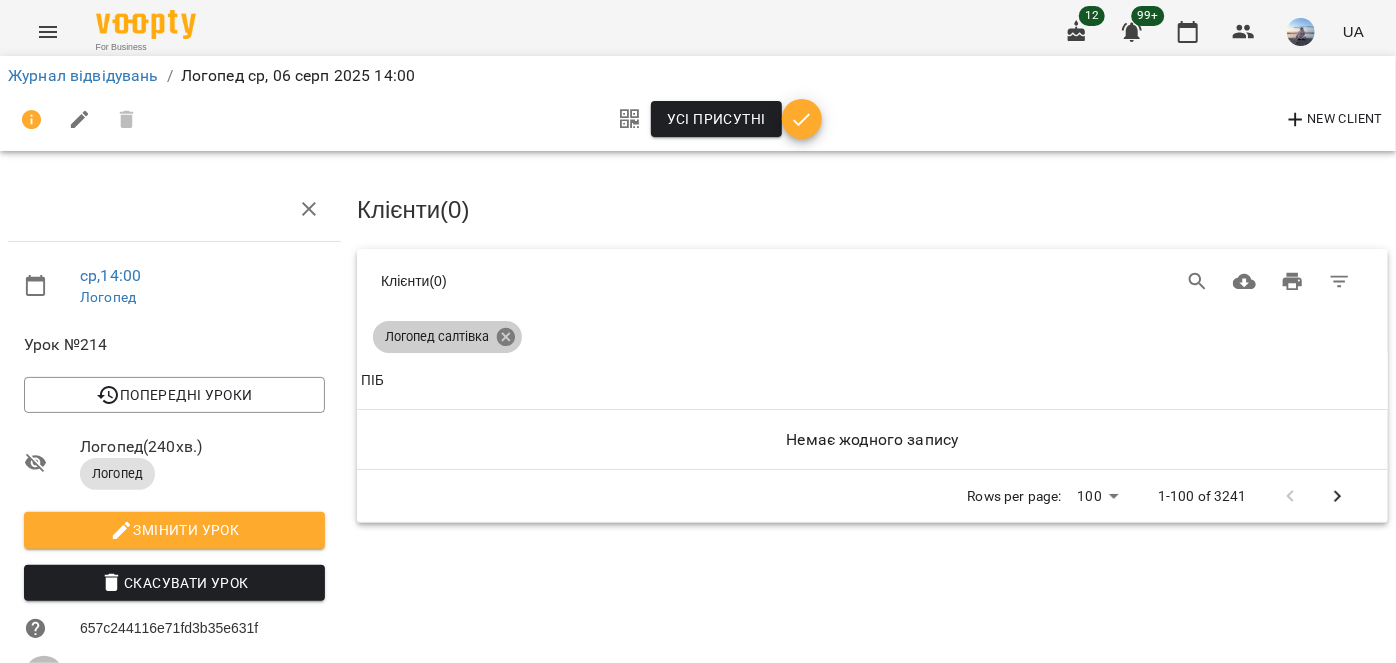 click 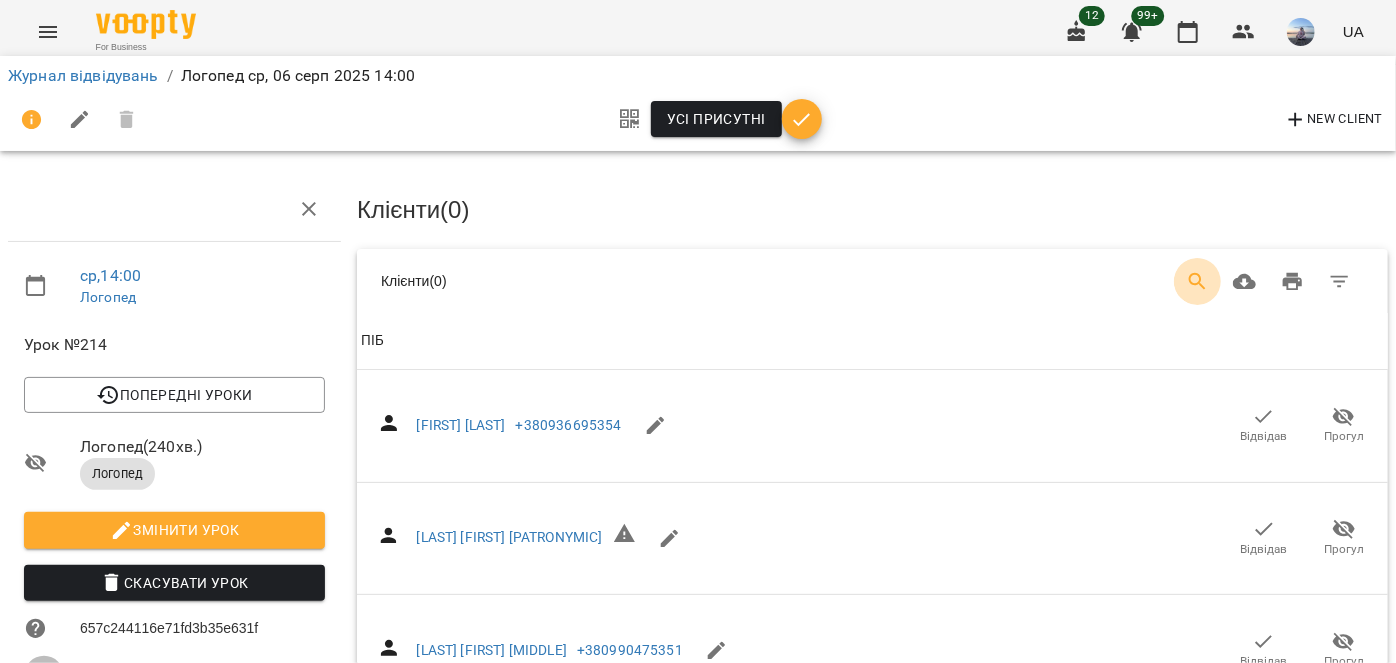 click at bounding box center [1198, 282] 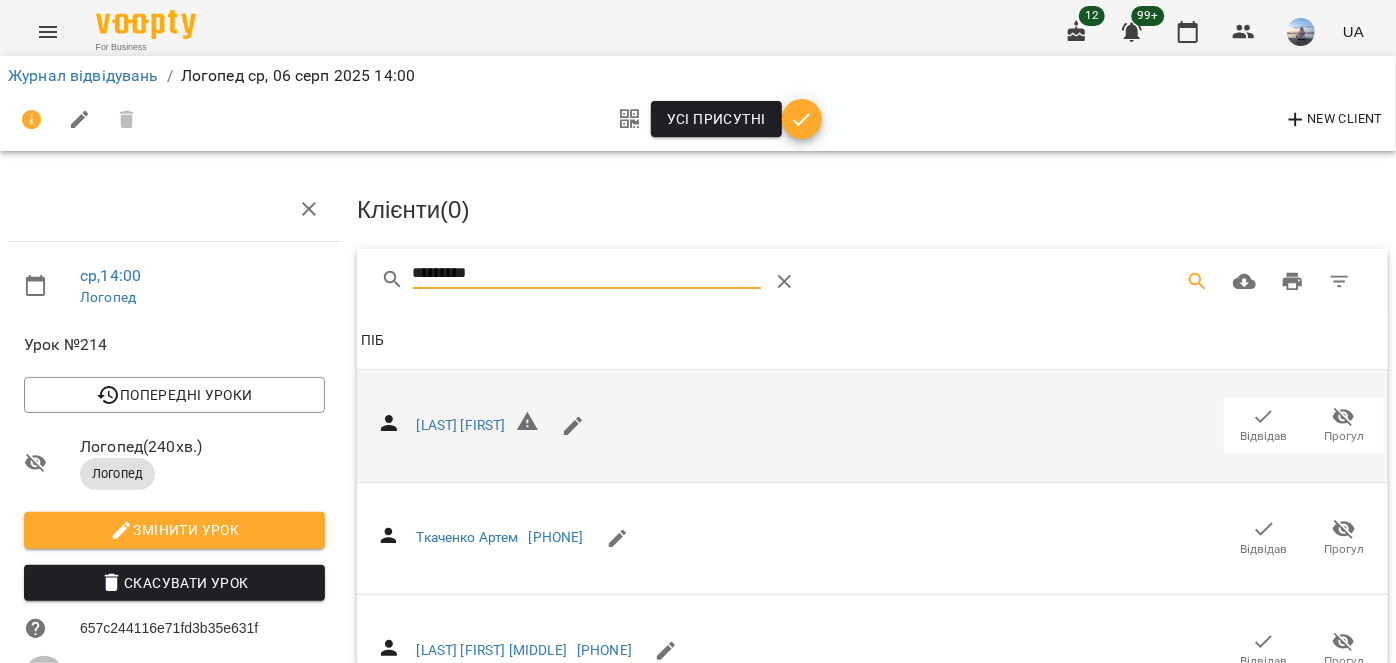 click on "Відвідав" at bounding box center (1264, 436) 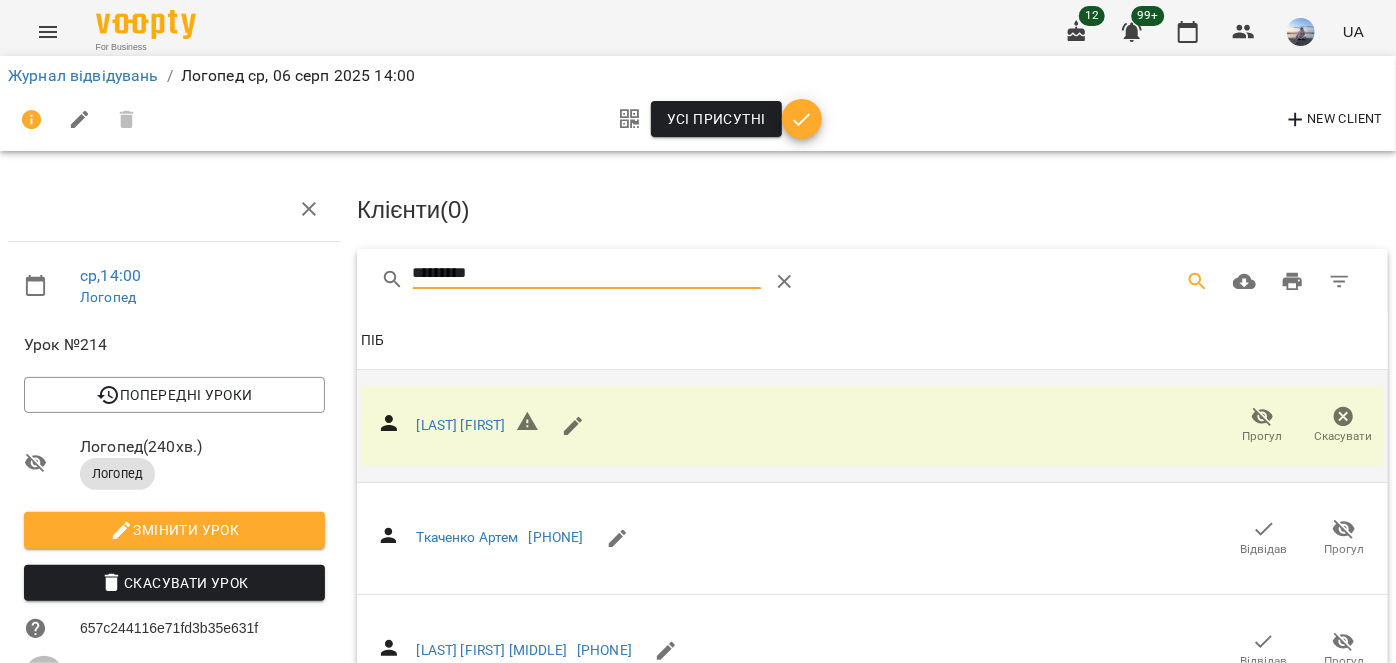 drag, startPoint x: 514, startPoint y: 274, endPoint x: 173, endPoint y: 305, distance: 342.4062 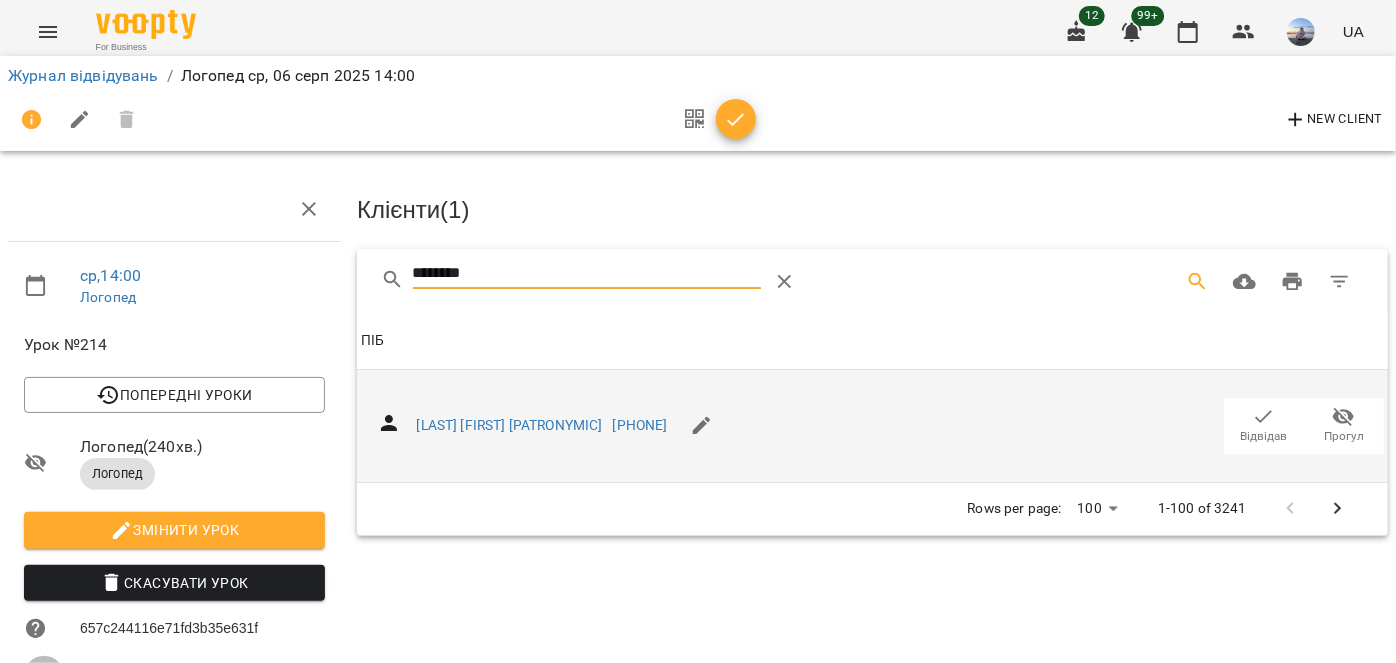 click on "Відвідав" at bounding box center [1264, 426] 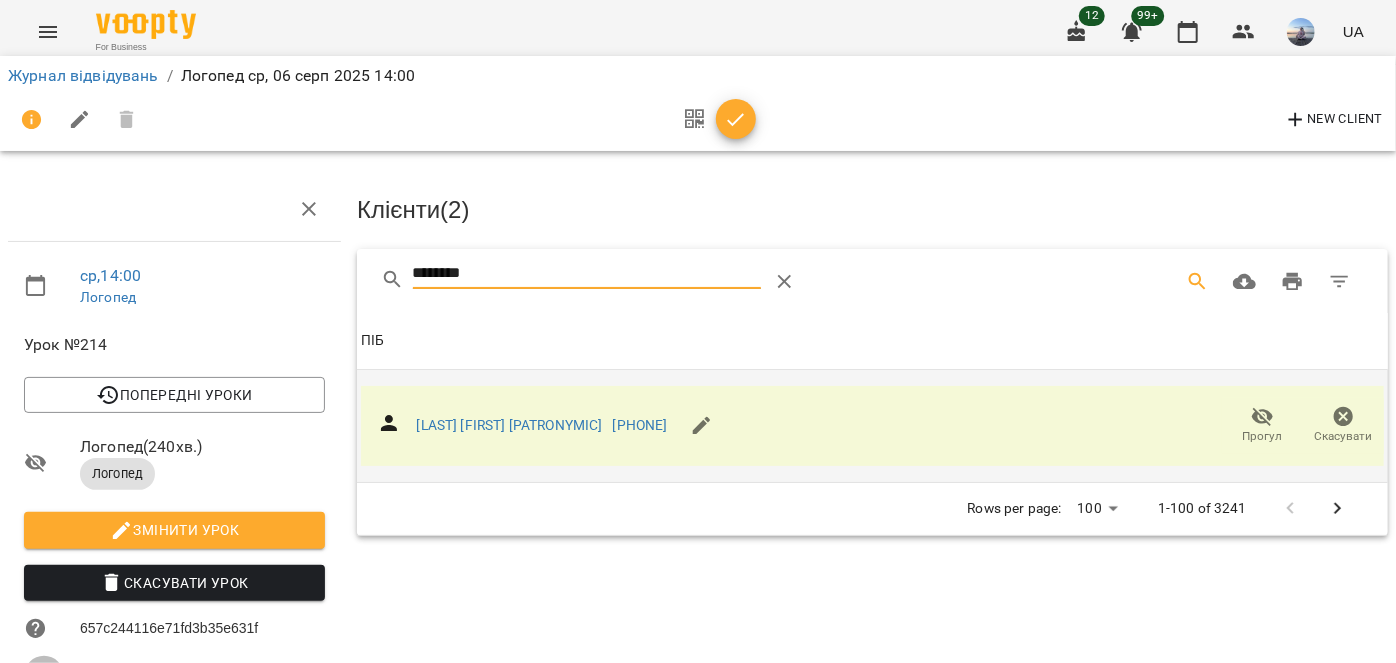drag, startPoint x: 486, startPoint y: 272, endPoint x: 215, endPoint y: 278, distance: 271.0664 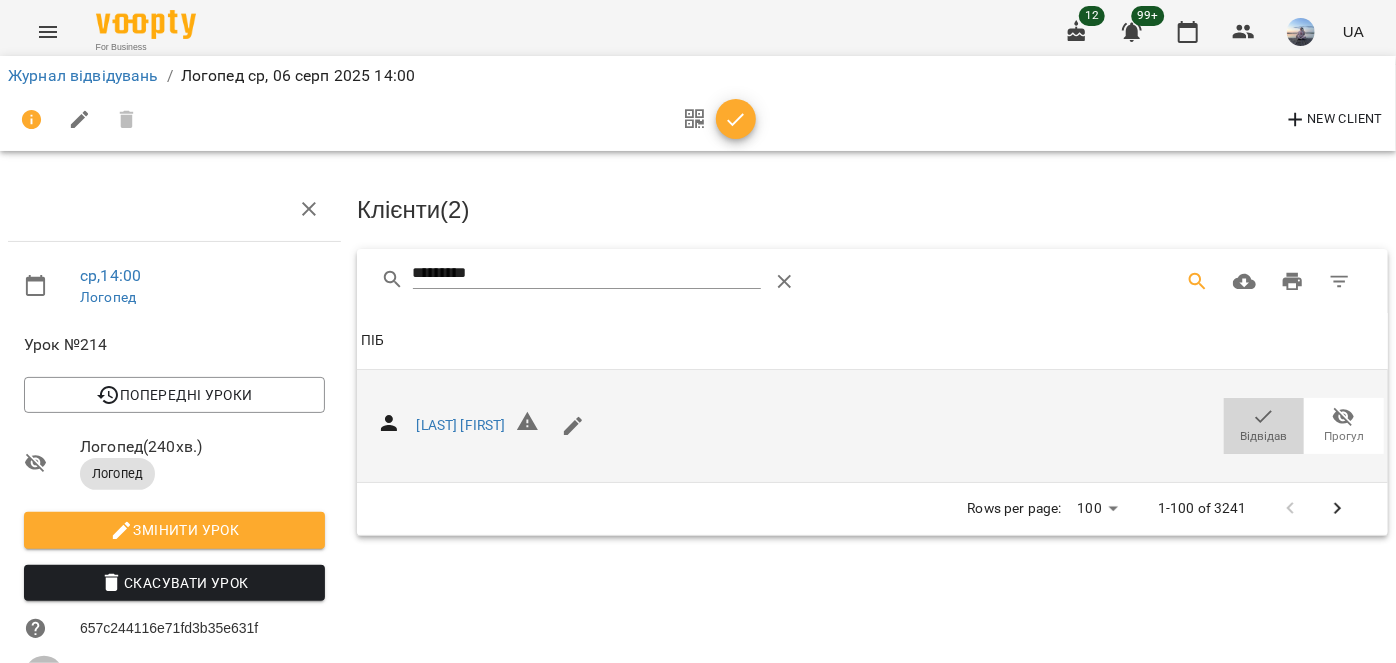 click on "Відвідав" at bounding box center [1264, 425] 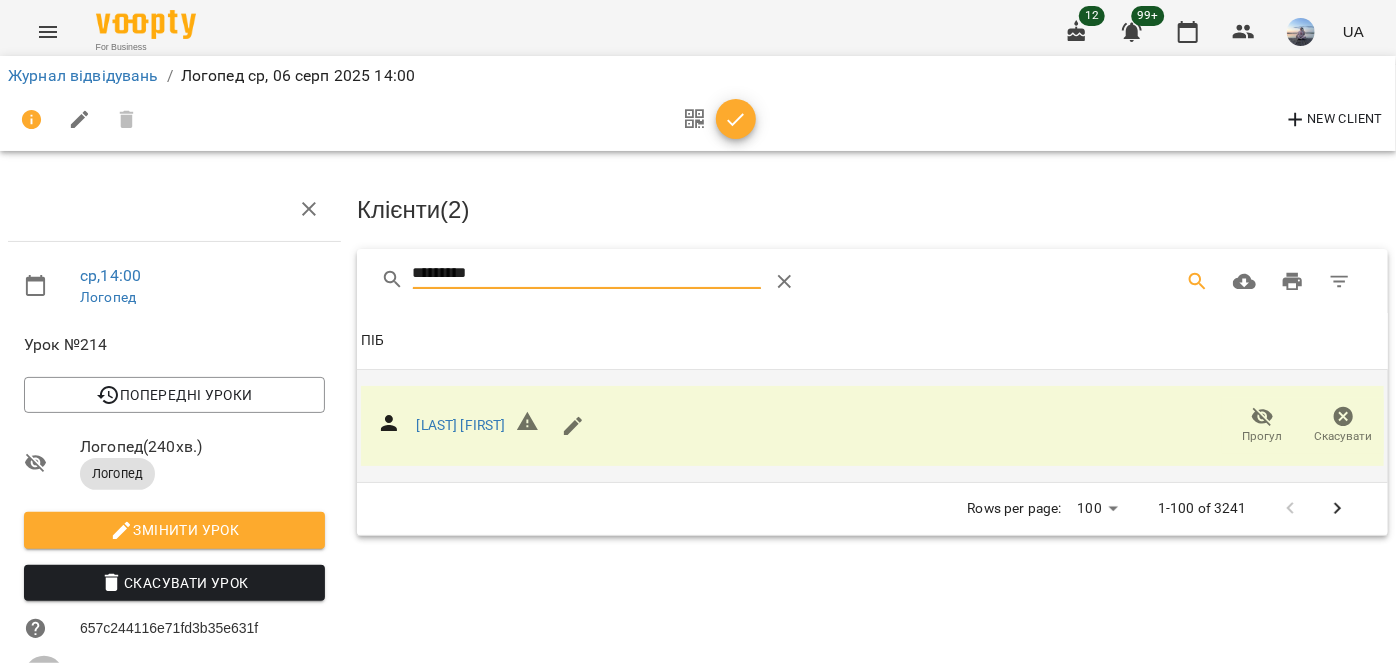 drag, startPoint x: 488, startPoint y: 288, endPoint x: 166, endPoint y: 304, distance: 322.39728 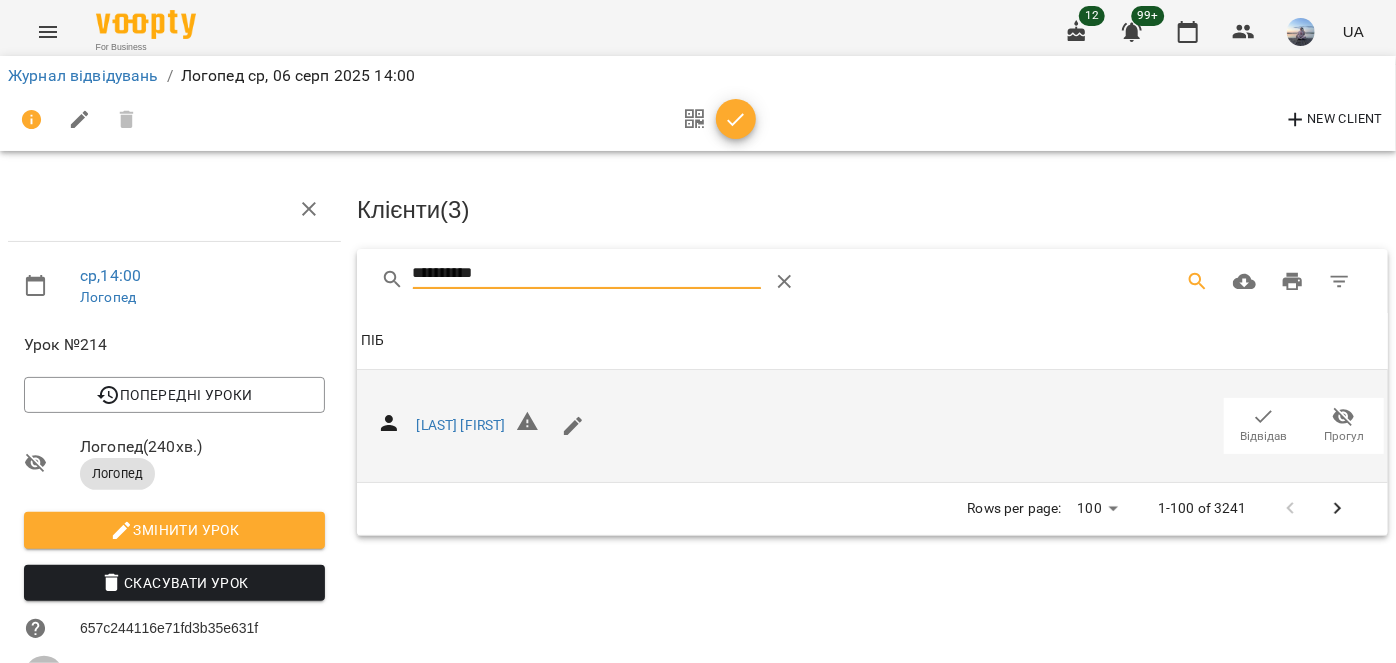 type on "*********" 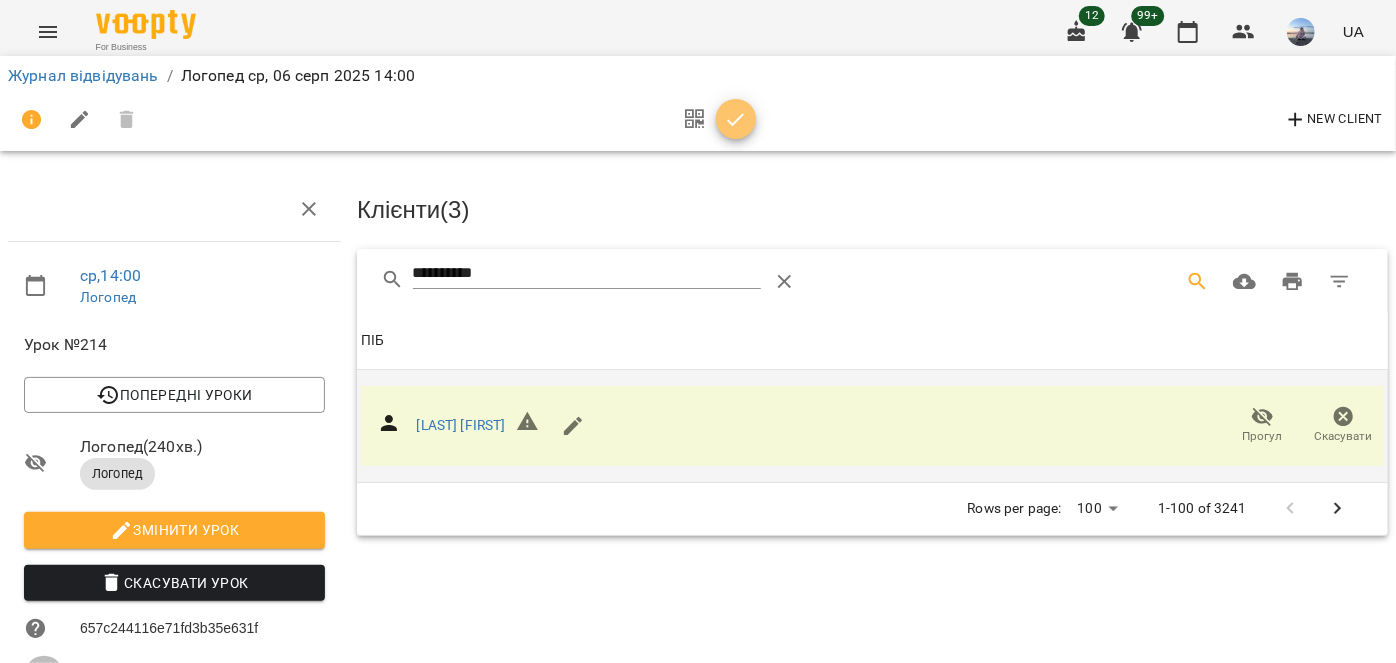 click 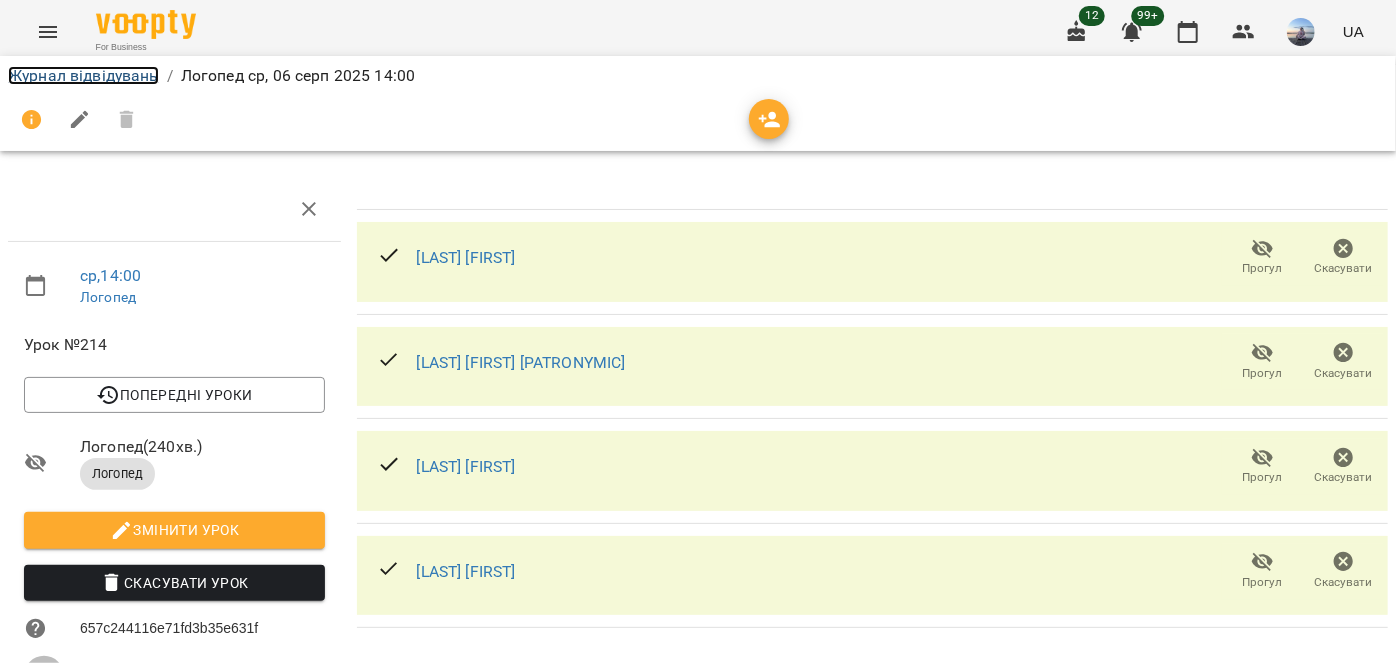 click on "Журнал відвідувань" at bounding box center (83, 75) 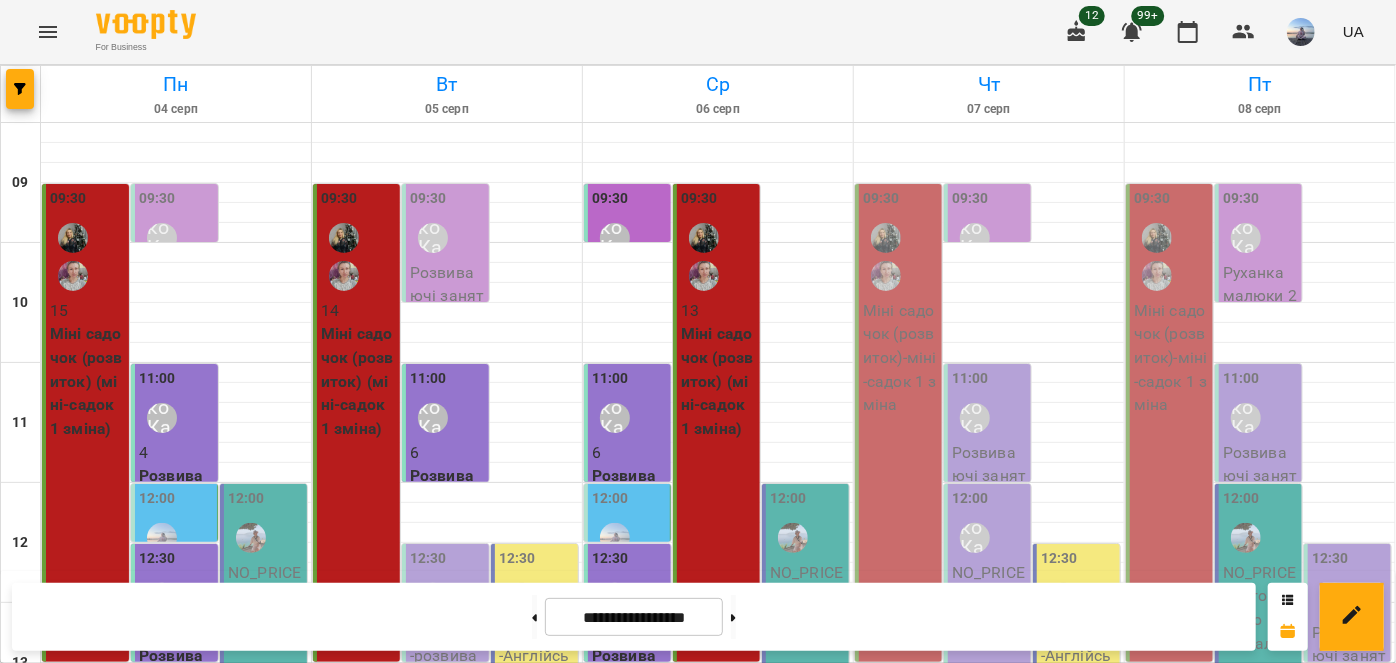 scroll, scrollTop: 0, scrollLeft: 0, axis: both 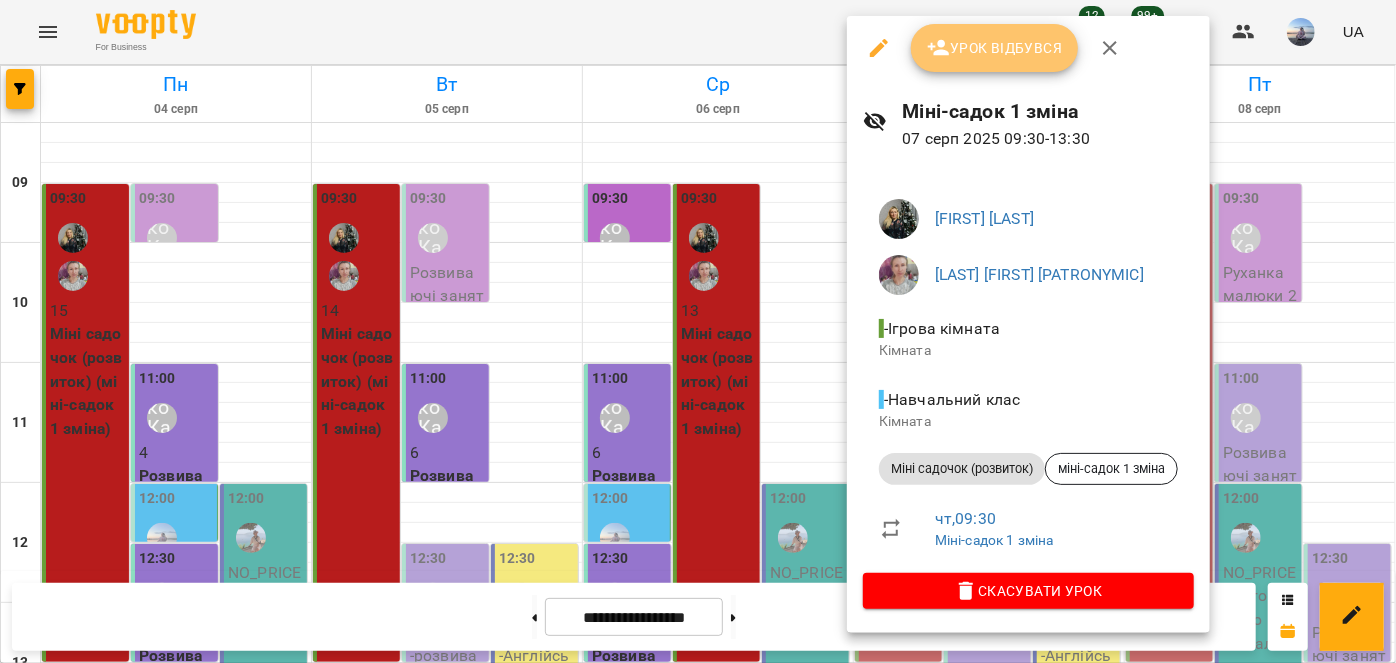 click on "Урок відбувся" at bounding box center [995, 48] 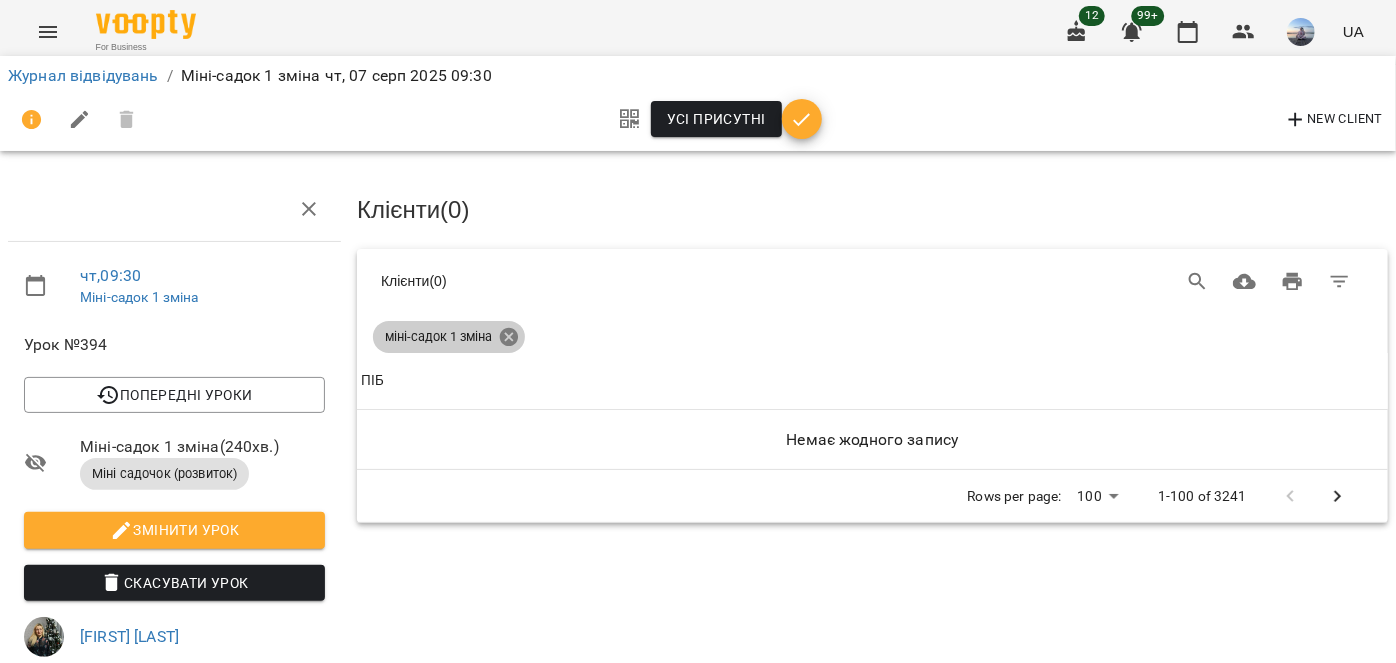 click 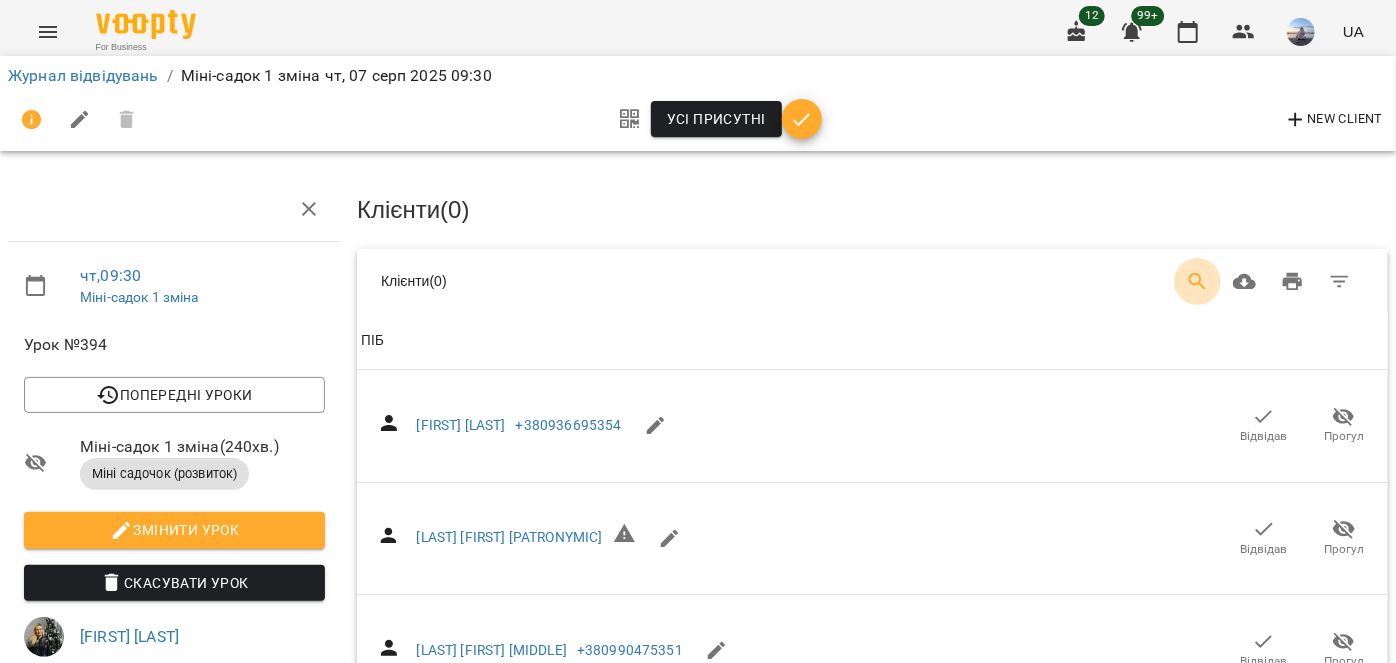 click 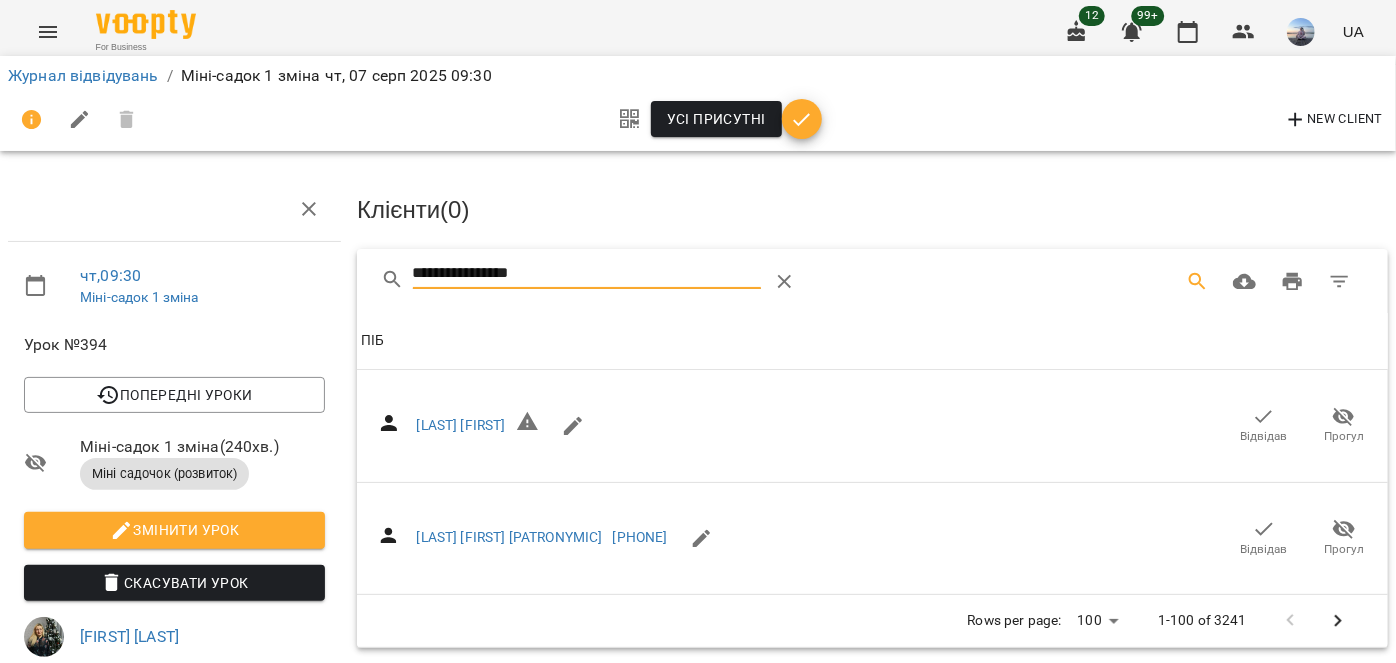 drag, startPoint x: 1255, startPoint y: 419, endPoint x: 605, endPoint y: 310, distance: 659.07587 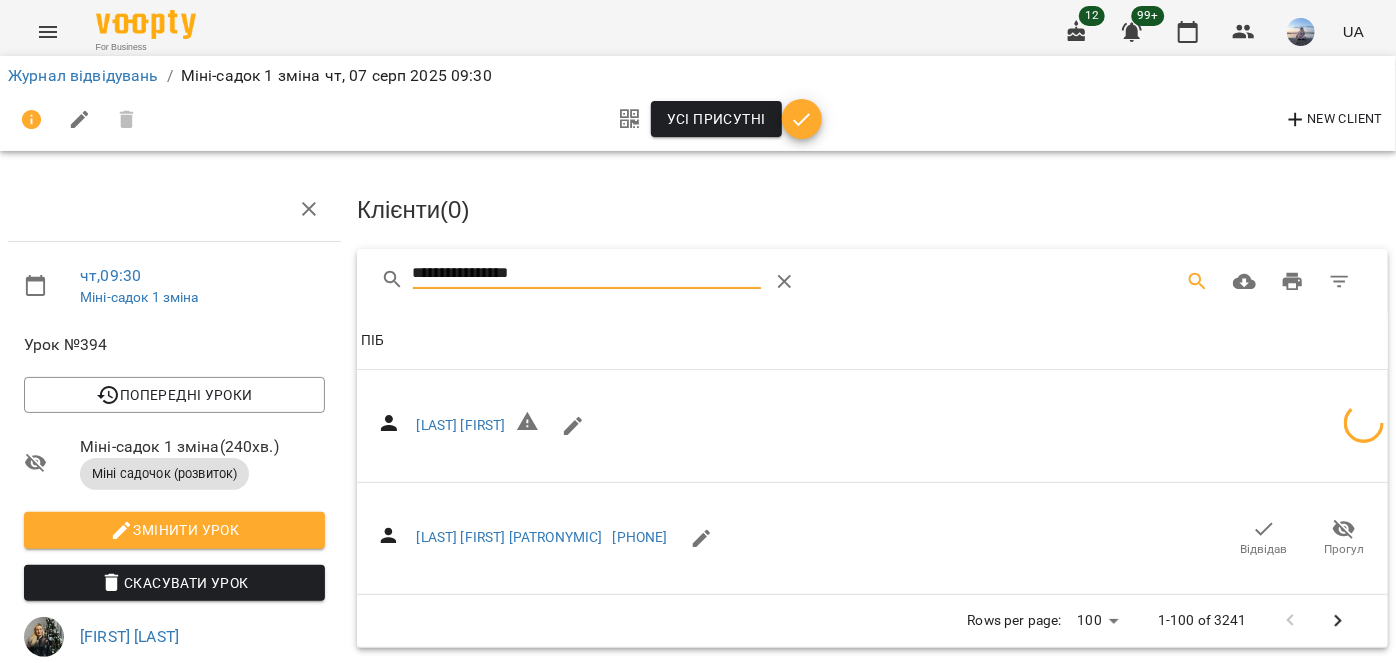 drag, startPoint x: 578, startPoint y: 273, endPoint x: 77, endPoint y: 259, distance: 501.19556 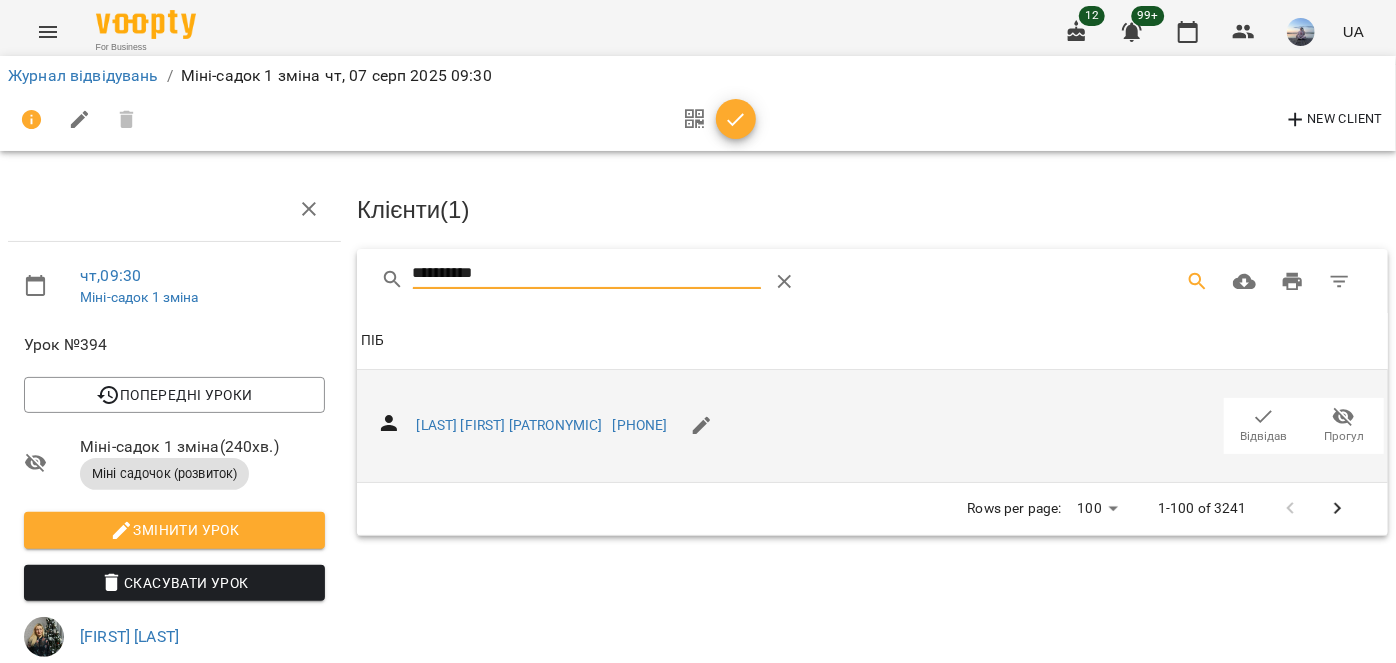 click on "Відвідав" at bounding box center [1264, 436] 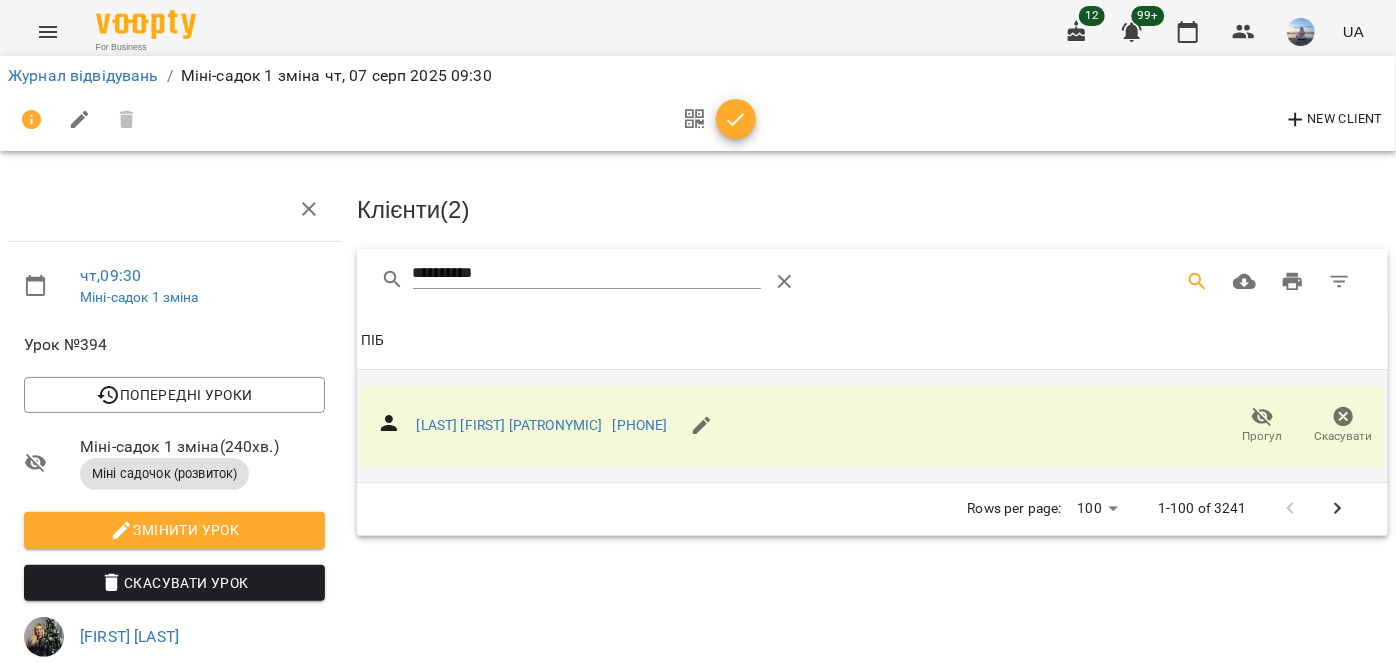 click on "**********" at bounding box center (587, 274) 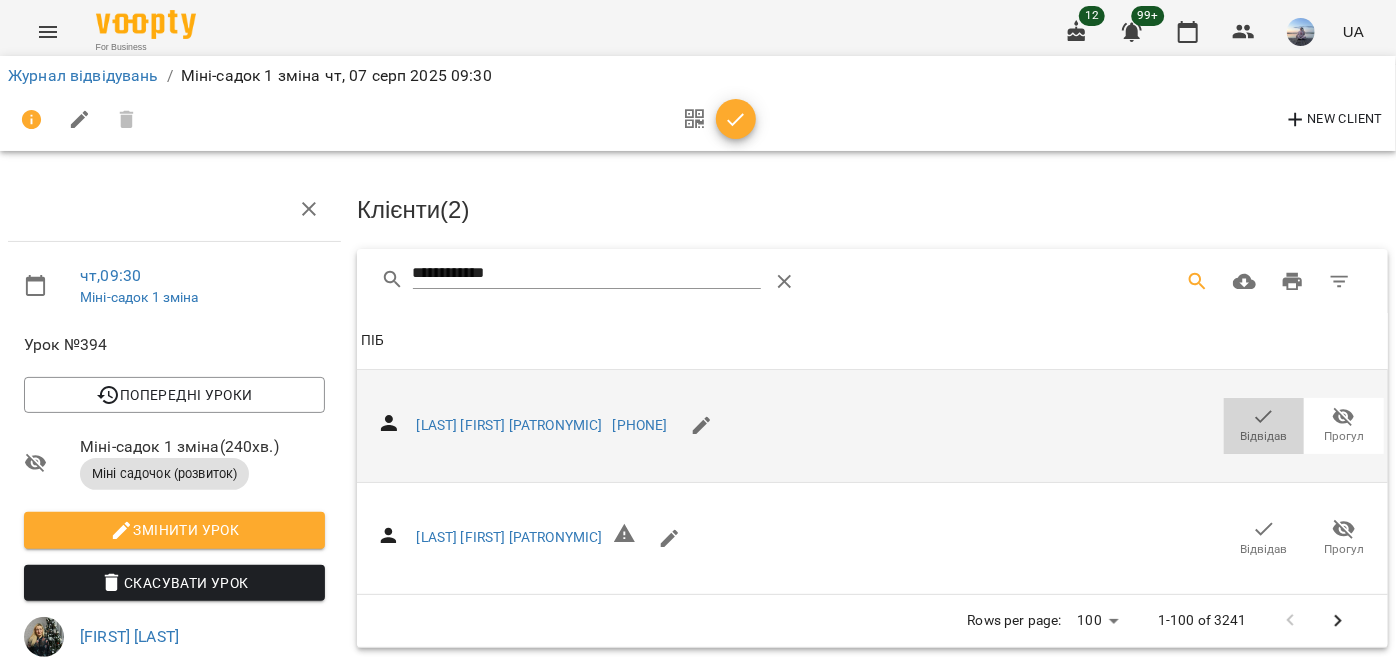 click on "Відвідав" at bounding box center (1264, 425) 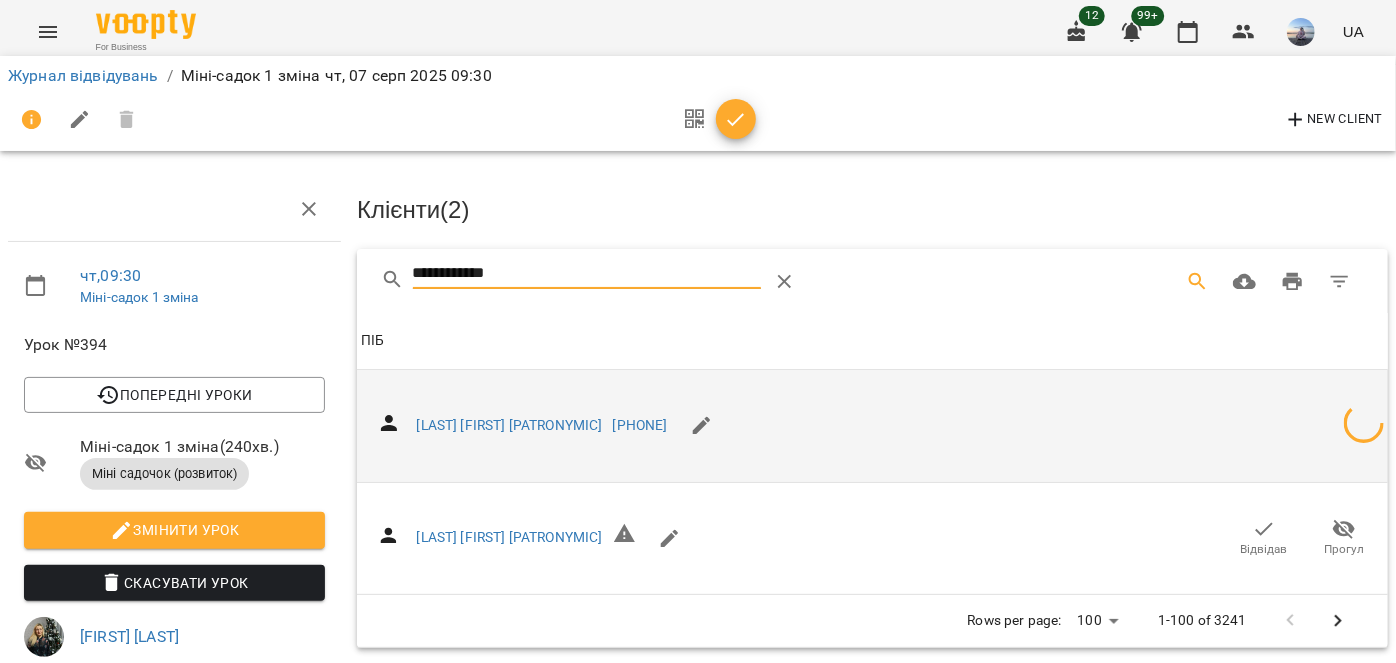 drag, startPoint x: 511, startPoint y: 263, endPoint x: 157, endPoint y: 264, distance: 354.0014 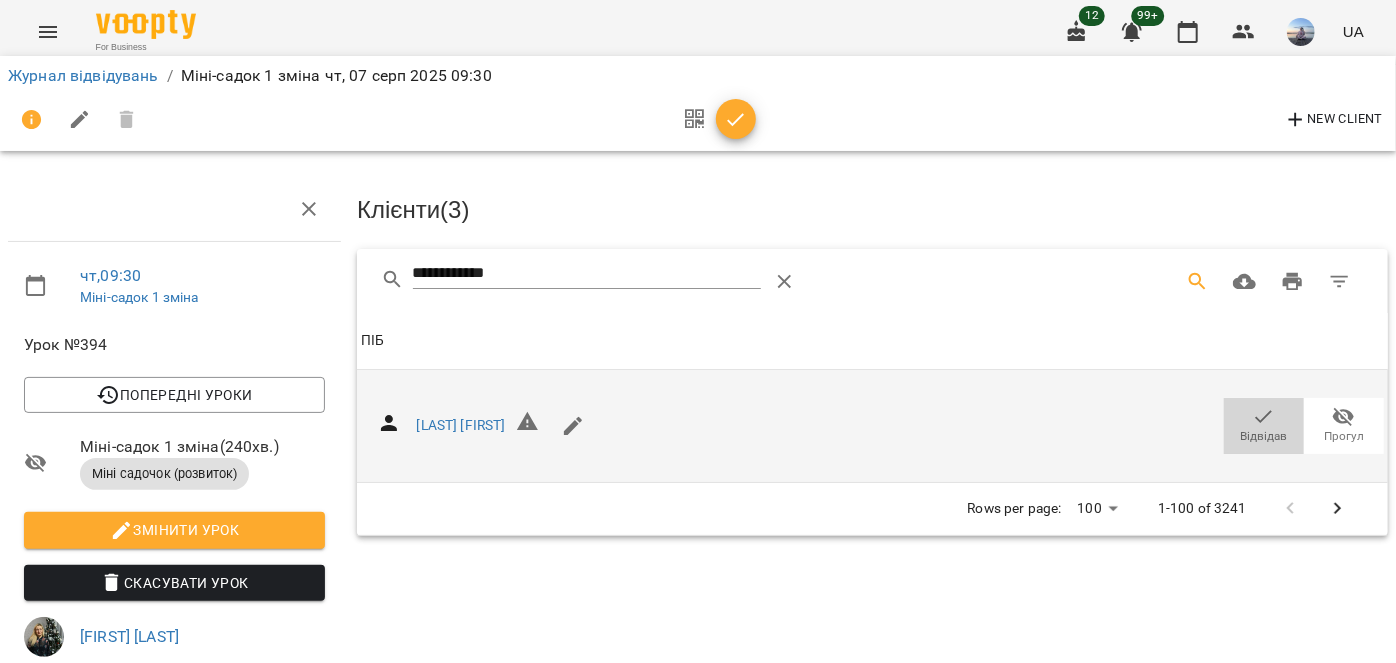 click 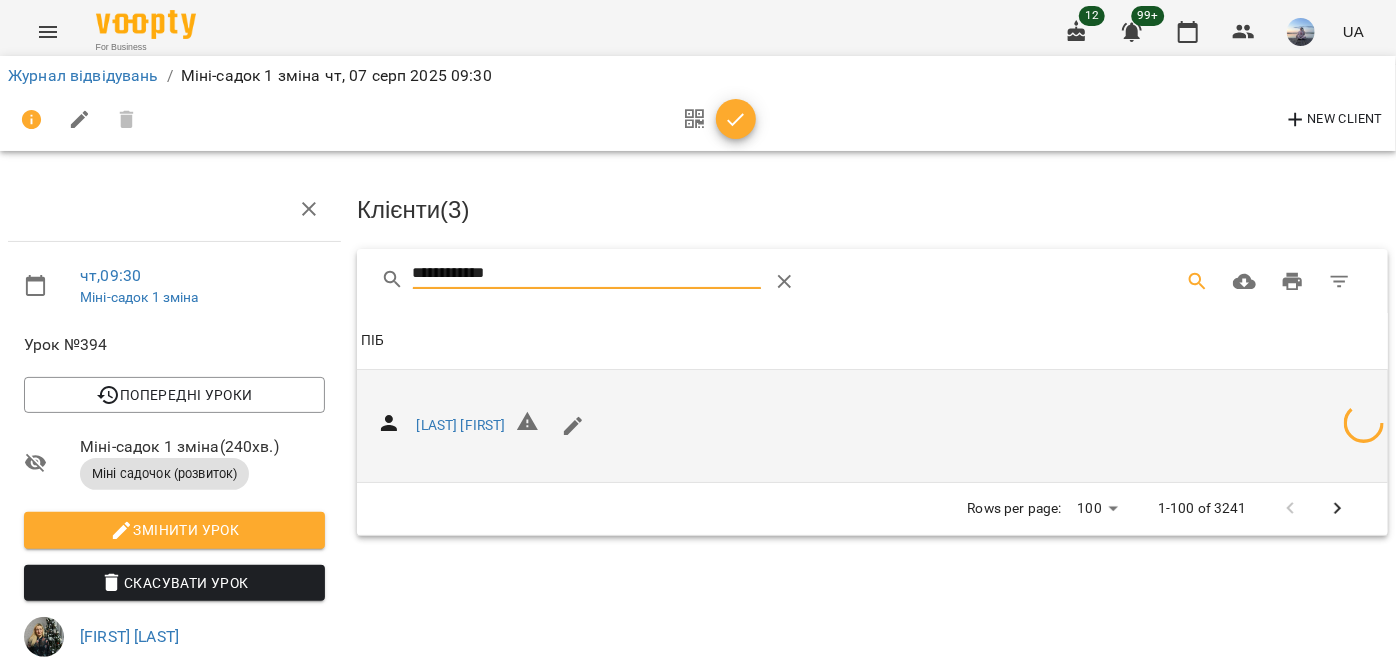 drag, startPoint x: 567, startPoint y: 266, endPoint x: 182, endPoint y: 284, distance: 385.42056 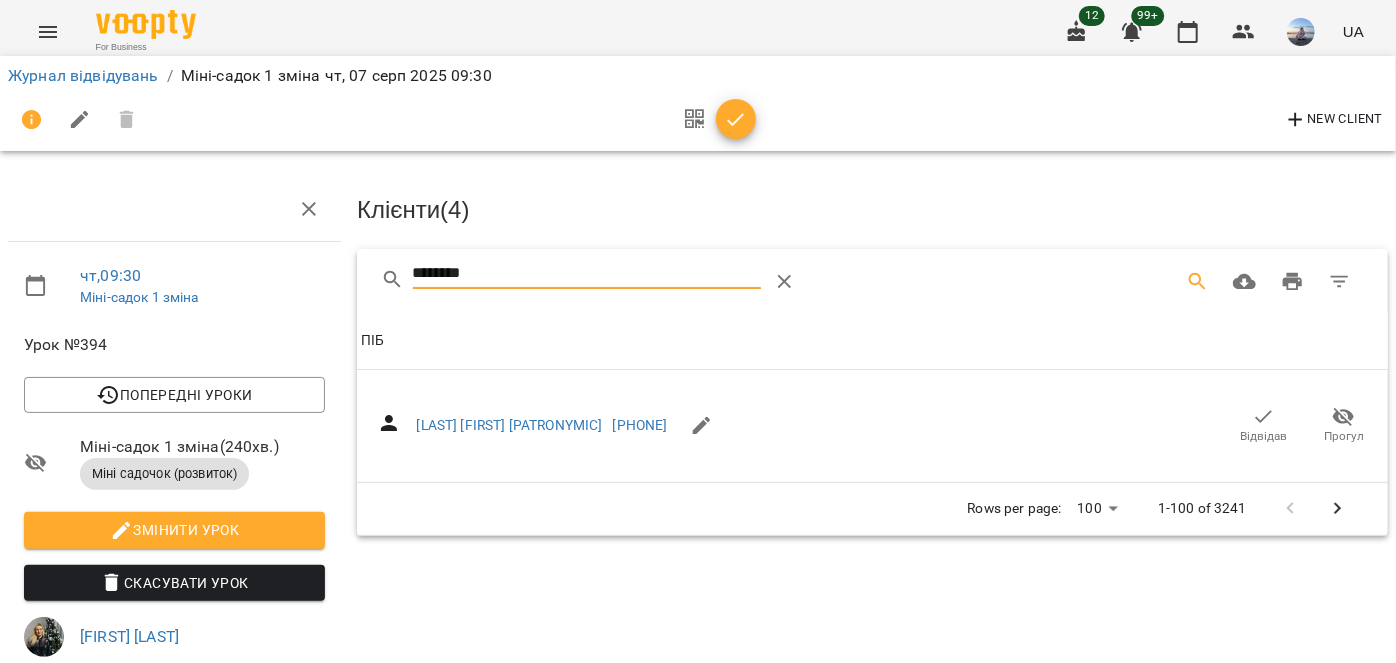 drag, startPoint x: 1259, startPoint y: 422, endPoint x: 627, endPoint y: 255, distance: 653.69183 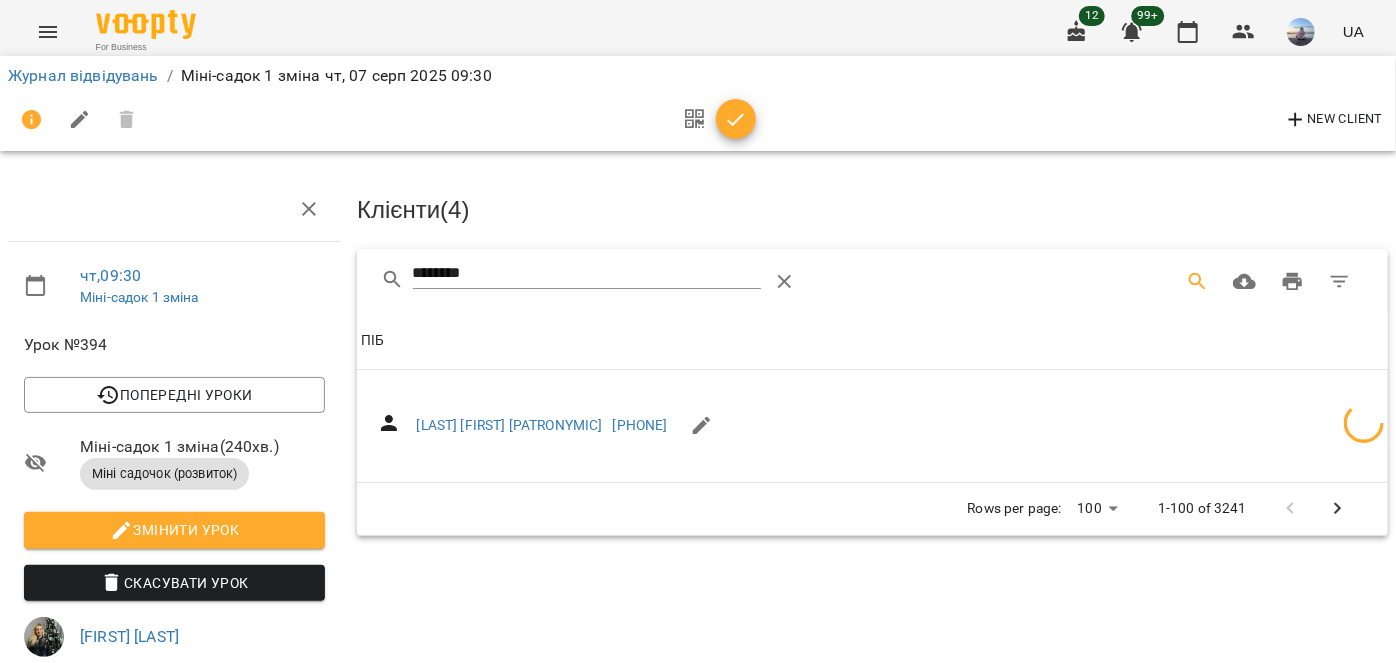 click on "чт ,  09:30 Міні-садок 1 зміна  Урок №394 Попередні уроки ср 06 серп 2025 09:30 вт 05 серп 2025 09:30 пн 04 серп 2025 09:30 пт 01 серп 2025 09:30 чт 31 лип 2025 09:30   Міні-садок 1 зміна  ( 240 хв. ) Міні садочок (розвиток)  Змінити урок Скасувати Урок Бобрик Вікторія  Мармур Тетяна Олександрівна Ігрова кімната  Кімната Навчальний клас  Кімната міні-садок 1 зміна 2025-08-07 11:06:18 Створити розсилку Клієнти ( 4 ) ******** Клієнти ( 4 ) ПІБ ПІБ Павлов Дмитро Олександрович  +[PHONE] Rows per page: 100 *** 1-100 of 3241" at bounding box center (698, 634) 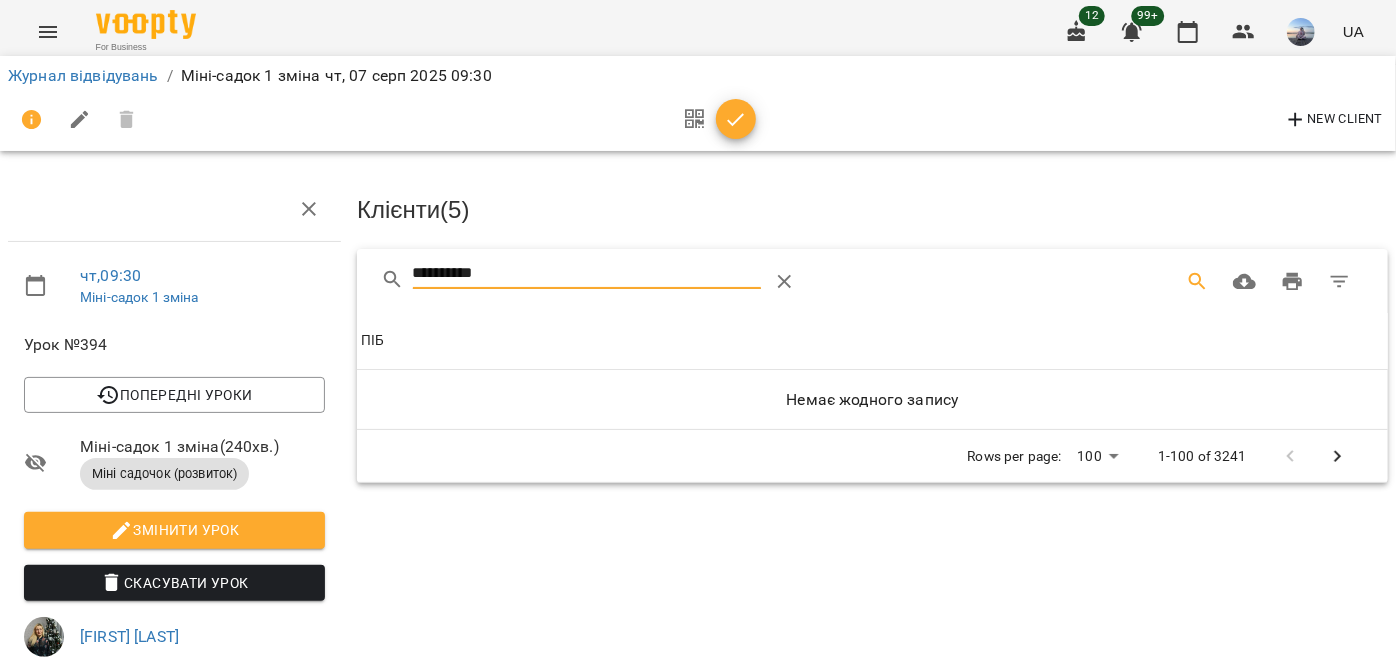 type on "**********" 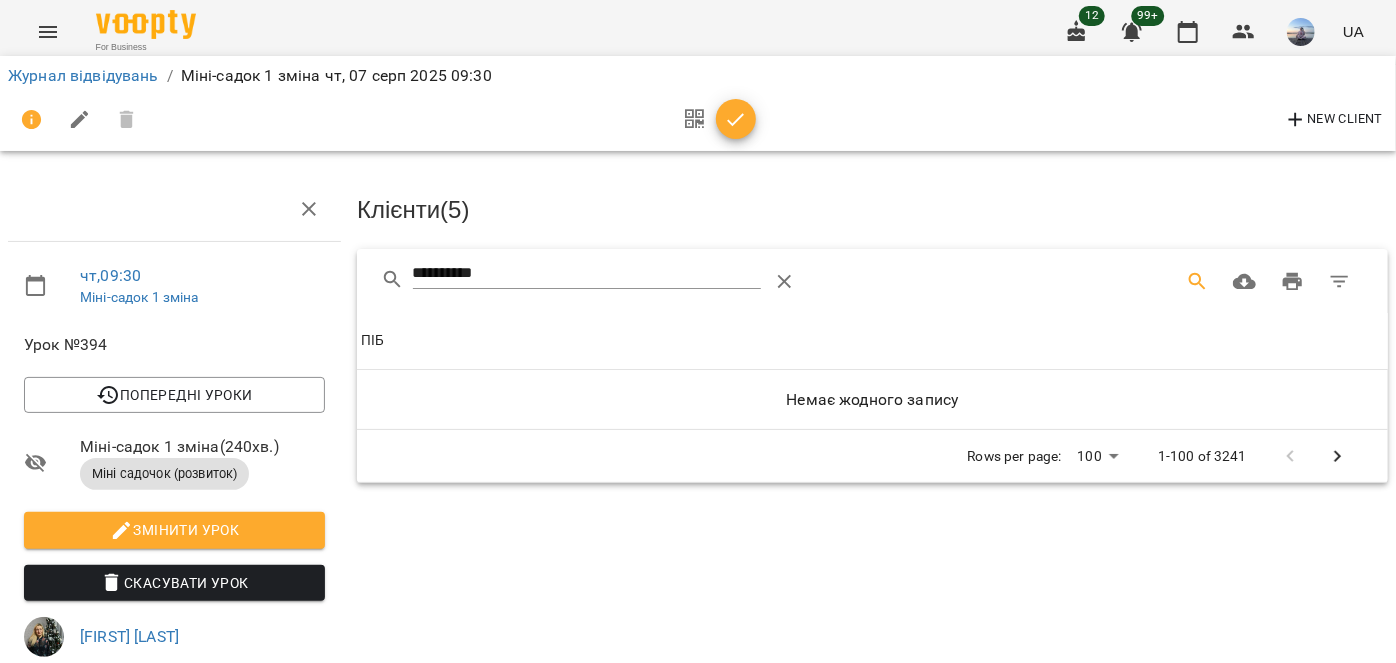 drag, startPoint x: 505, startPoint y: 257, endPoint x: 516, endPoint y: 273, distance: 19.416489 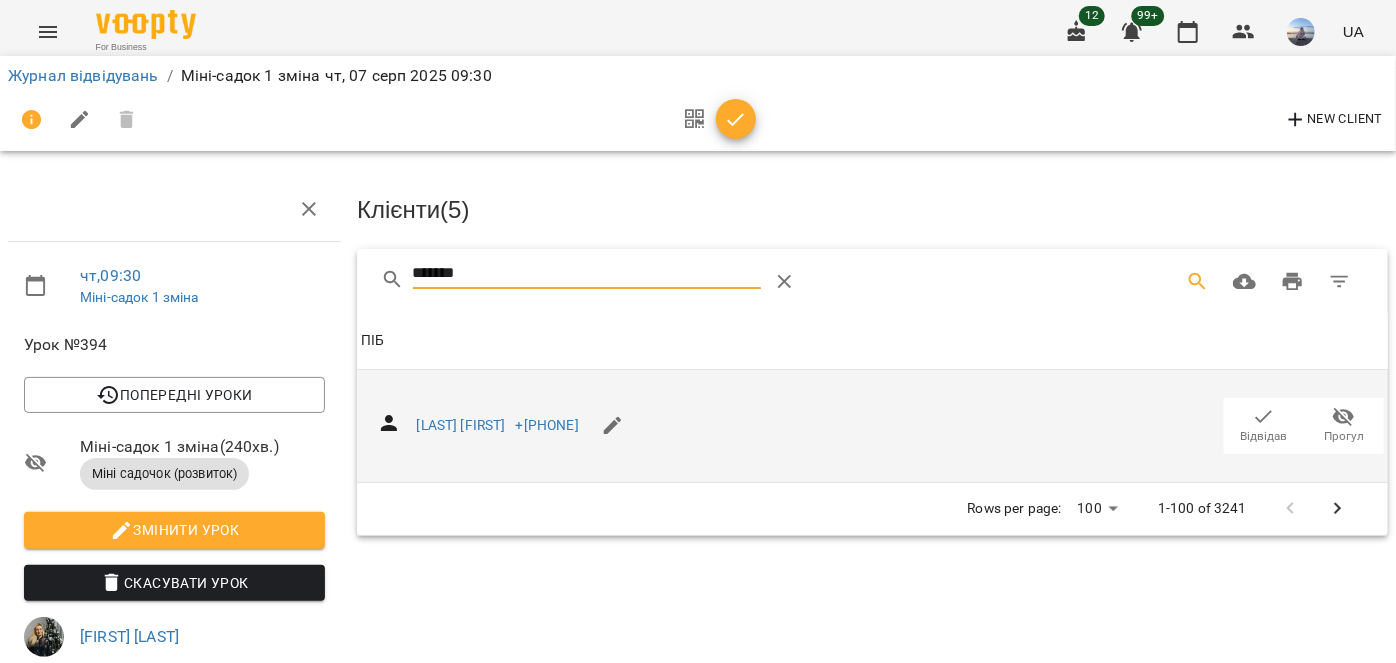 click on "Відвідав" at bounding box center [1264, 425] 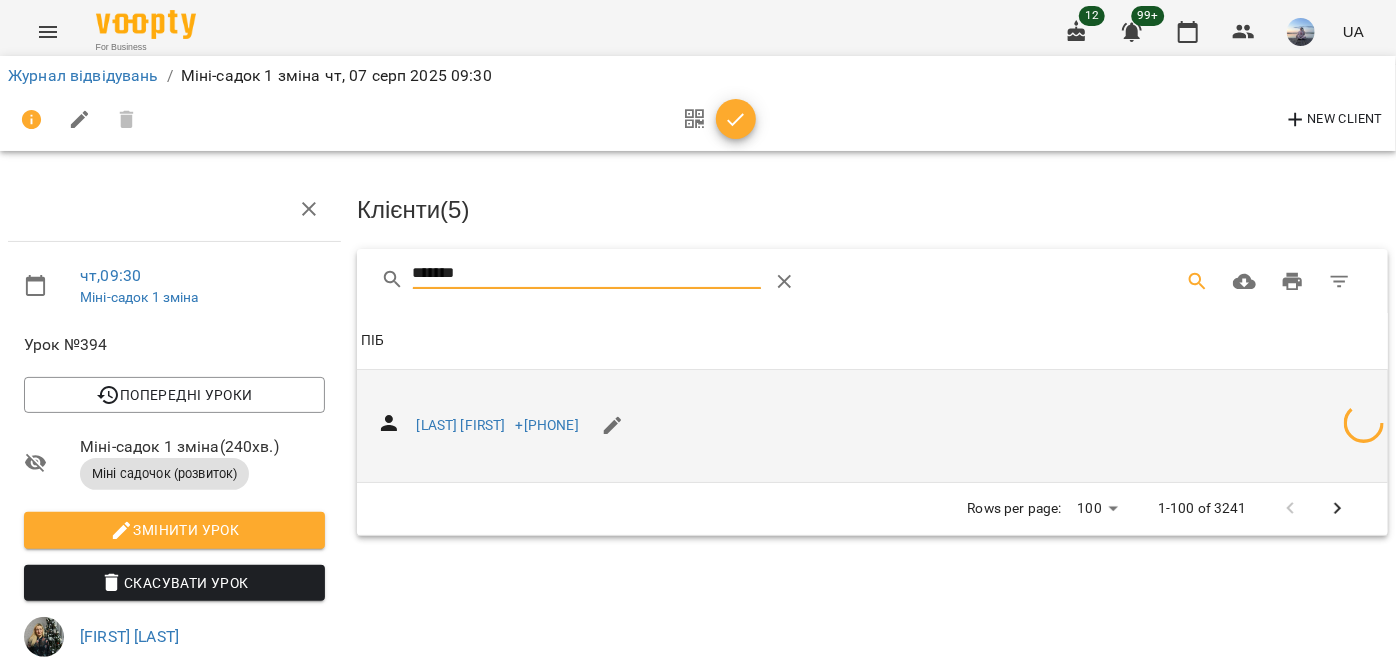 drag, startPoint x: 500, startPoint y: 261, endPoint x: 171, endPoint y: 275, distance: 329.29773 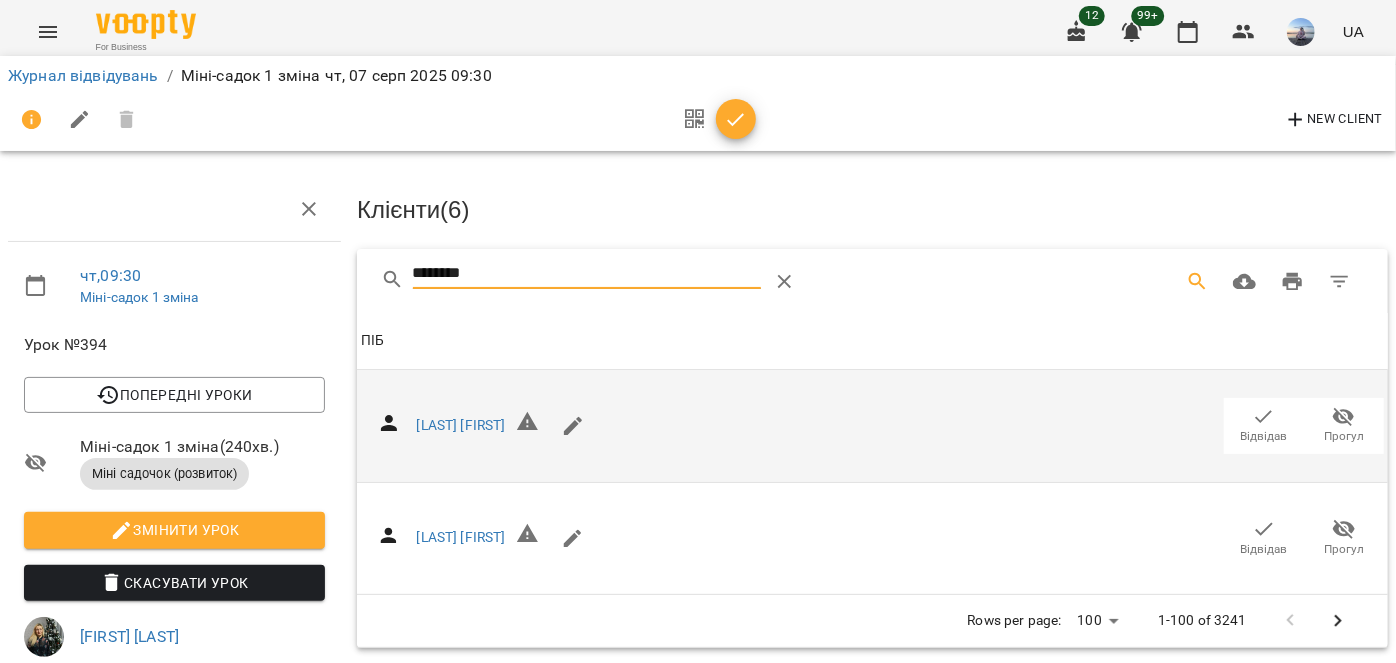 click 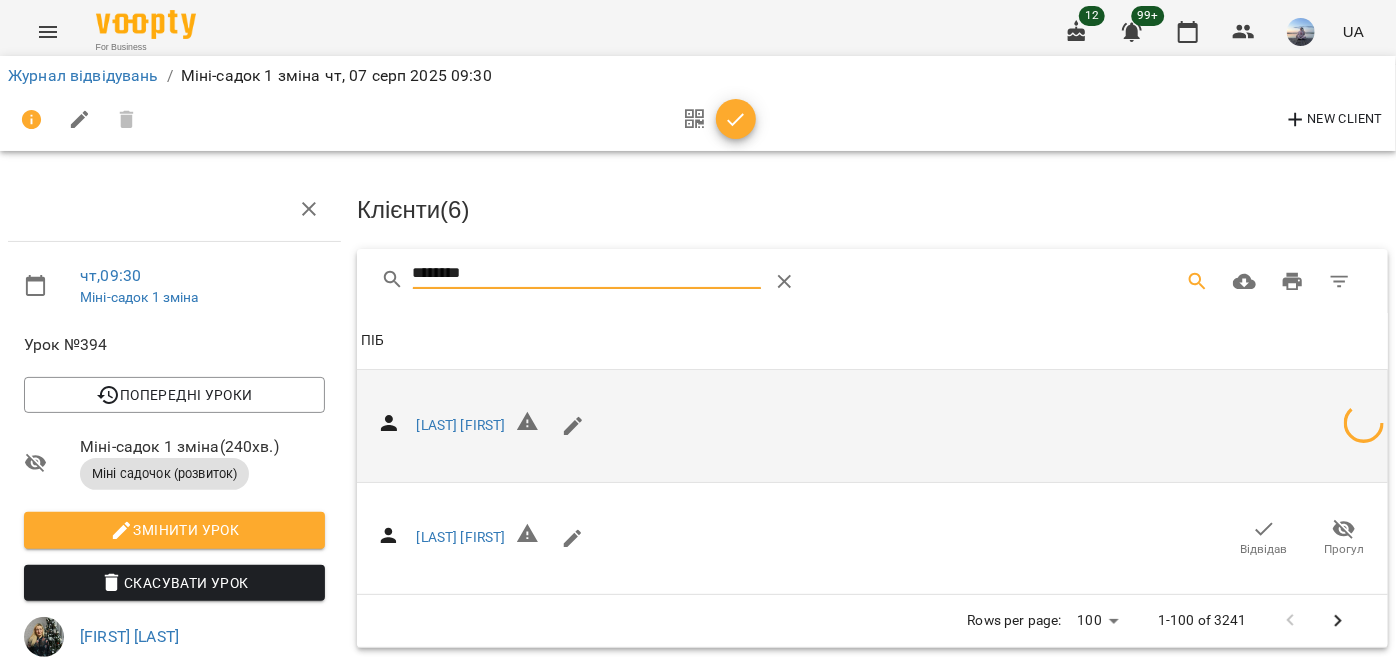 drag, startPoint x: 509, startPoint y: 260, endPoint x: 144, endPoint y: 266, distance: 365.04932 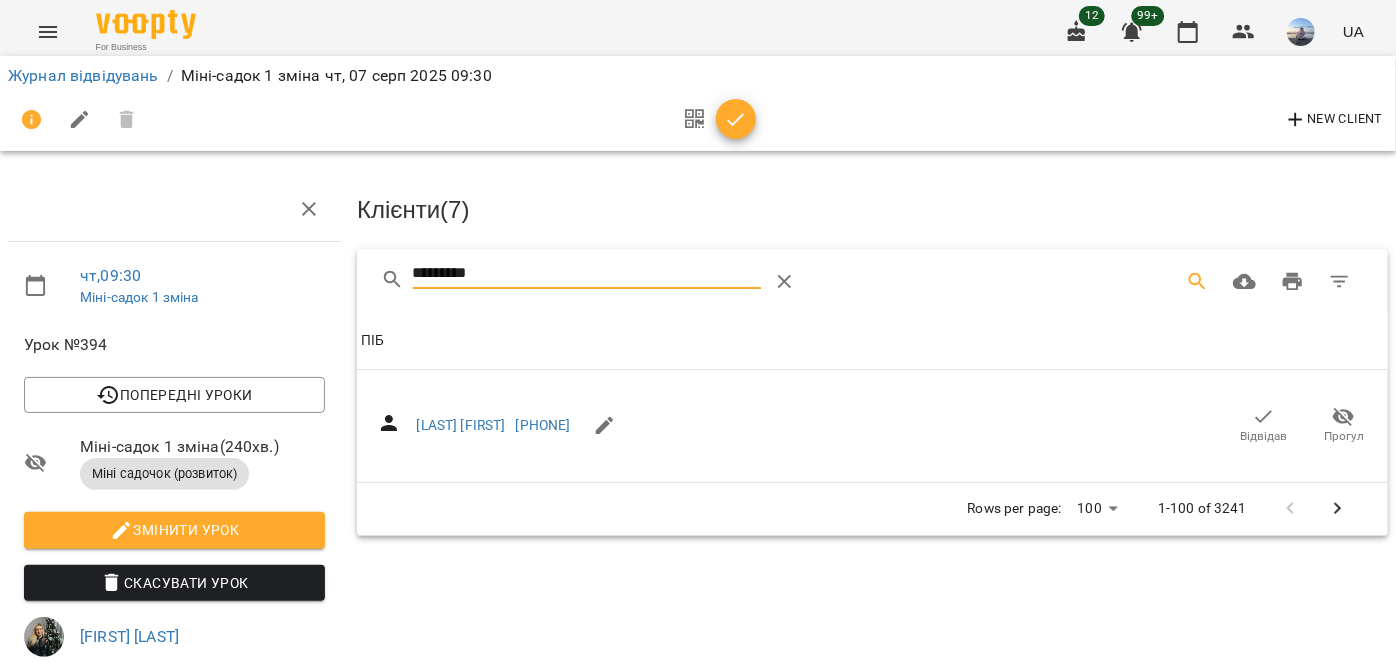 drag, startPoint x: 1264, startPoint y: 432, endPoint x: 681, endPoint y: 275, distance: 603.76984 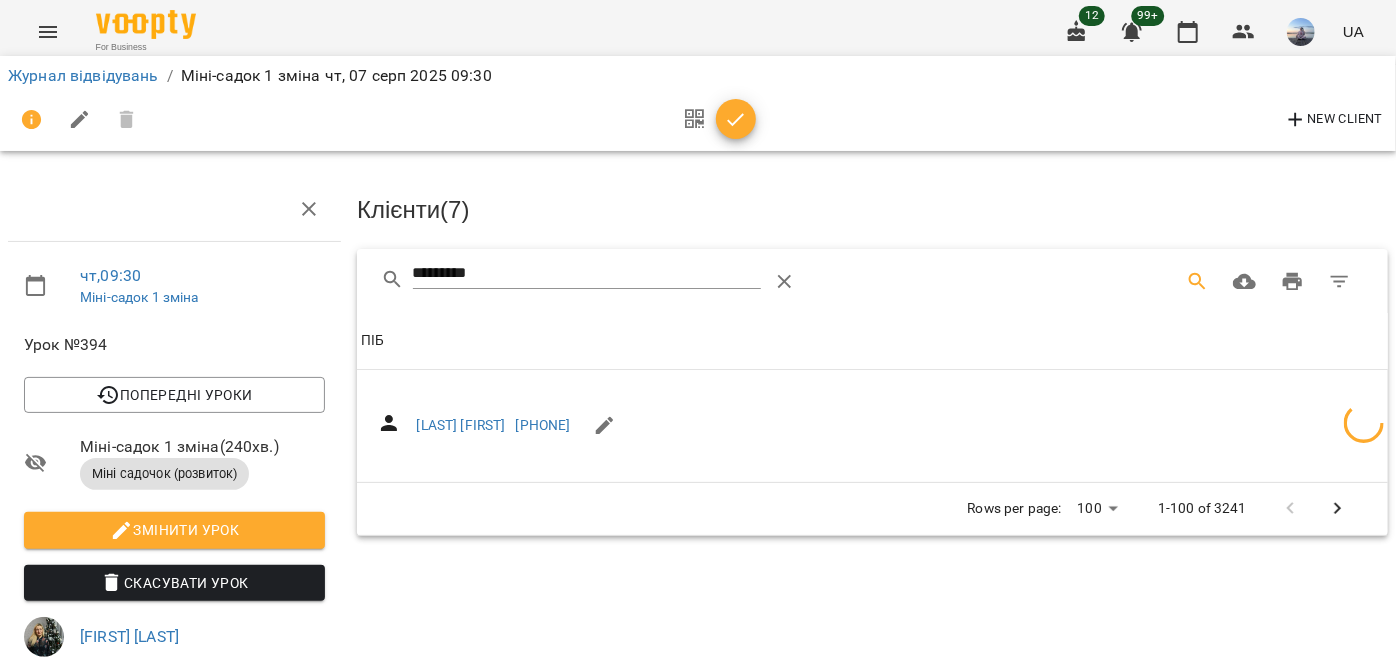 click on "чт ,  09:30 Міні-садок 1 зміна  Урок №394 Попередні уроки ср 06 серп 2025 09:30 вт 05 серп 2025 09:30 пн 04 серп 2025 09:30 пт 01 серп 2025 09:30 чт 31 лип 2025 09:30   Міні-садок 1 зміна  ( 240 хв. ) Міні садочок (розвиток)  Змінити урок Скасувати Урок Бобрик Вікторія  Мармур Тетяна Олександрівна Ігрова кімната  Кімната Навчальний клас  Кімната міні-садок 1 зміна 2025-08-07 11:06:18 Створити розсилку Клієнти ( 7 ) ******** Клієнти ( 7 ) ПІБ ПІБ Гніденко Єва +[PHONE] Rows per page: 100 *** 1-100 of 3241" at bounding box center (698, 634) 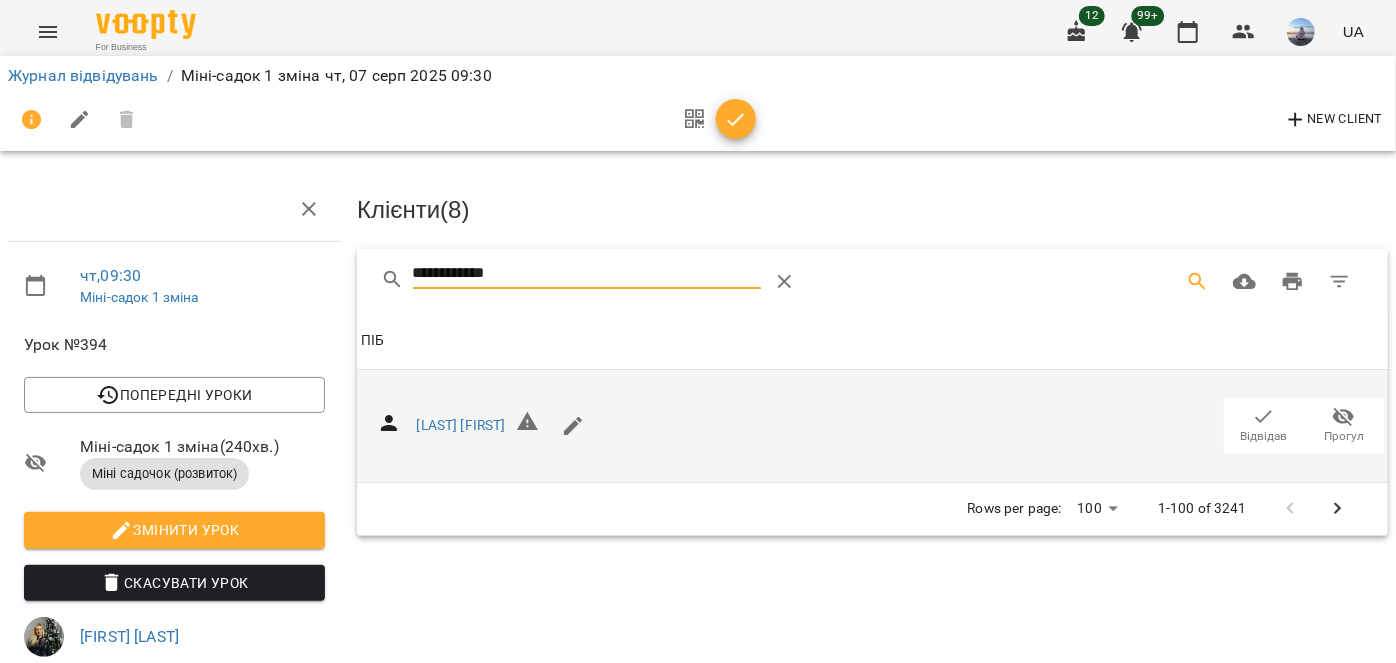 click on "Відвідав" at bounding box center [1264, 425] 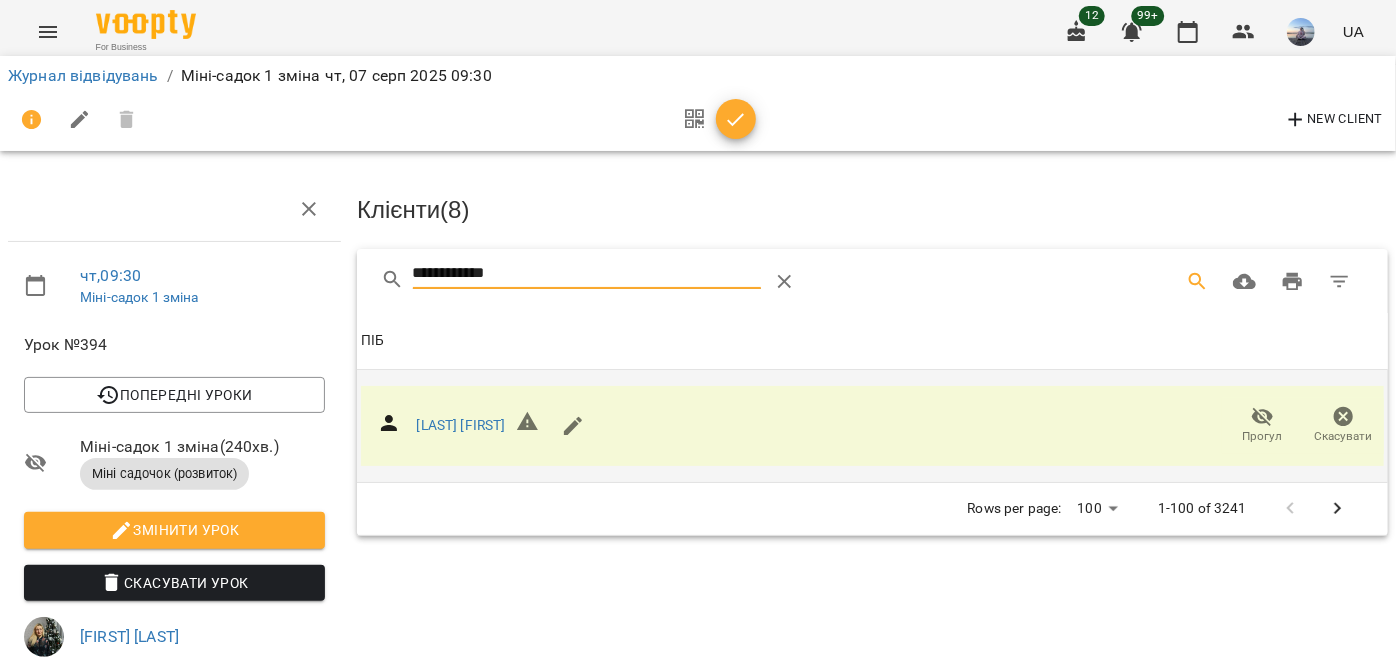 drag, startPoint x: 432, startPoint y: 270, endPoint x: 337, endPoint y: 270, distance: 95 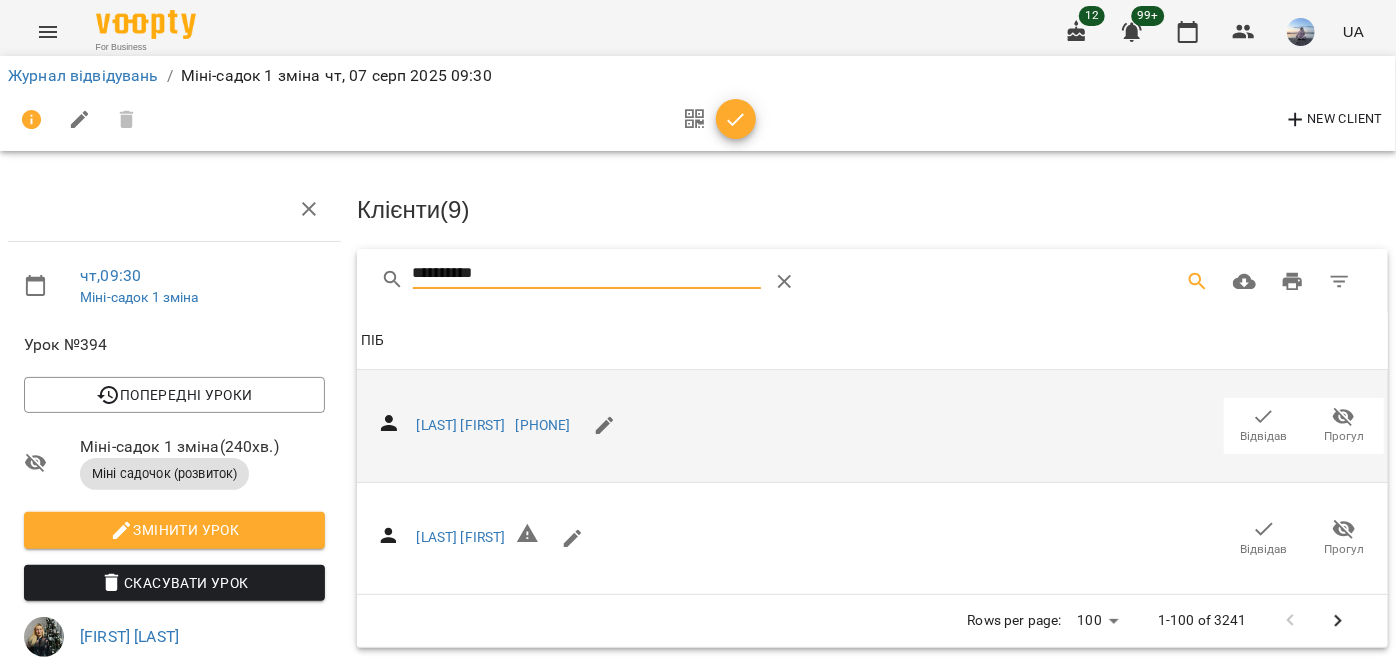 drag, startPoint x: 1253, startPoint y: 535, endPoint x: 652, endPoint y: 296, distance: 646.7782 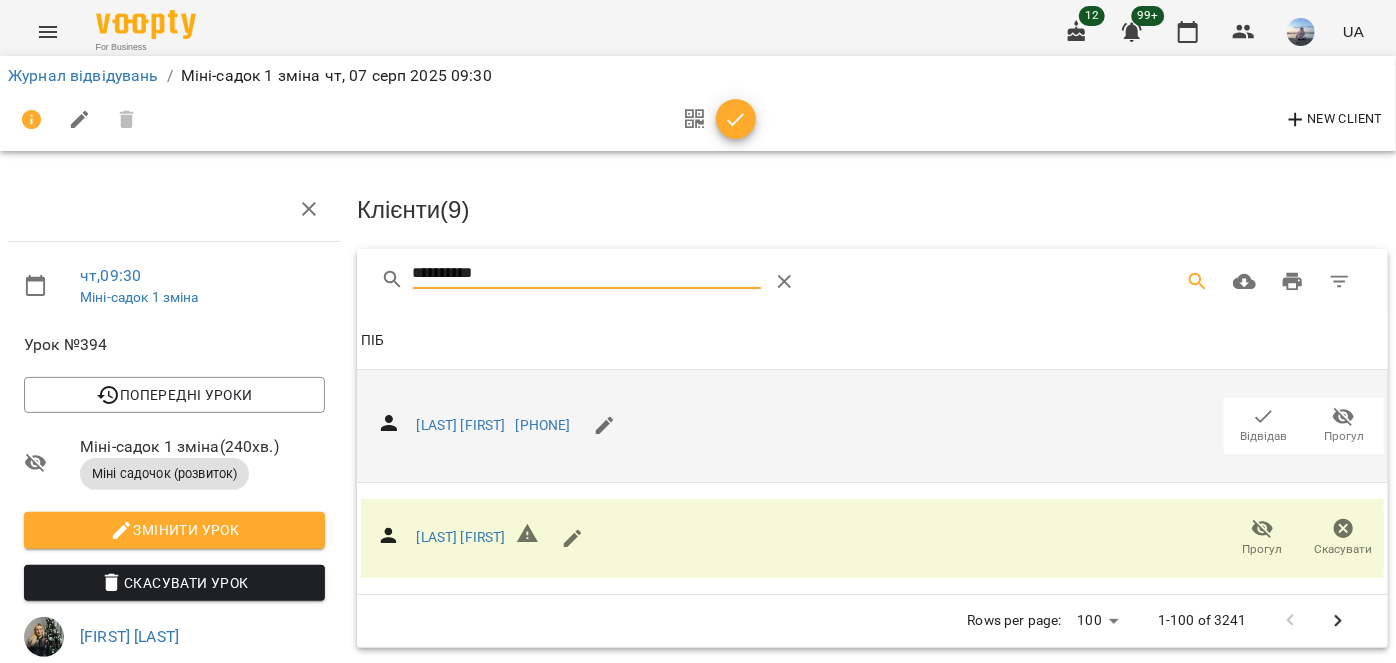 drag, startPoint x: 602, startPoint y: 268, endPoint x: 189, endPoint y: 279, distance: 413.14645 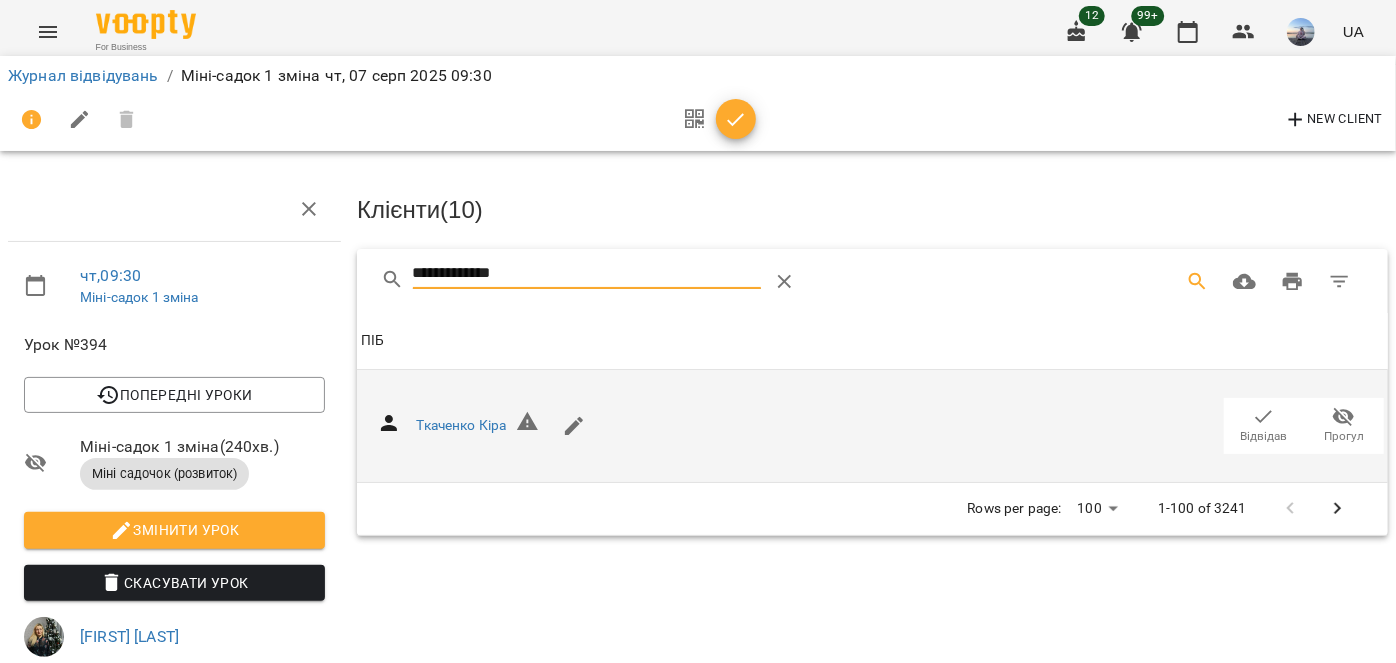 type on "**********" 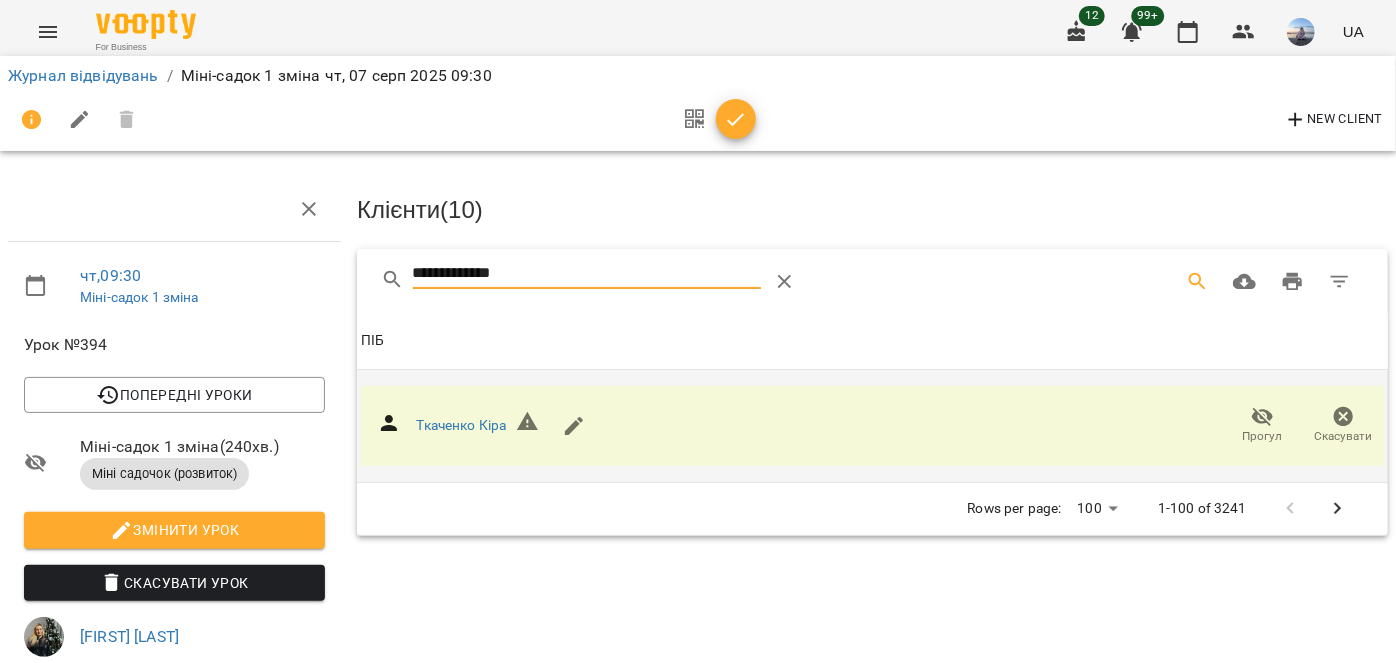 drag, startPoint x: 603, startPoint y: 276, endPoint x: 264, endPoint y: 287, distance: 339.1784 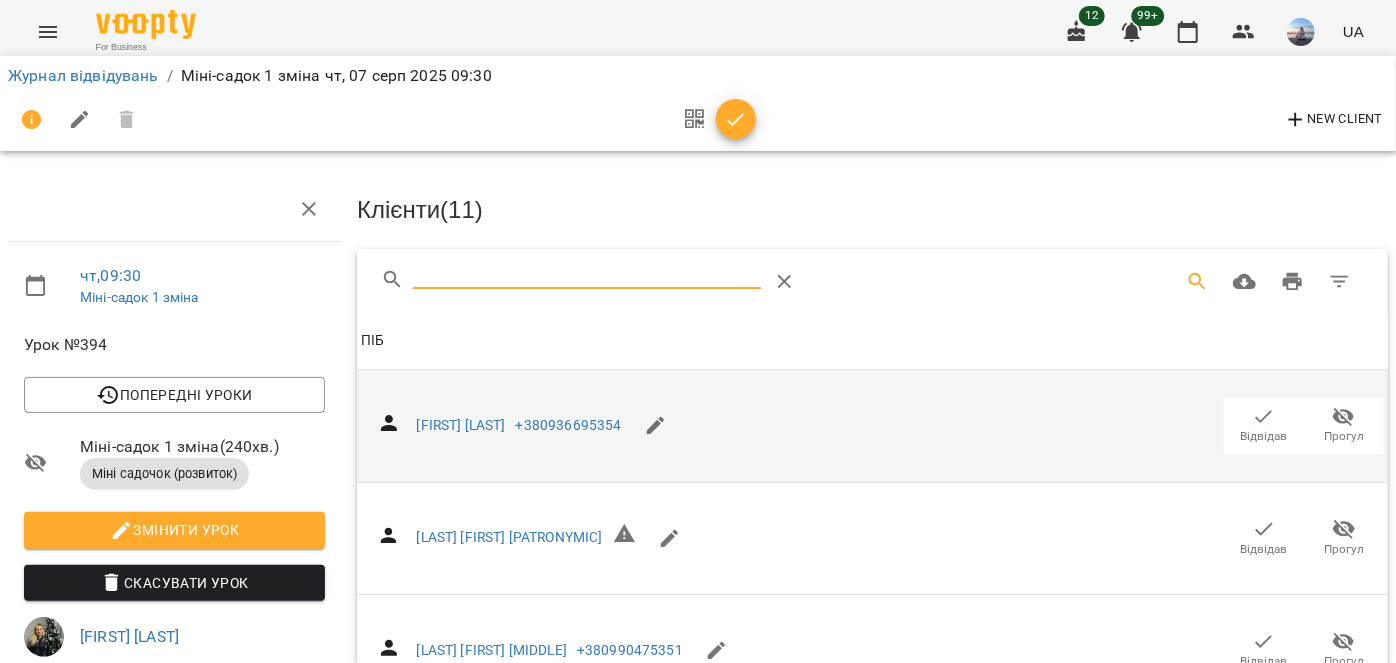 type 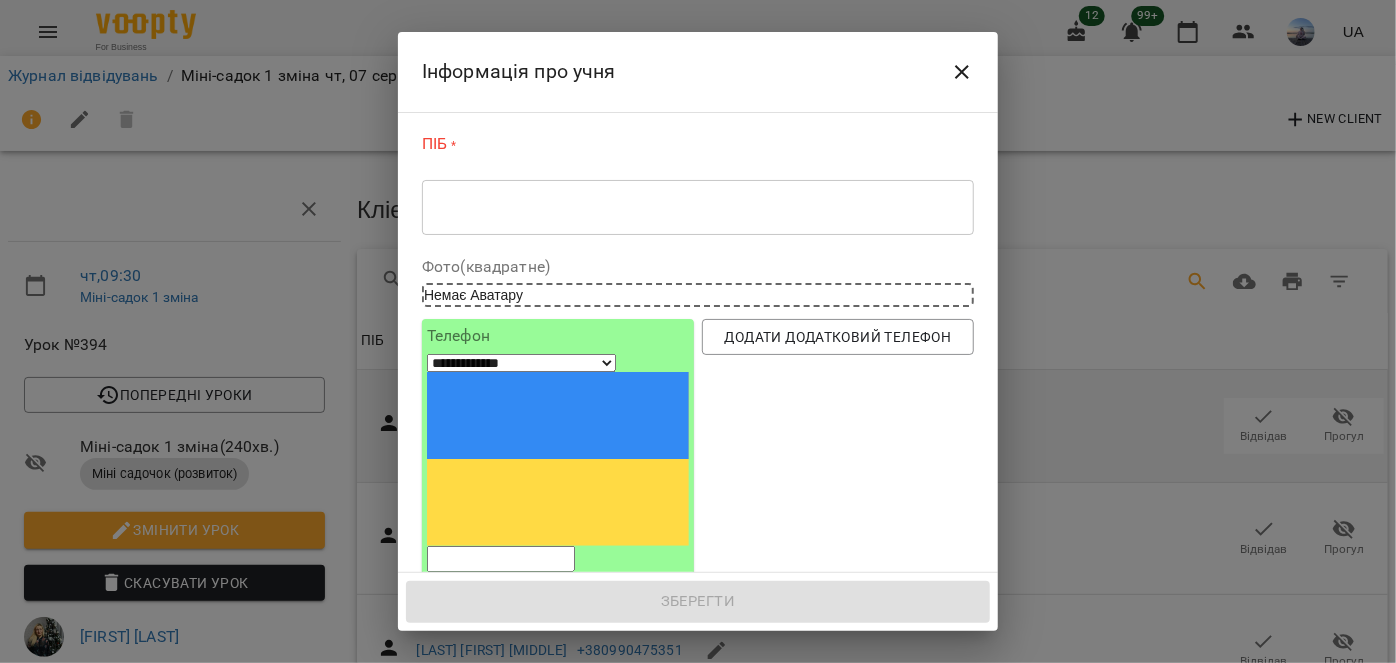 click on "* ​" at bounding box center [698, 207] 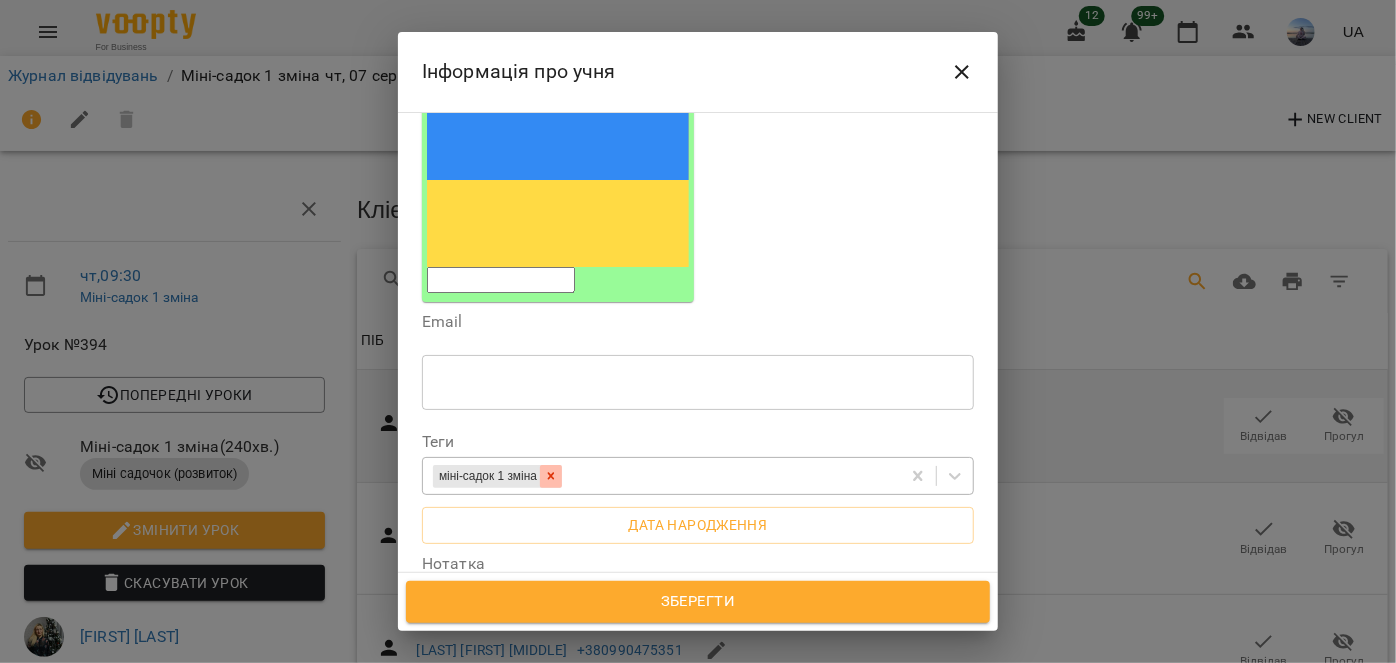 click at bounding box center [551, 476] 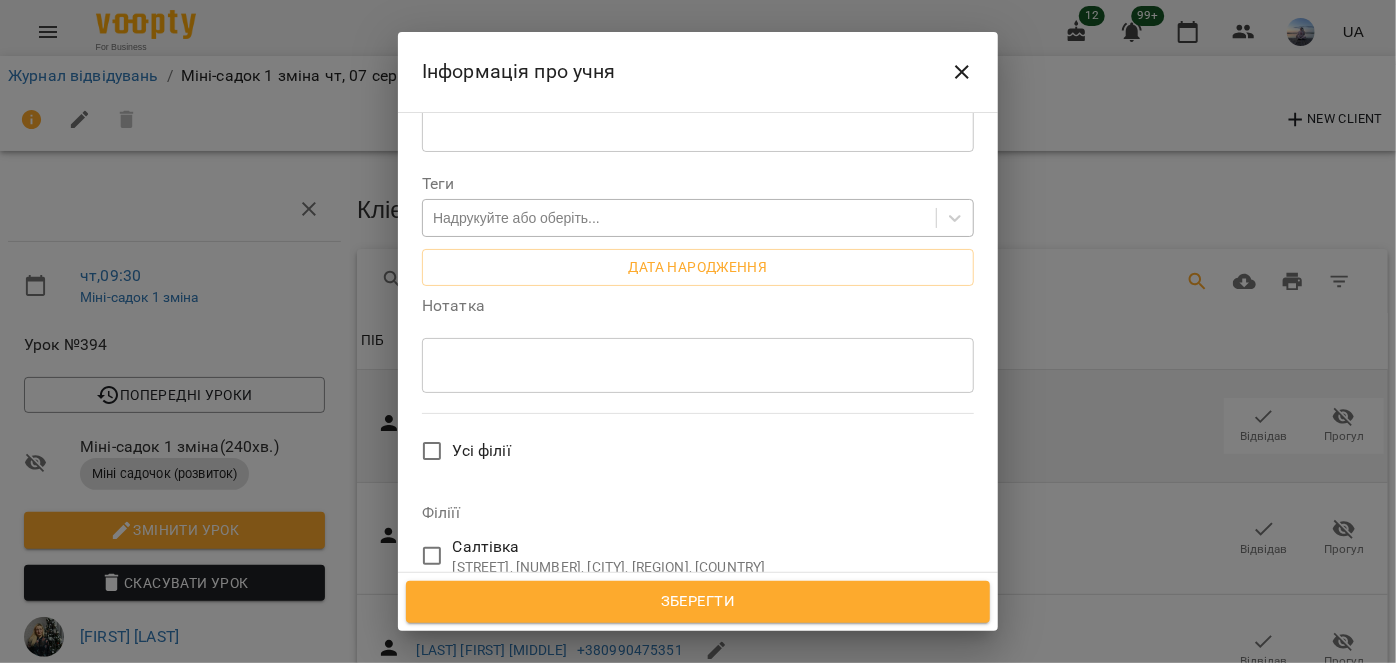 scroll, scrollTop: 636, scrollLeft: 0, axis: vertical 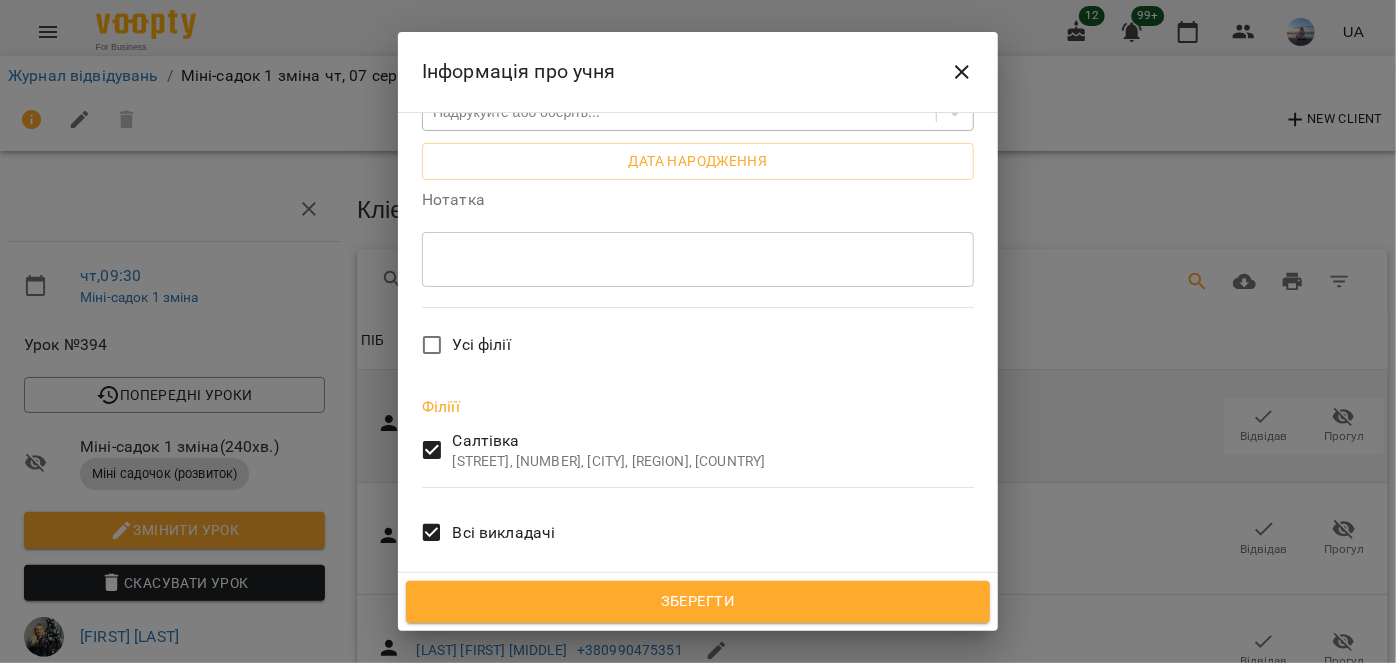 click on "Зберегти" at bounding box center [698, 602] 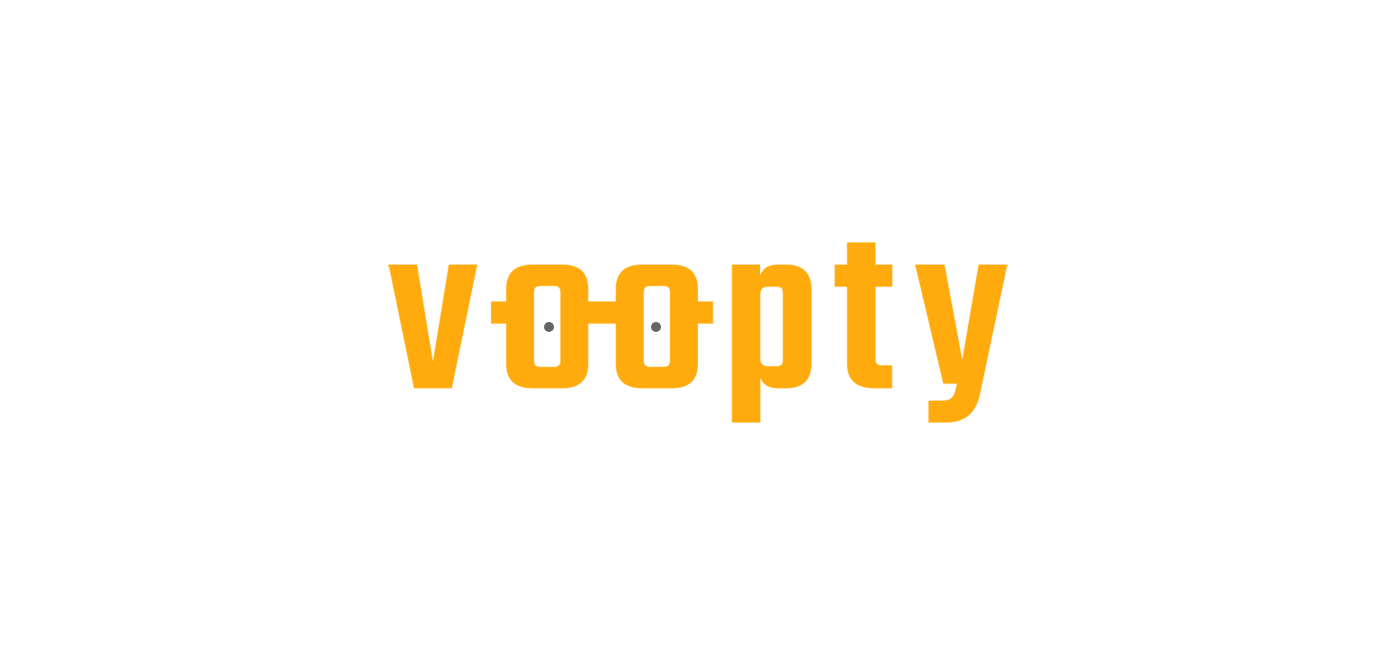 scroll, scrollTop: 0, scrollLeft: 0, axis: both 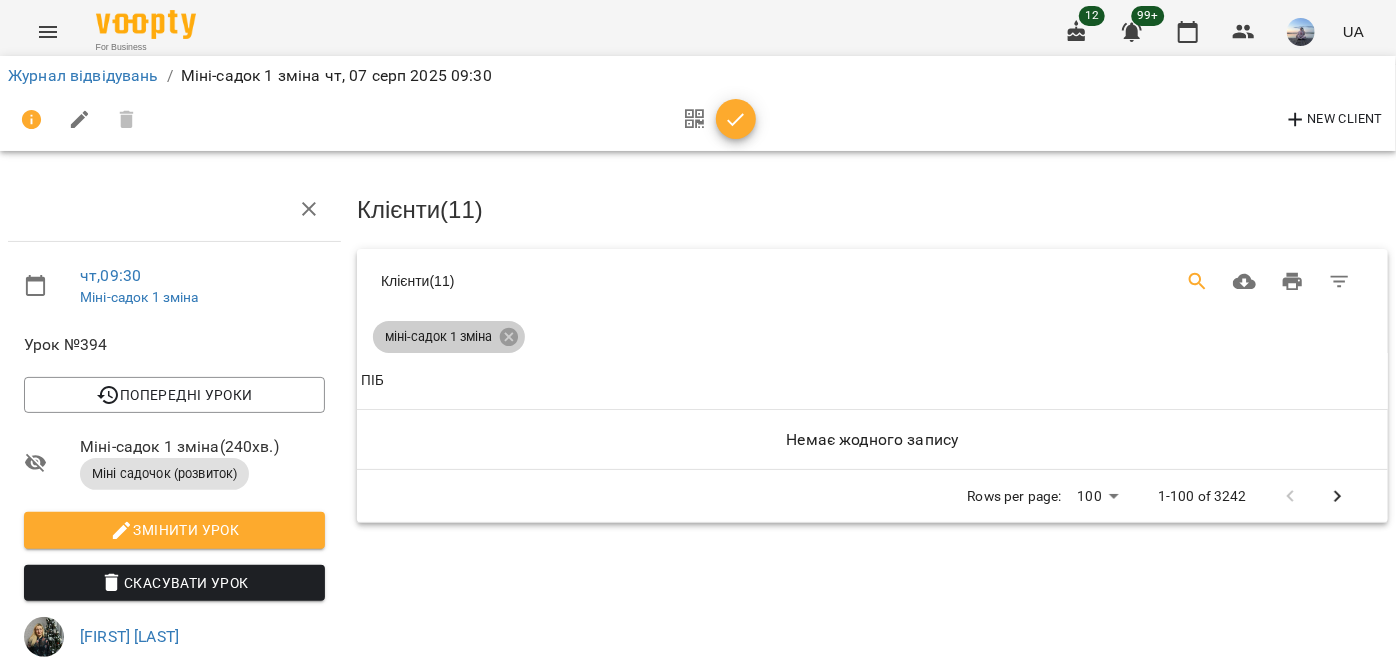 click 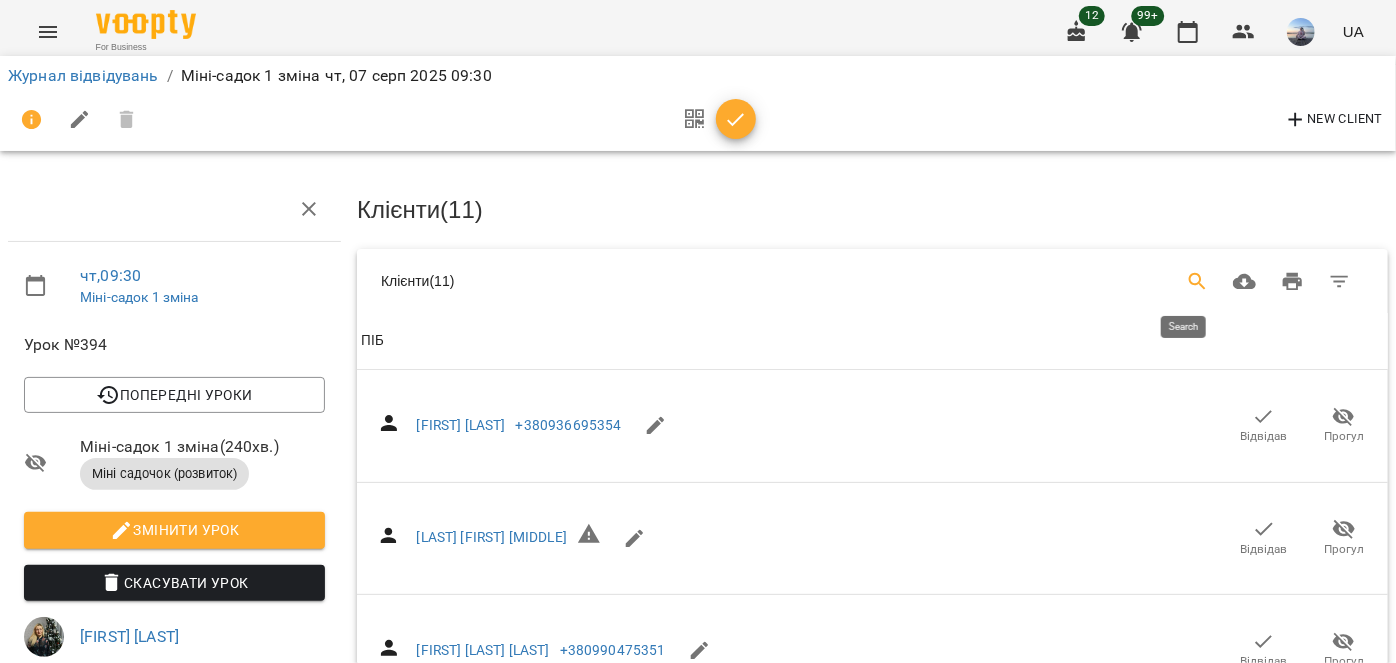 click 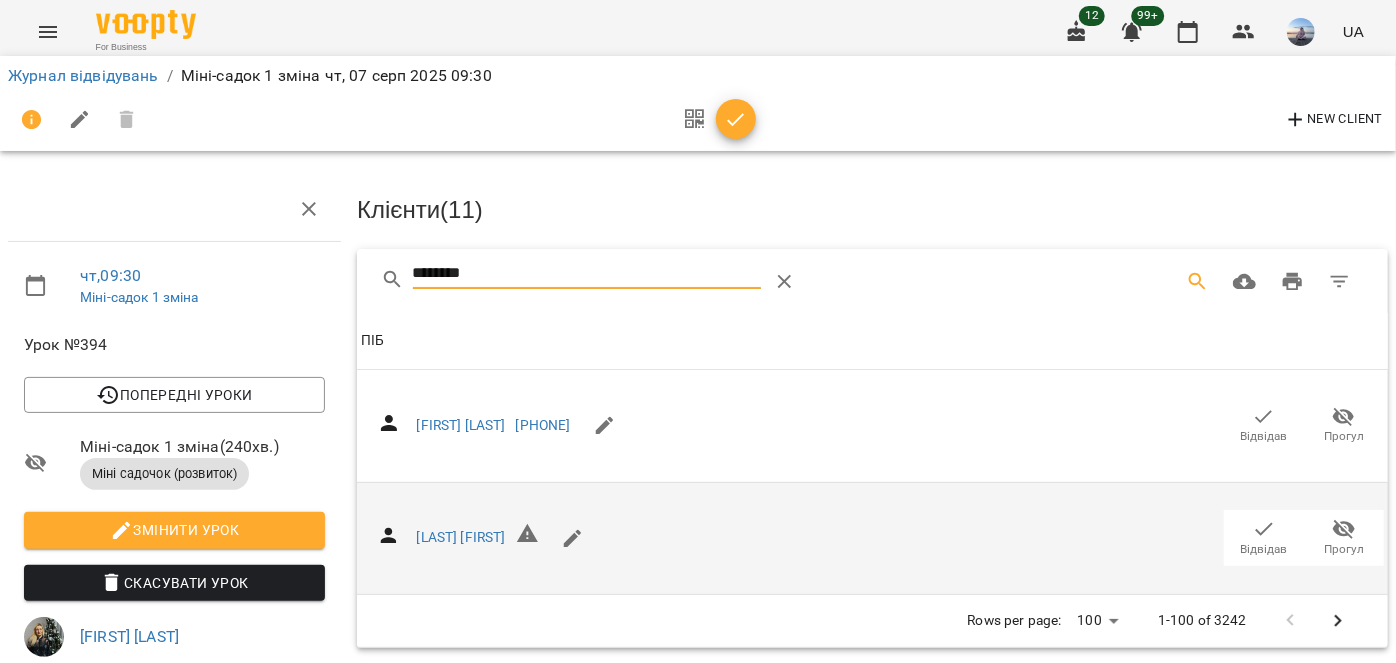 type on "*******" 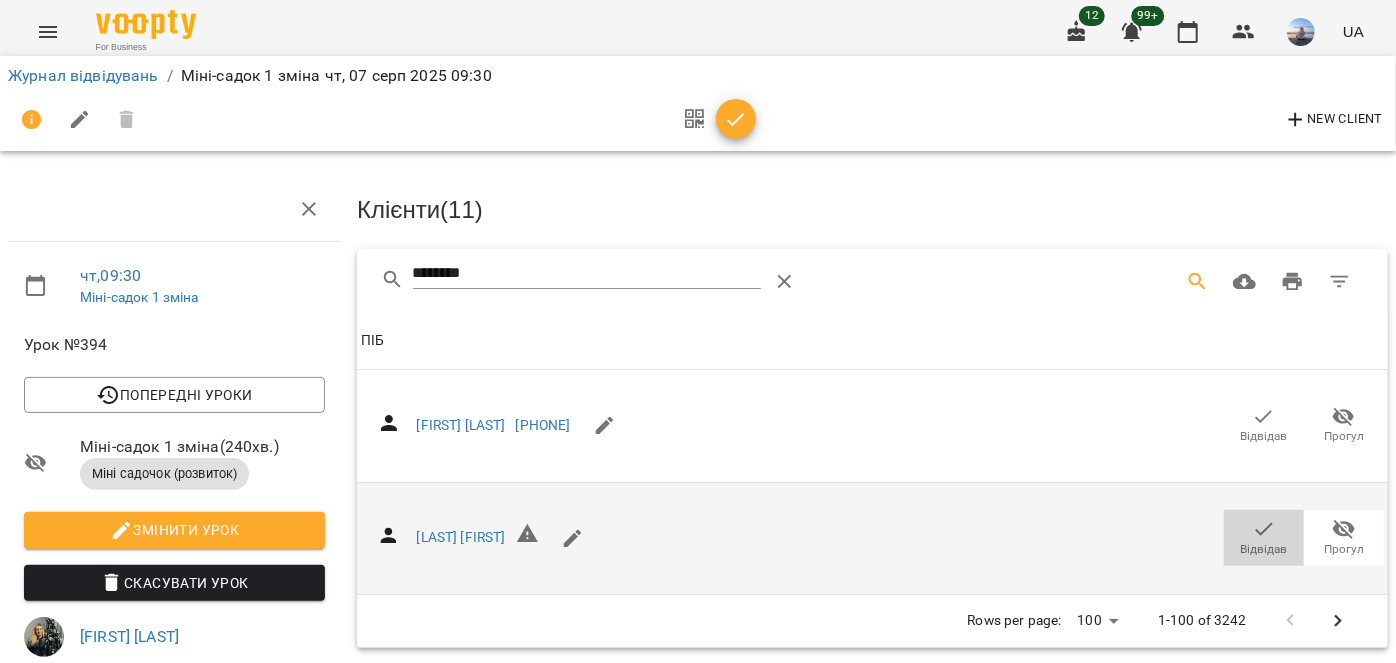 click 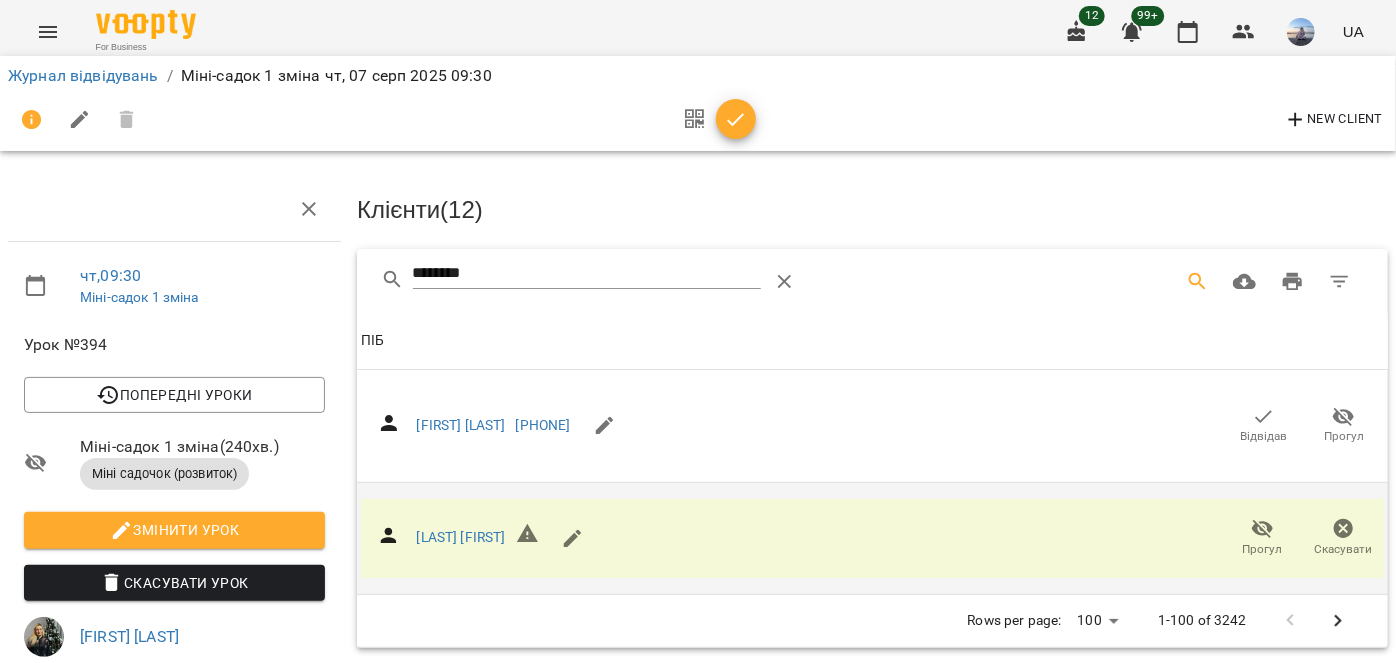 click 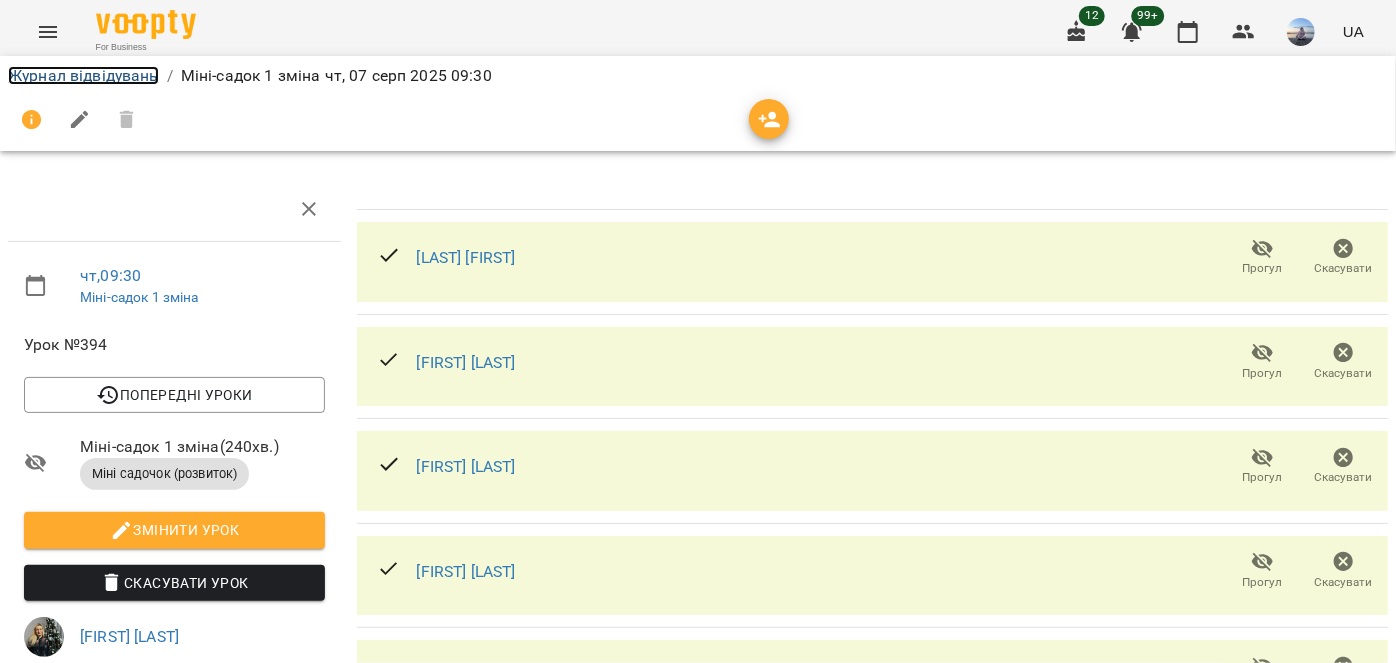 click on "Журнал відвідувань" at bounding box center (83, 75) 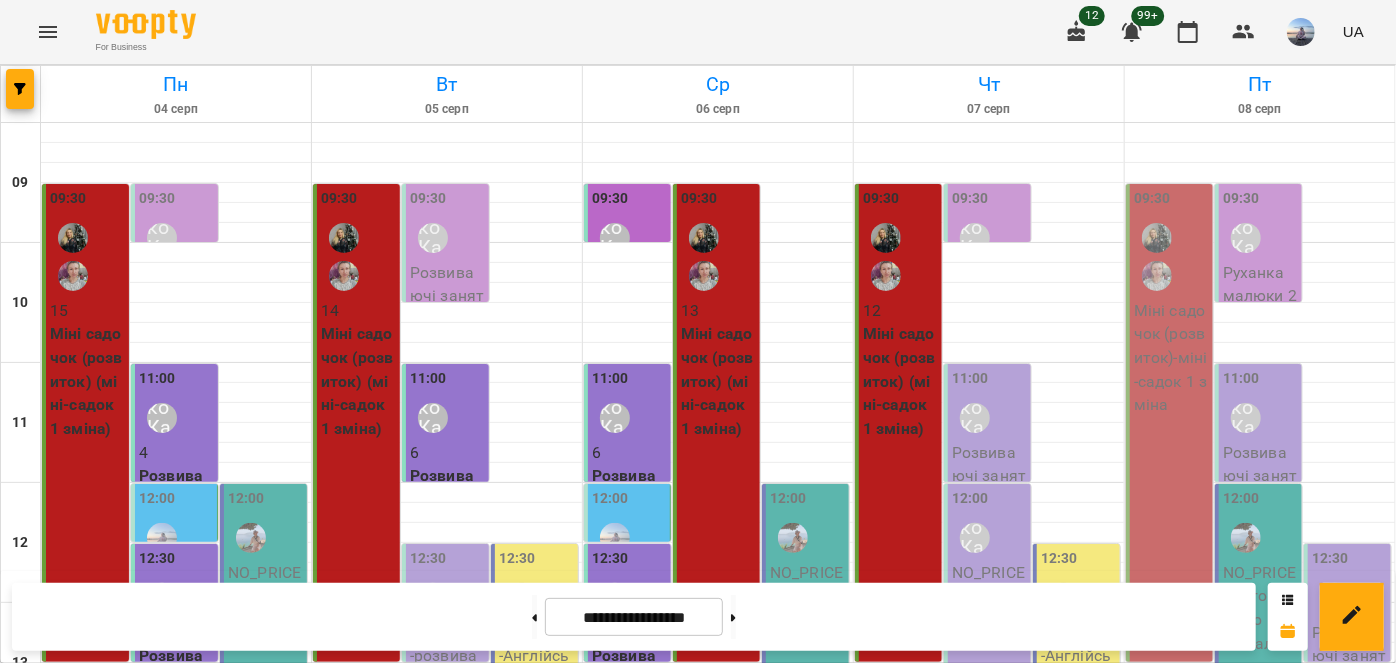 click on "[TIME][FIRST] [LAST]" at bounding box center (989, 404) 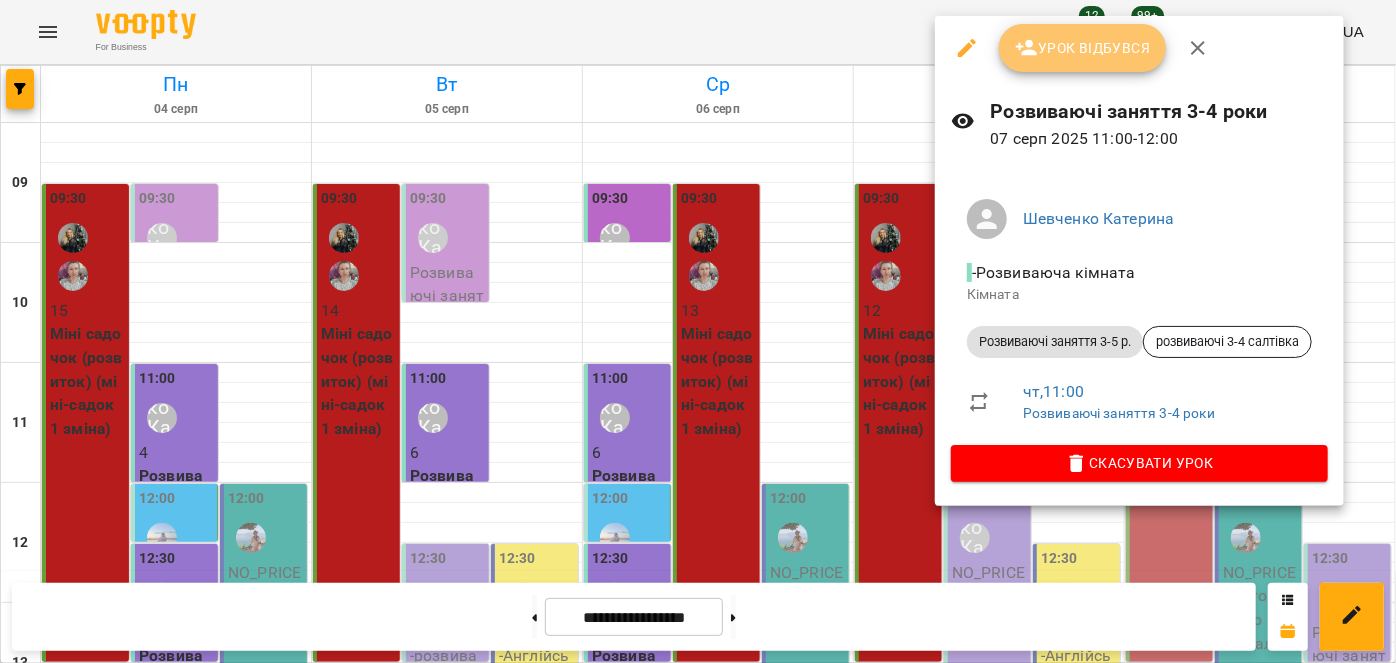 click on "Урок відбувся" at bounding box center (1083, 48) 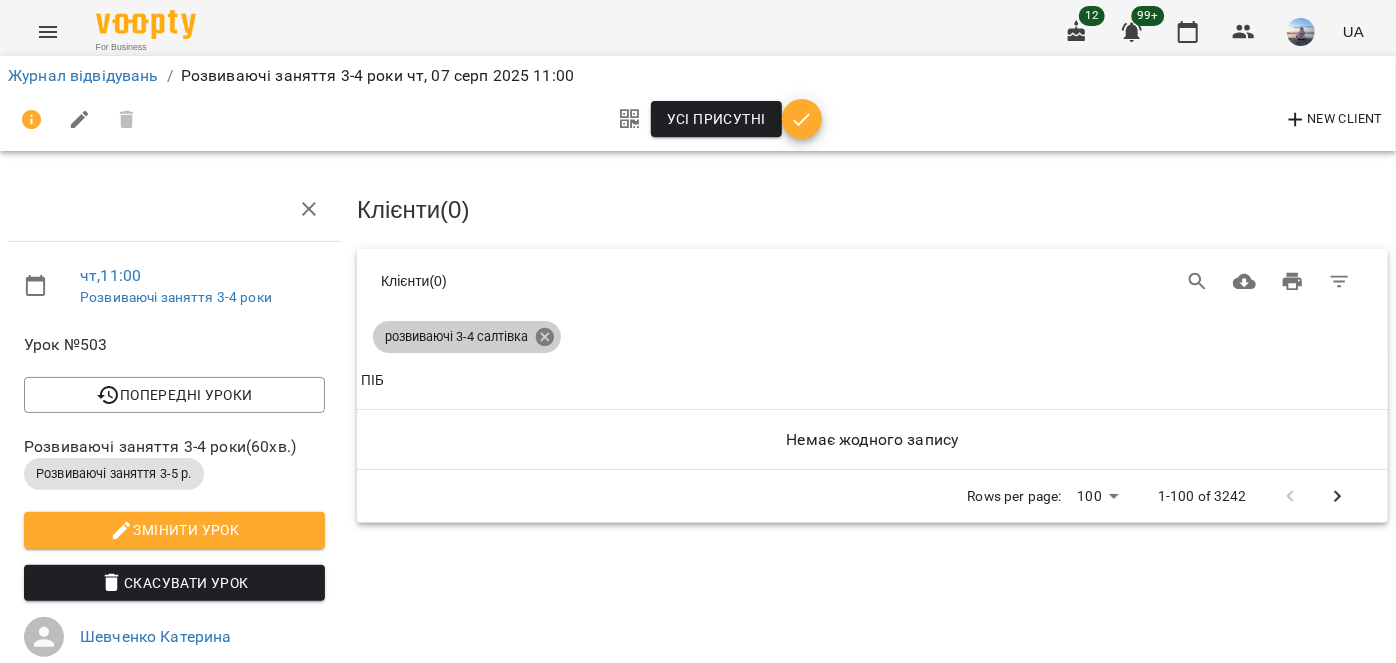 click 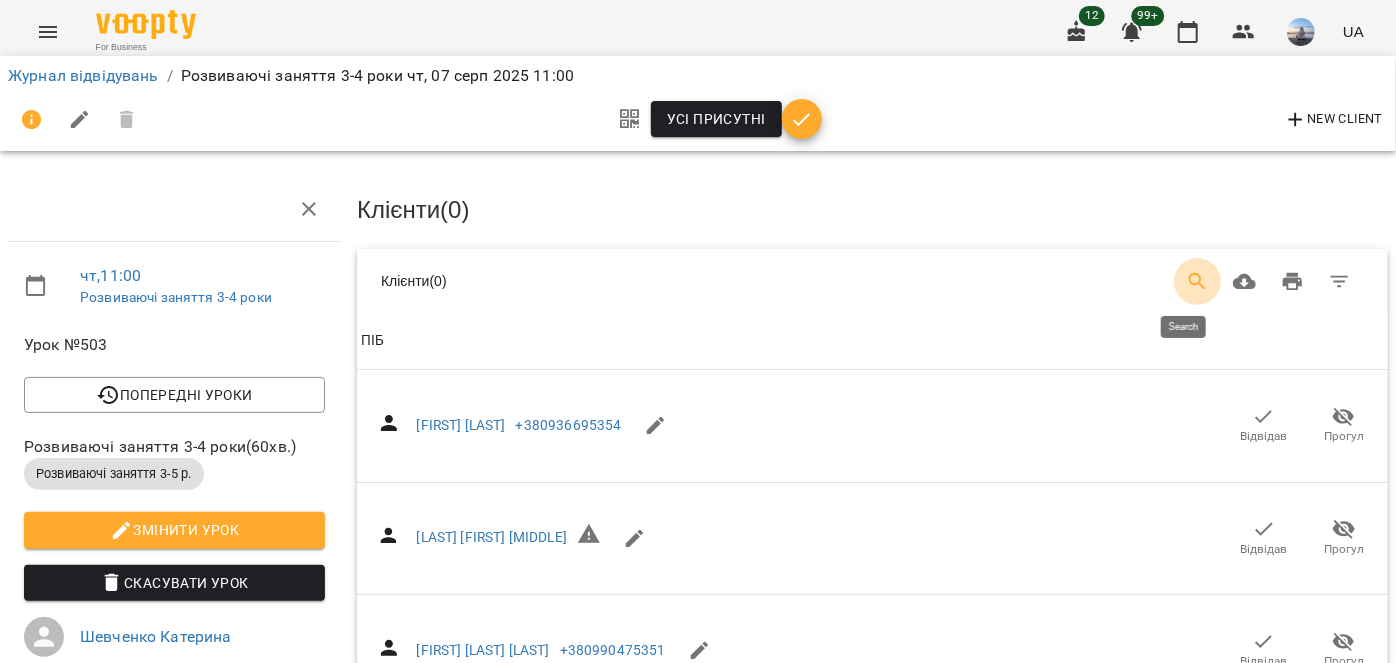 click at bounding box center [1198, 282] 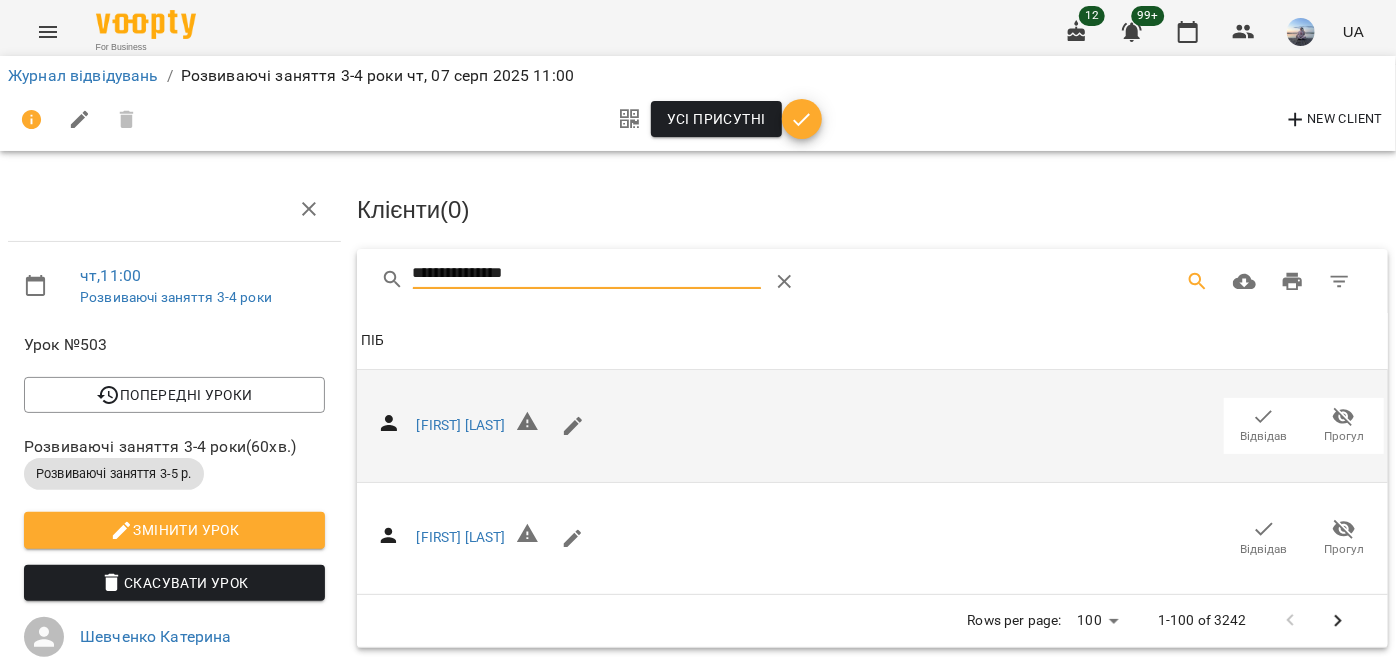 type on "**********" 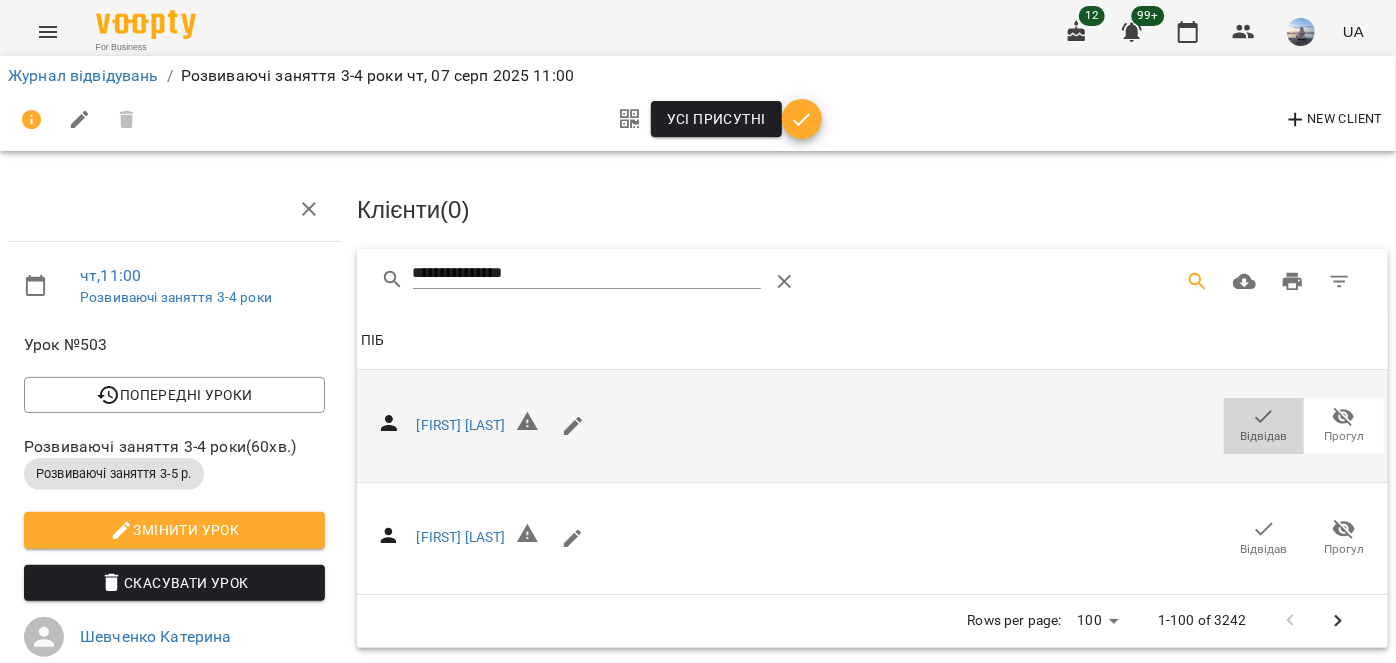 click on "Відвідав" at bounding box center [1264, 436] 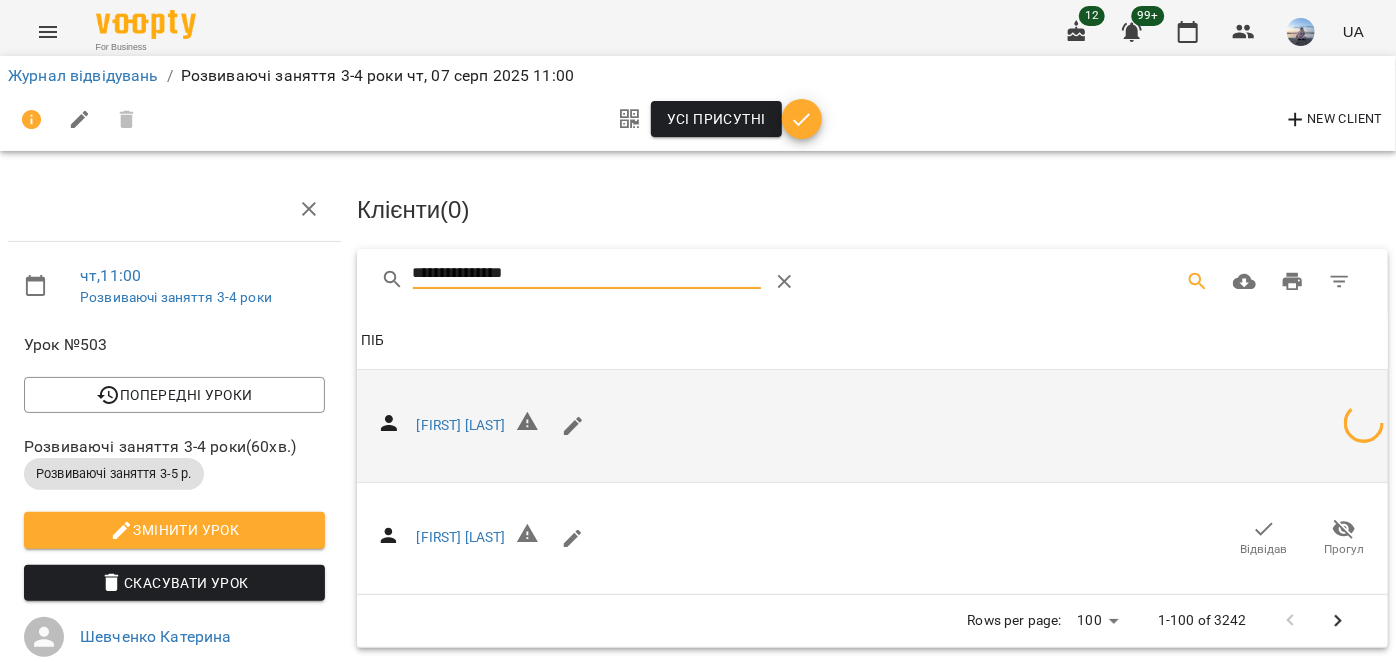 drag, startPoint x: 560, startPoint y: 269, endPoint x: 151, endPoint y: 315, distance: 411.57867 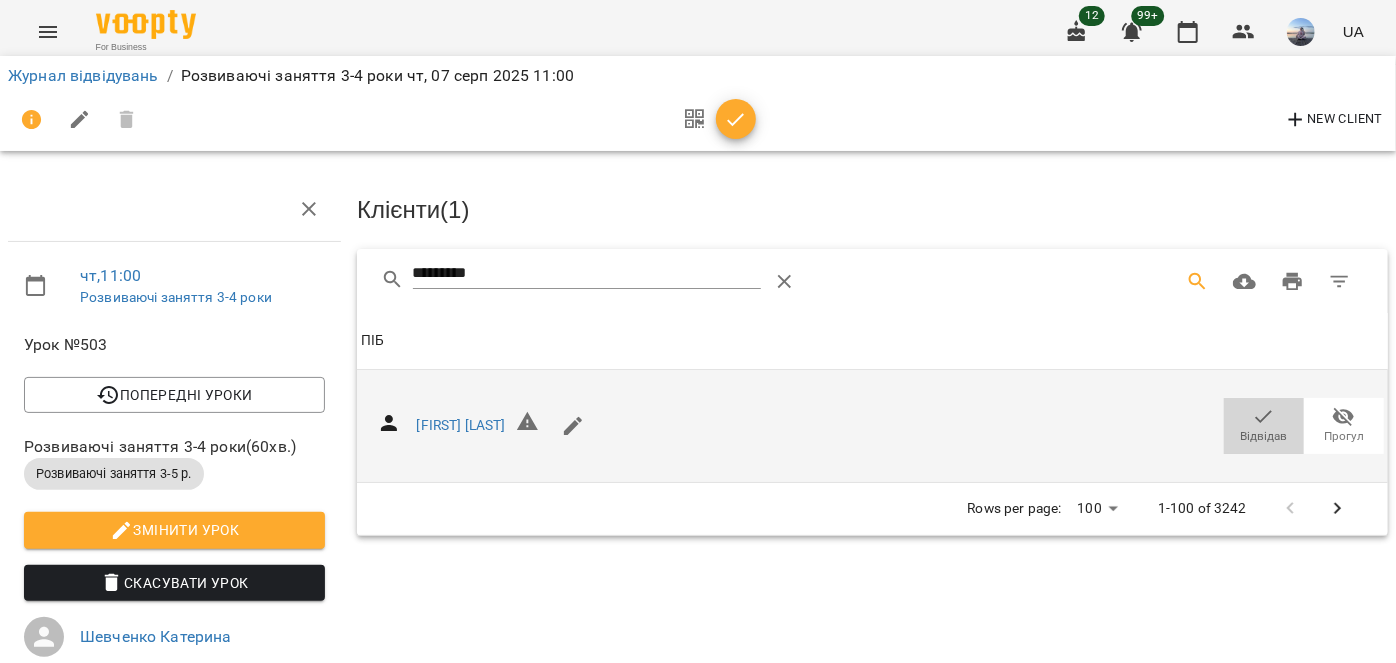 drag, startPoint x: 1254, startPoint y: 411, endPoint x: 723, endPoint y: 381, distance: 531.8468 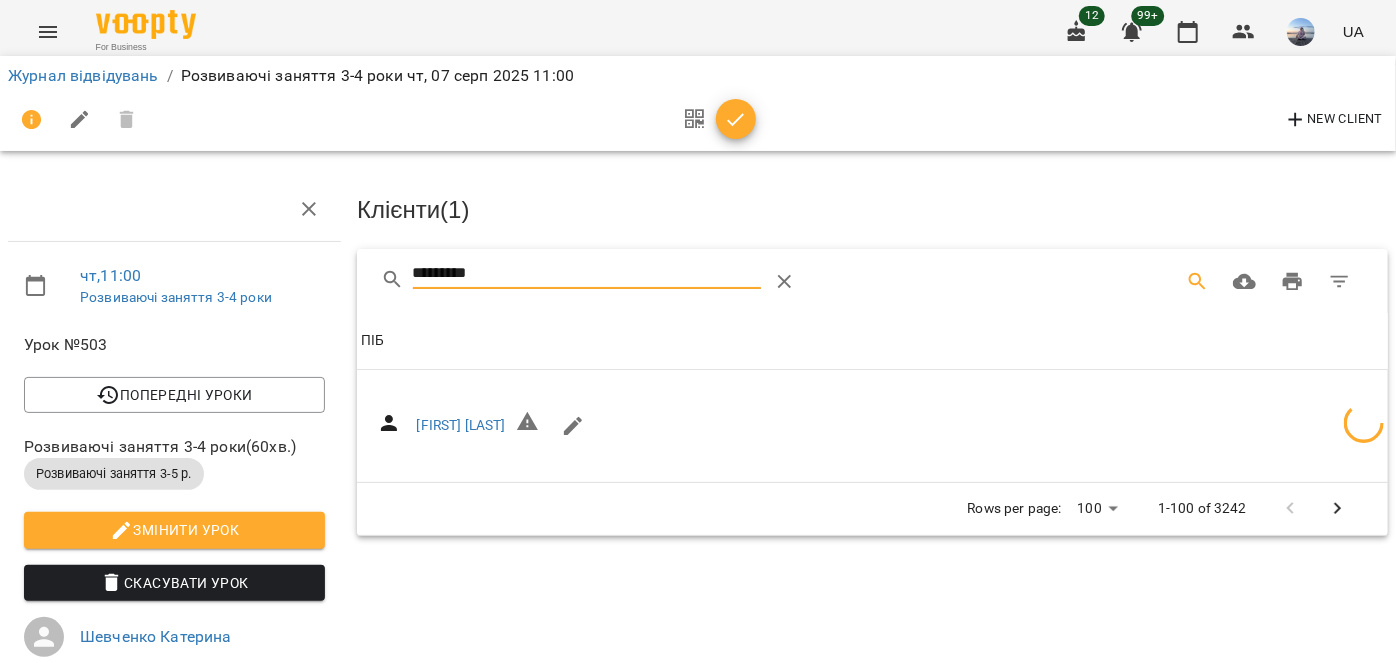 drag, startPoint x: 530, startPoint y: 277, endPoint x: 365, endPoint y: 293, distance: 165.77394 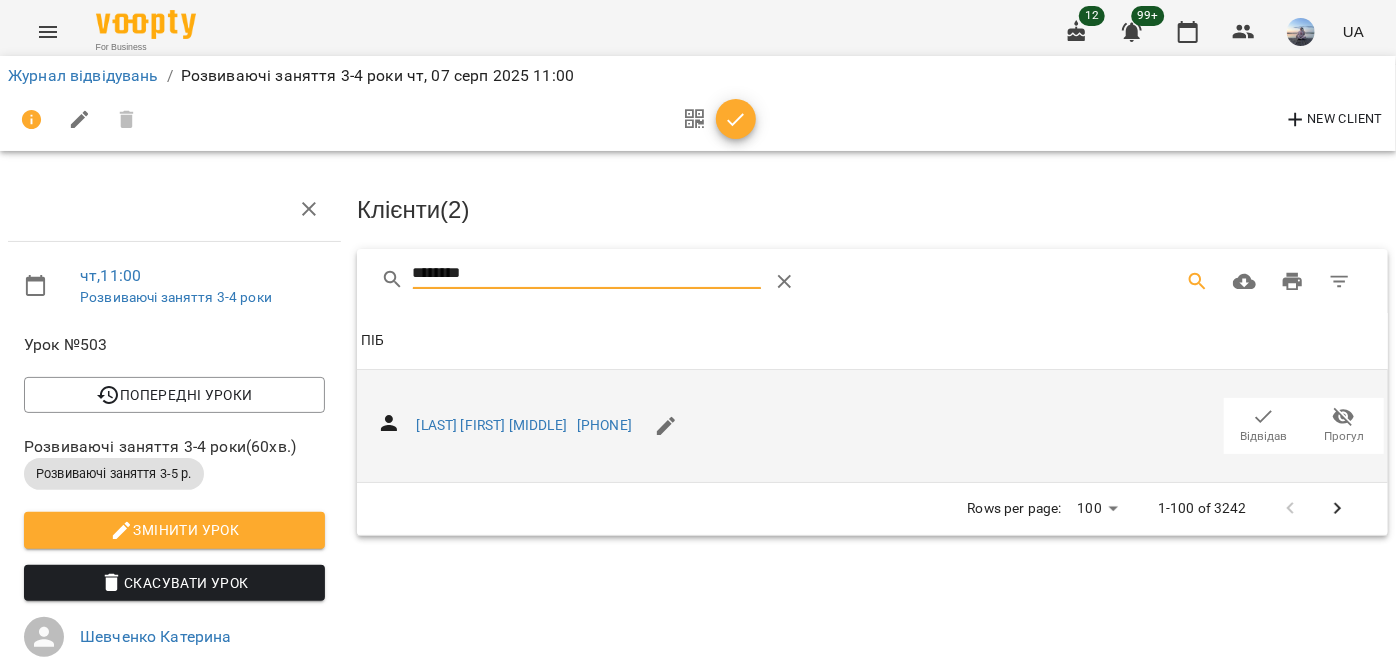 click on "Відвідав" at bounding box center (1264, 436) 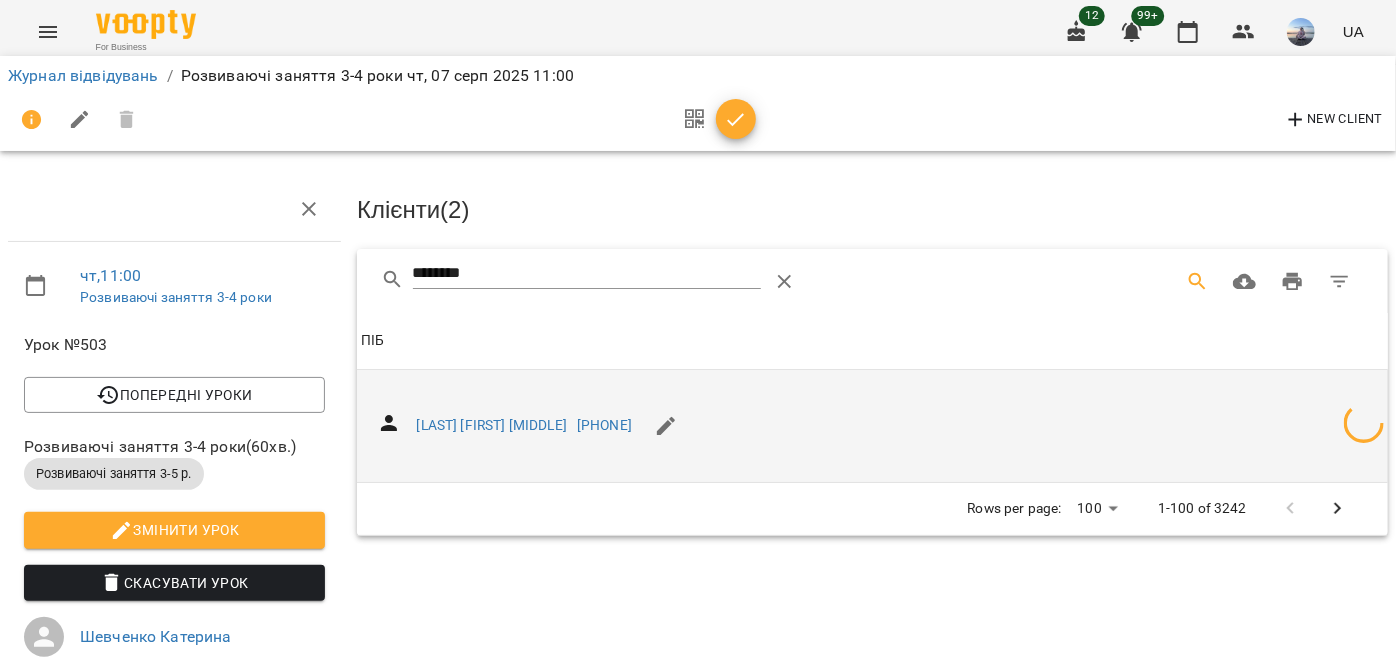 click on "*******" at bounding box center [587, 274] 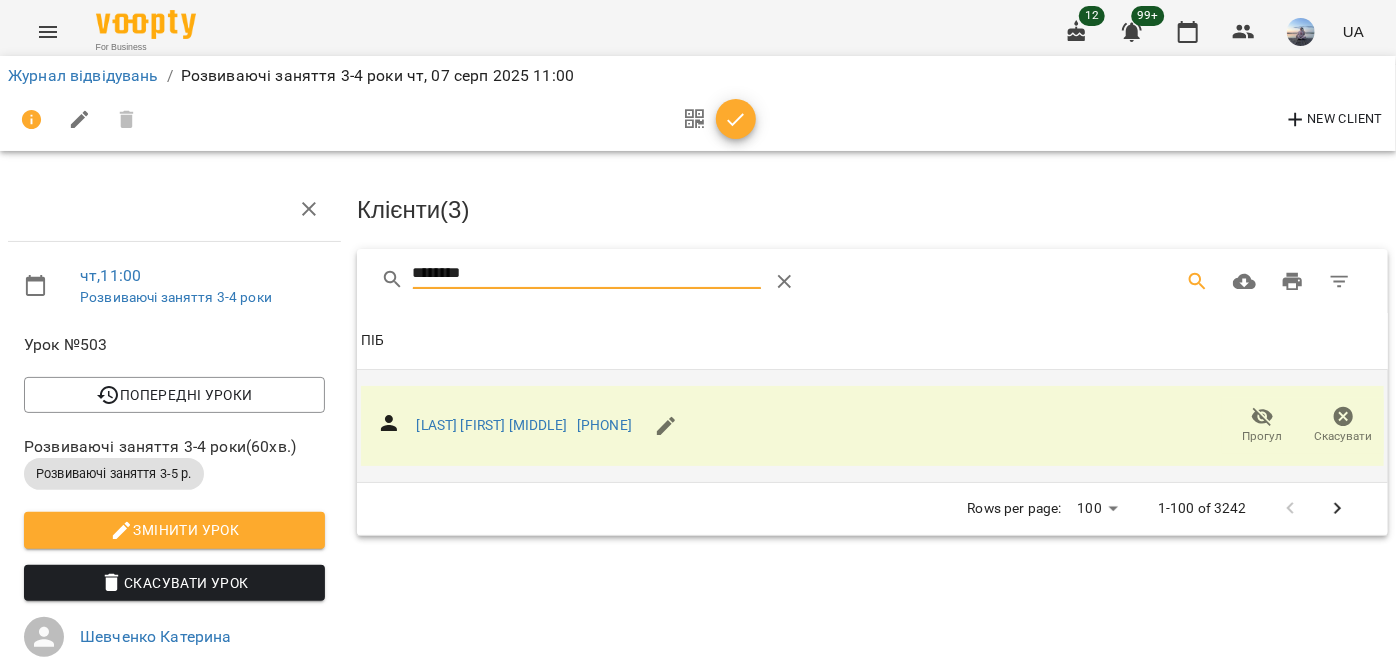 drag, startPoint x: 517, startPoint y: 270, endPoint x: 295, endPoint y: 254, distance: 222.57584 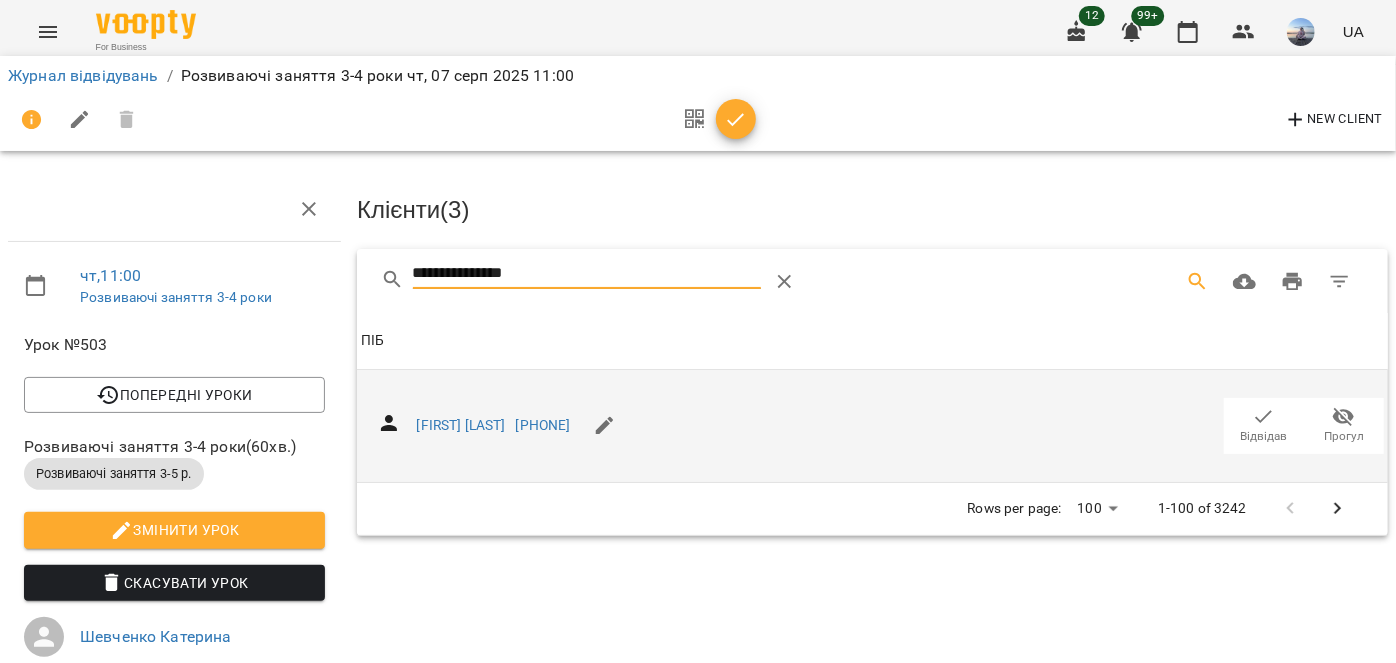 type on "**********" 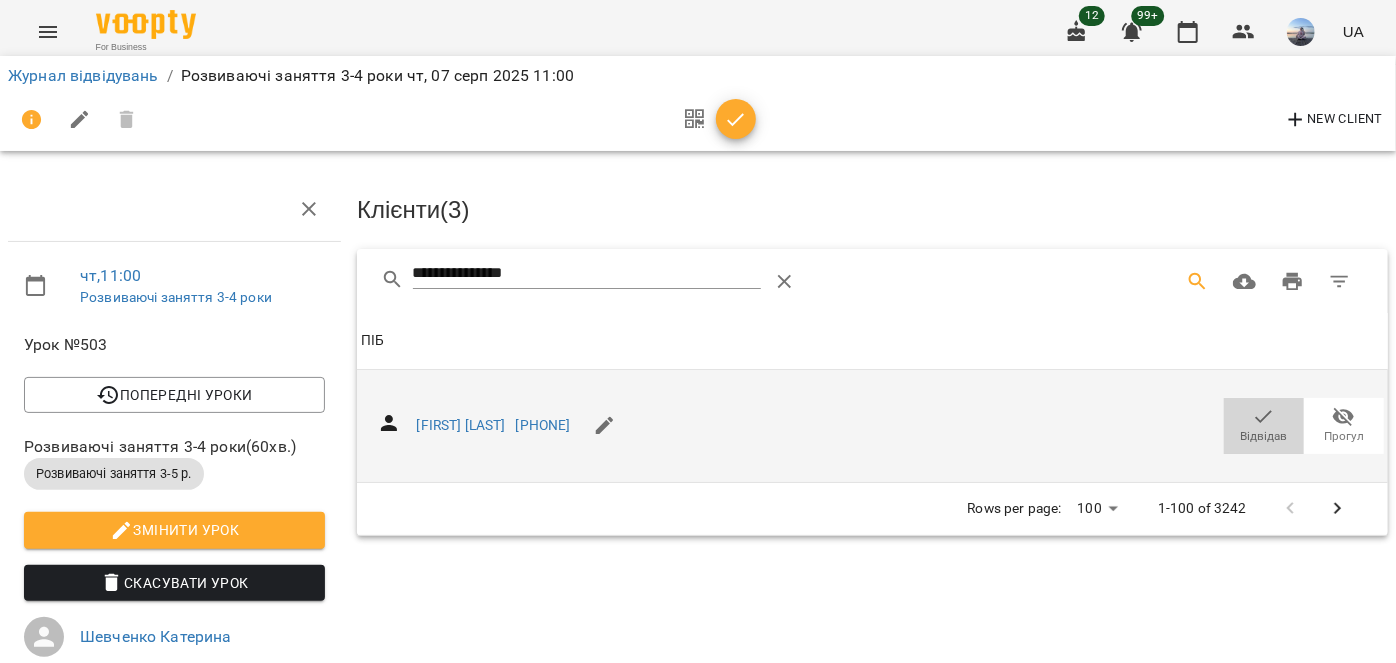 click on "Відвідав" at bounding box center (1264, 425) 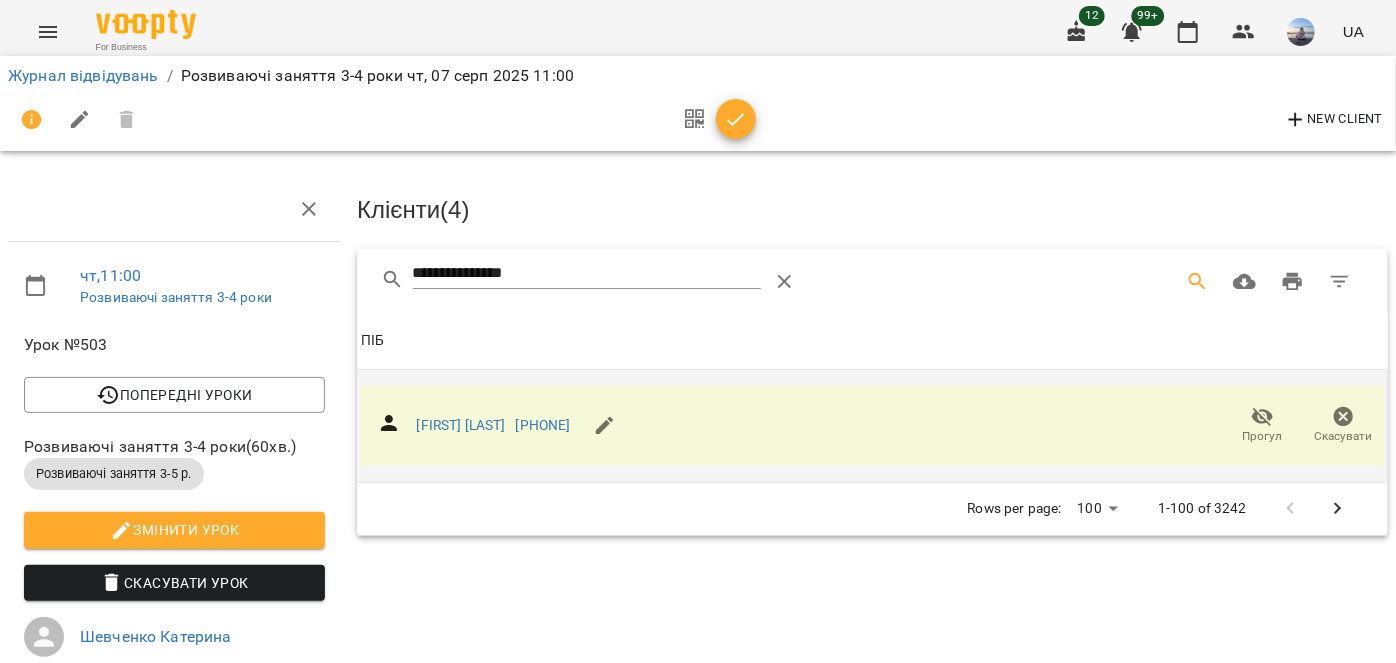 click 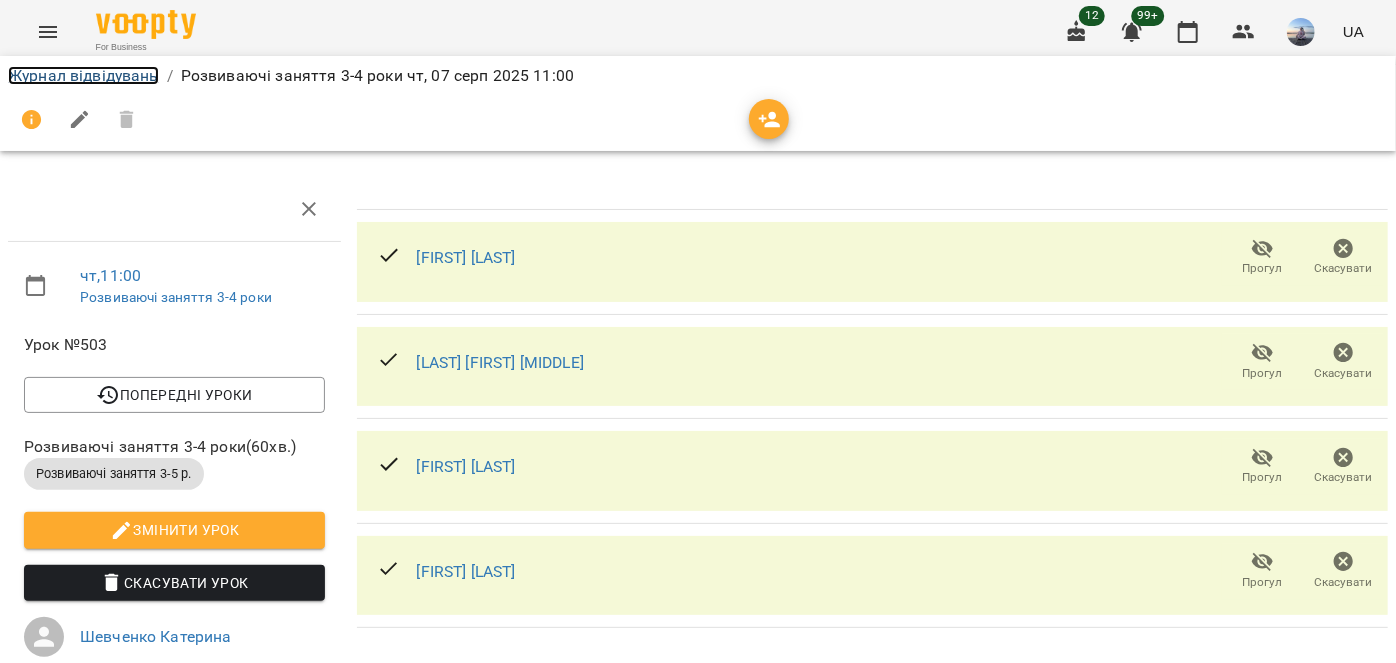 click on "Журнал відвідувань" at bounding box center (83, 75) 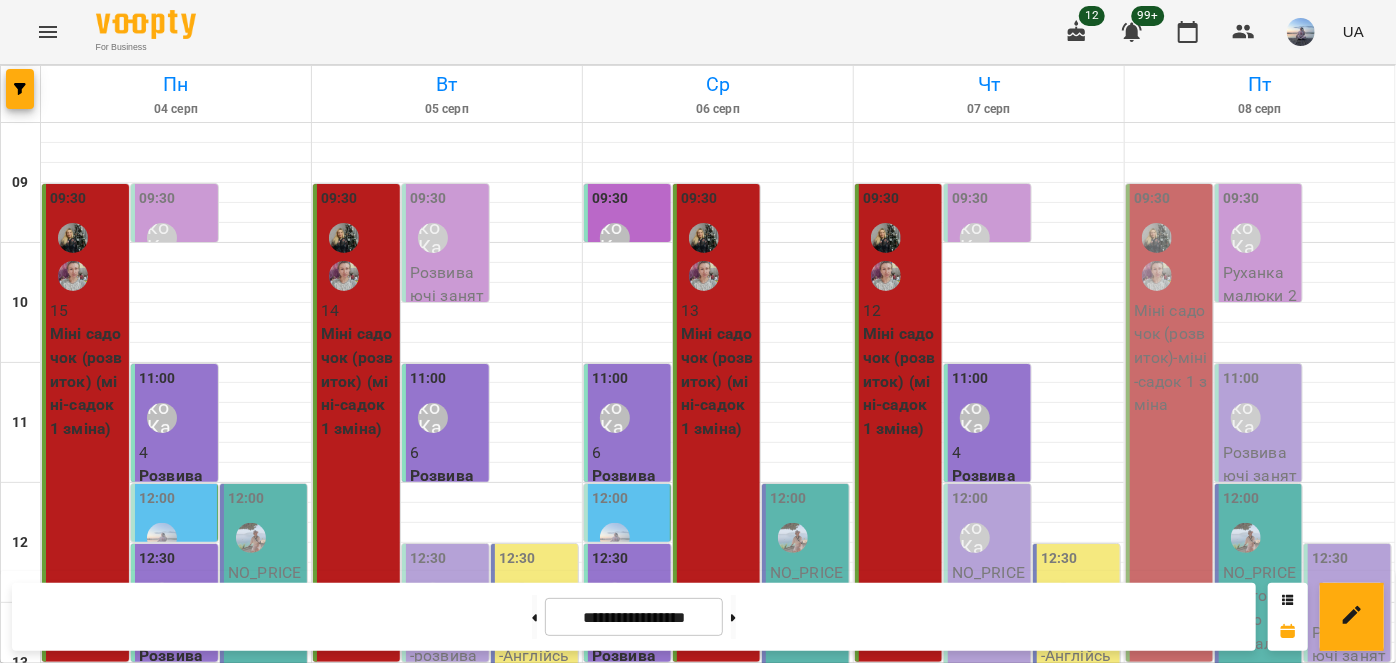 click on "4" at bounding box center (989, 453) 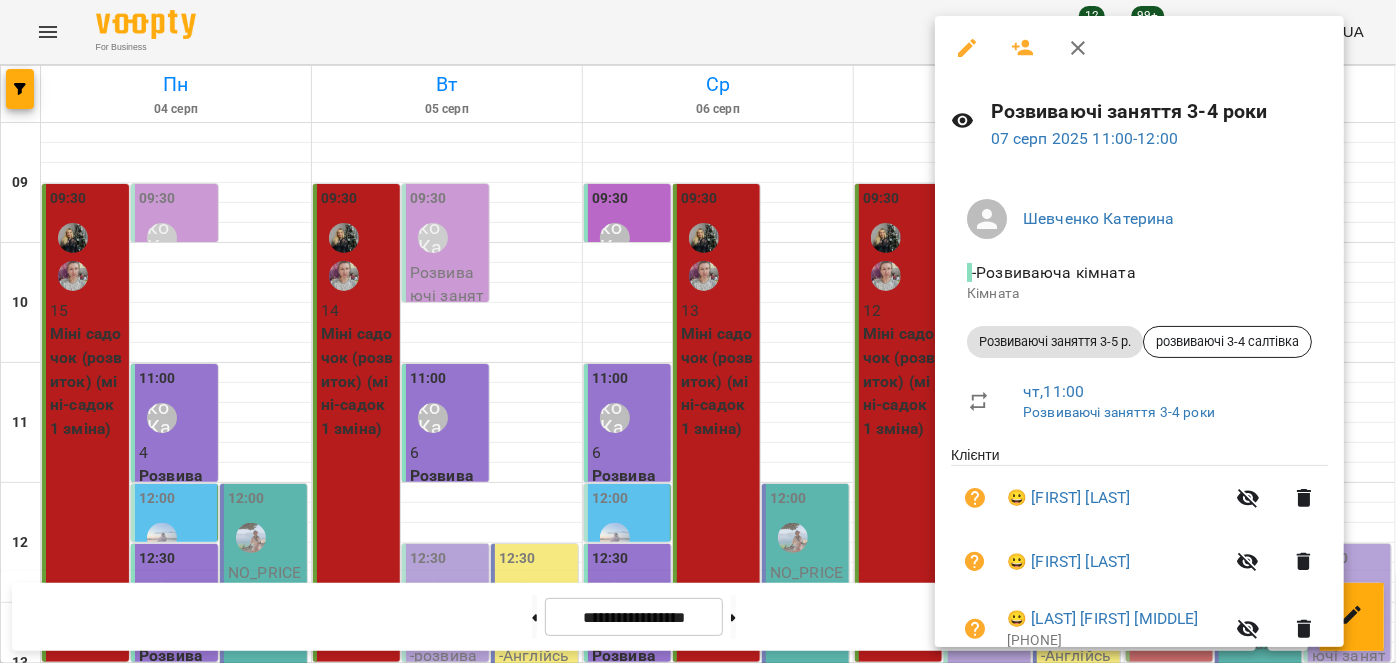 click 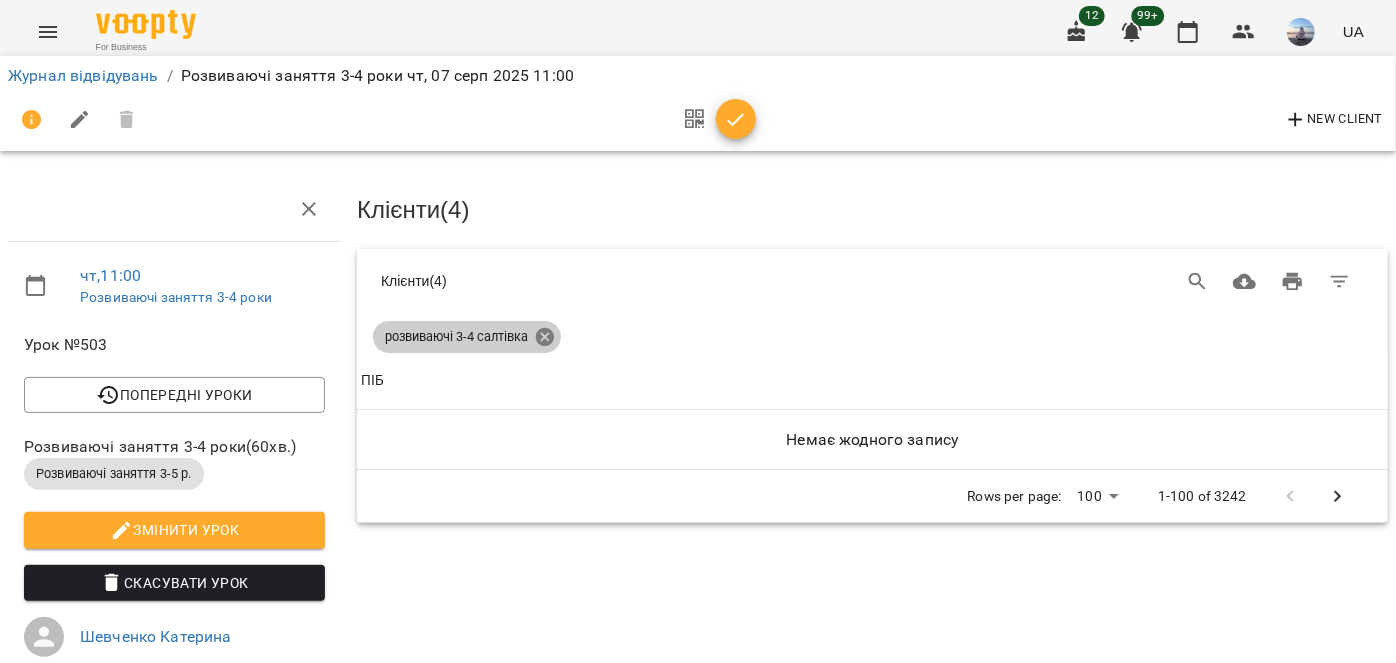click 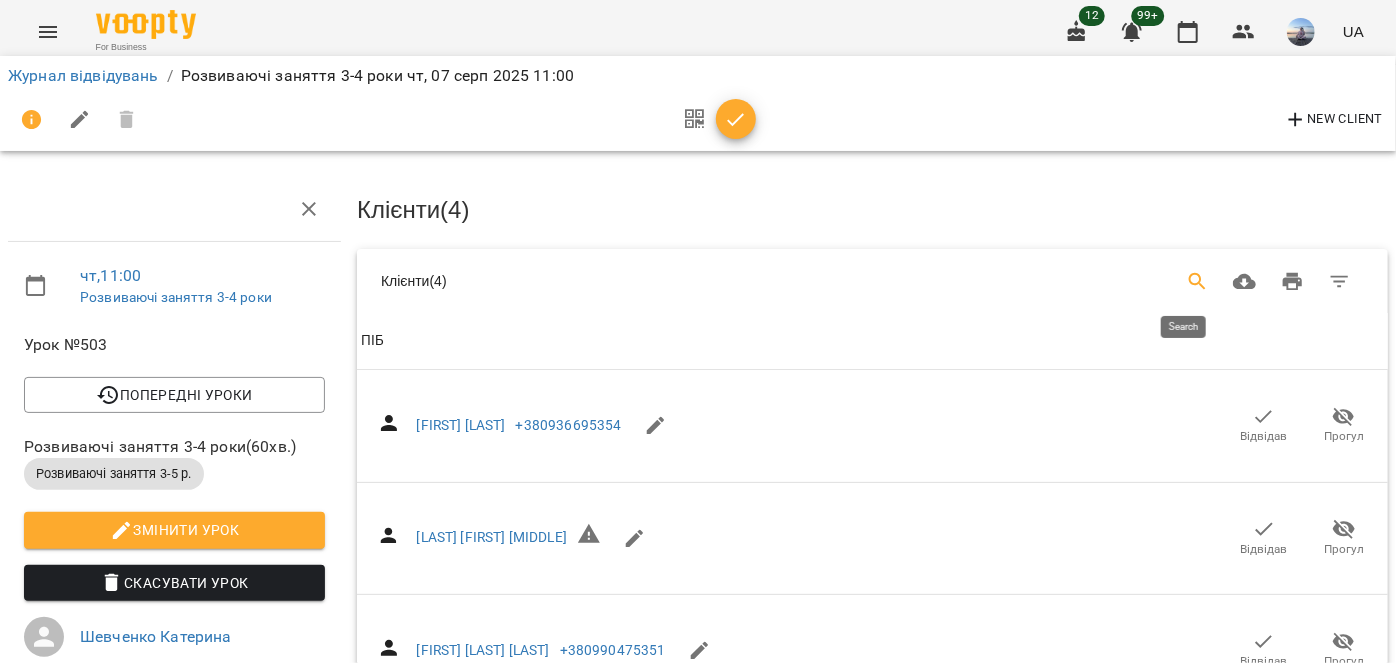 click 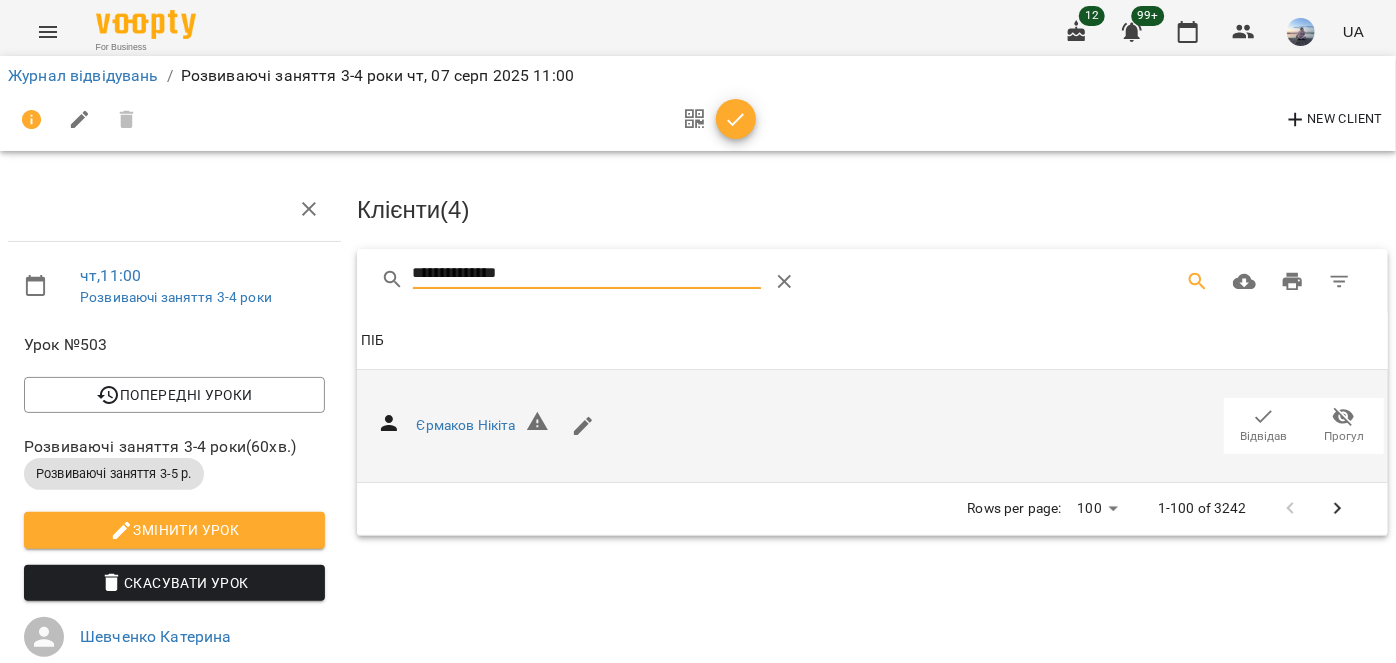 type on "**********" 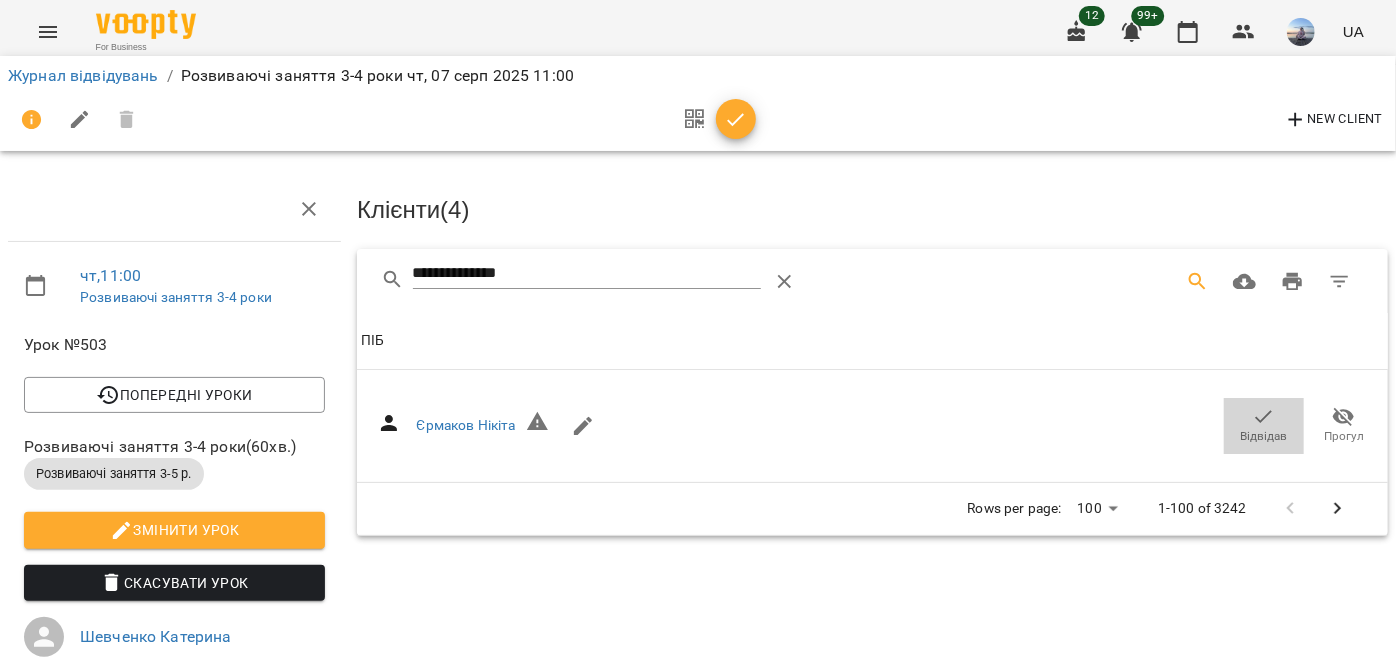 drag, startPoint x: 1249, startPoint y: 417, endPoint x: 924, endPoint y: 219, distance: 380.56406 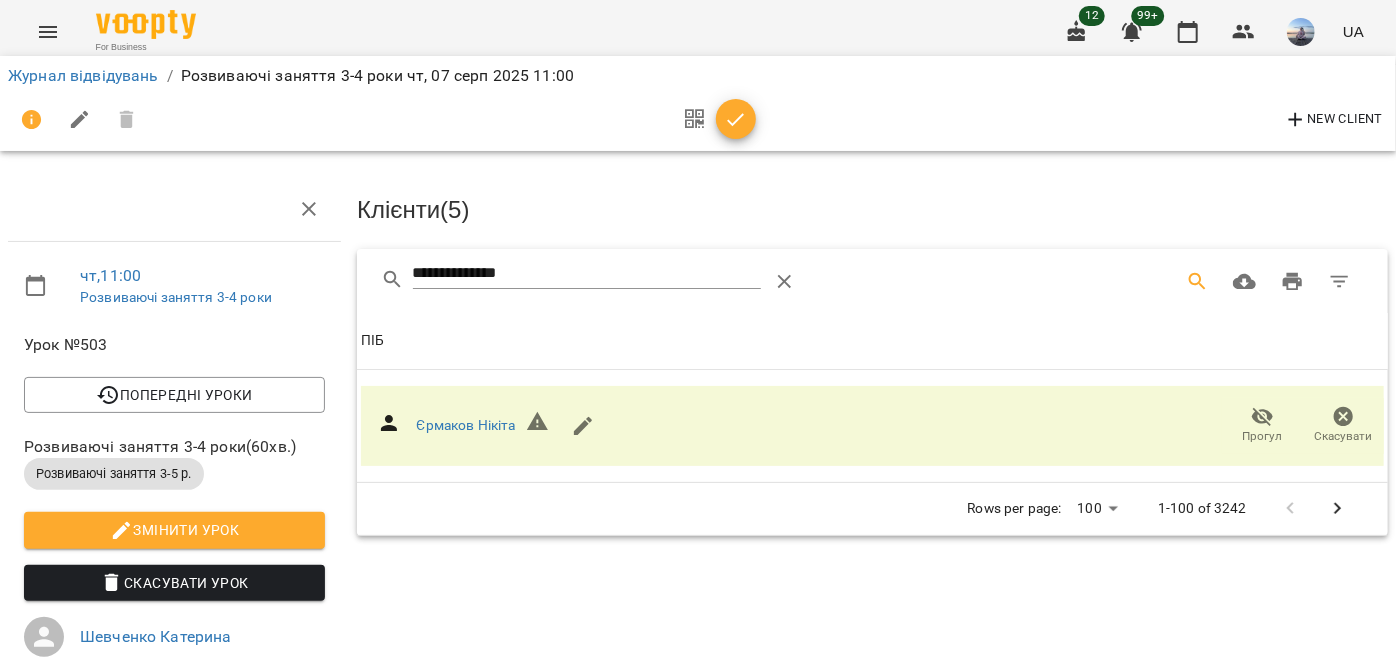 click 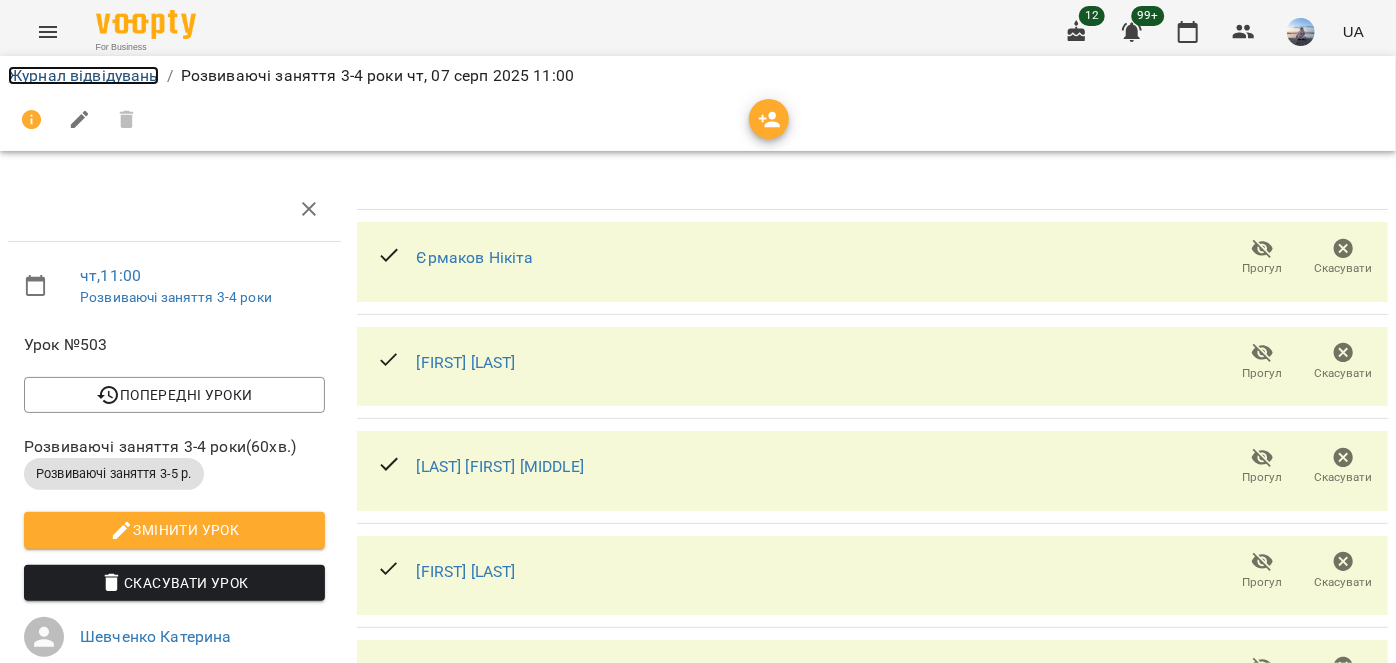 click on "Журнал відвідувань" at bounding box center (83, 75) 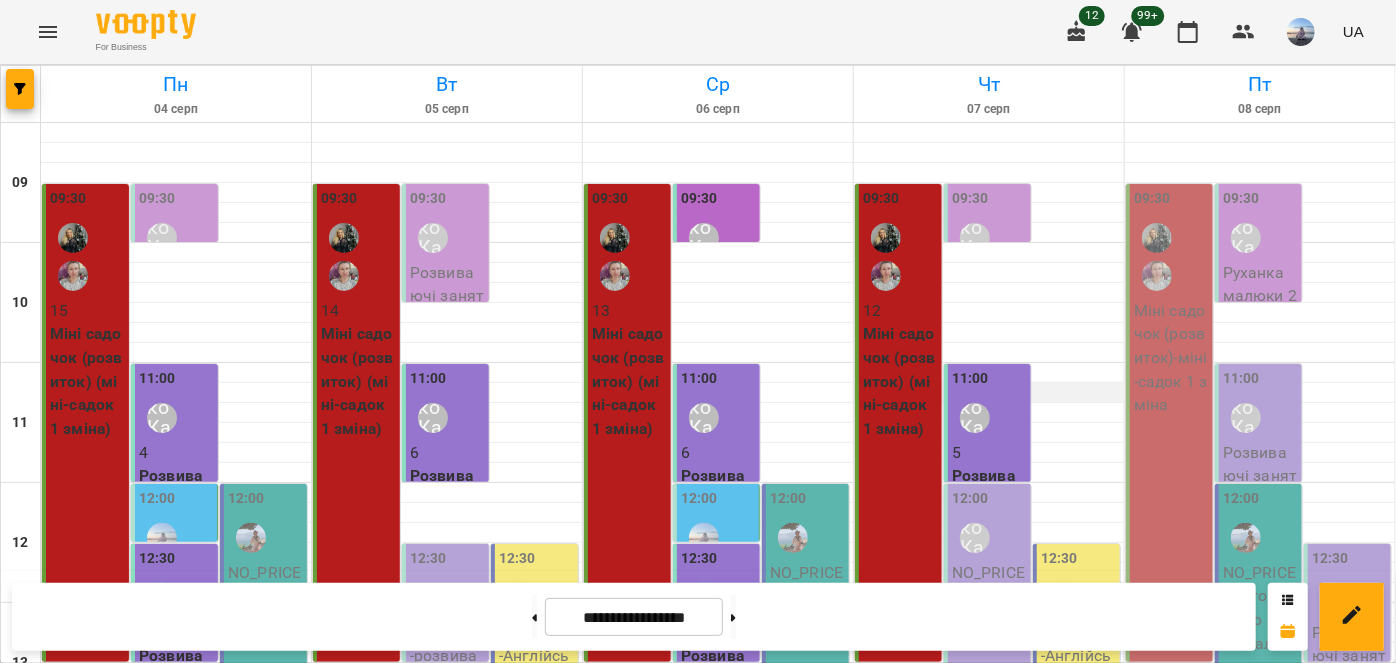scroll, scrollTop: 90, scrollLeft: 0, axis: vertical 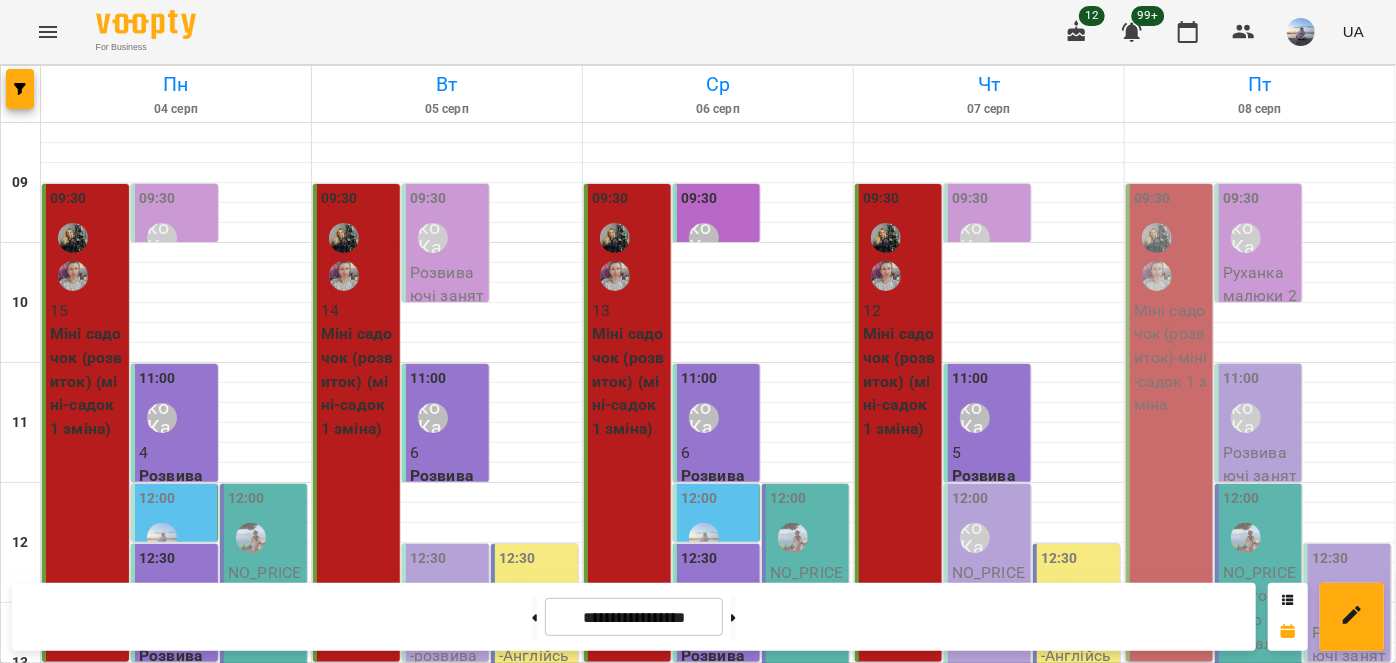 click on "5" at bounding box center [989, 453] 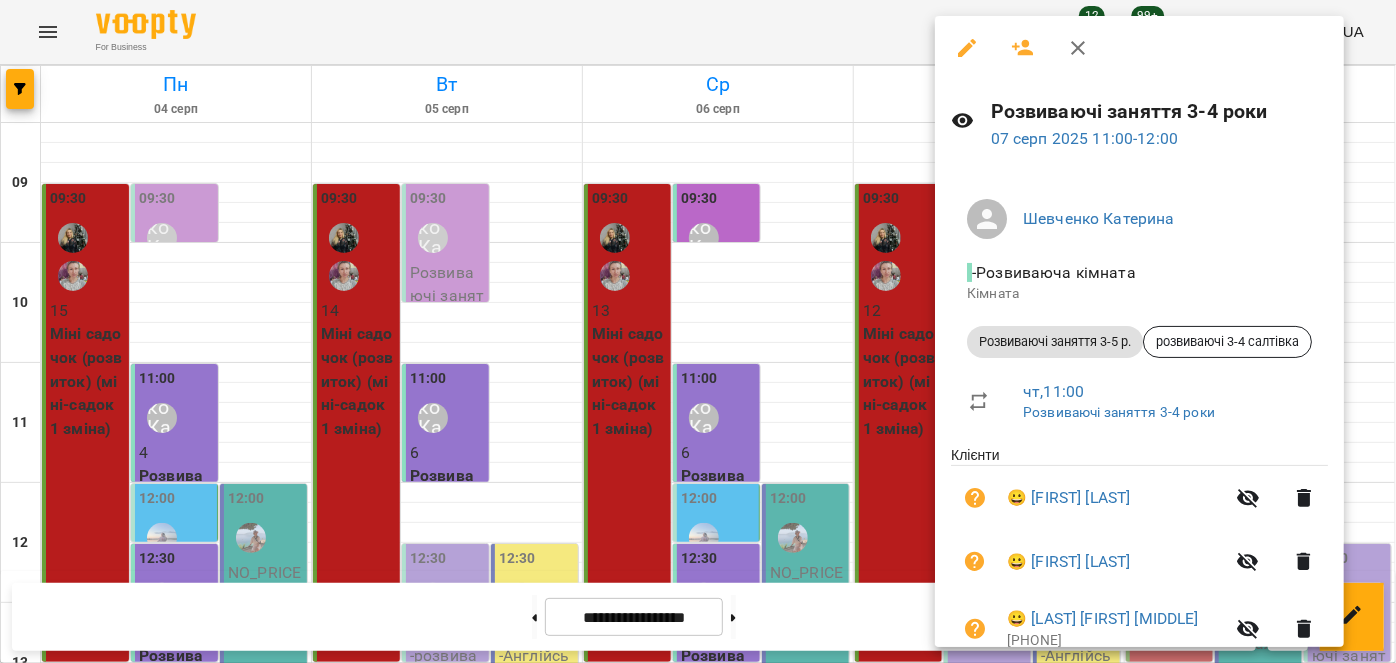 click at bounding box center [1023, 48] 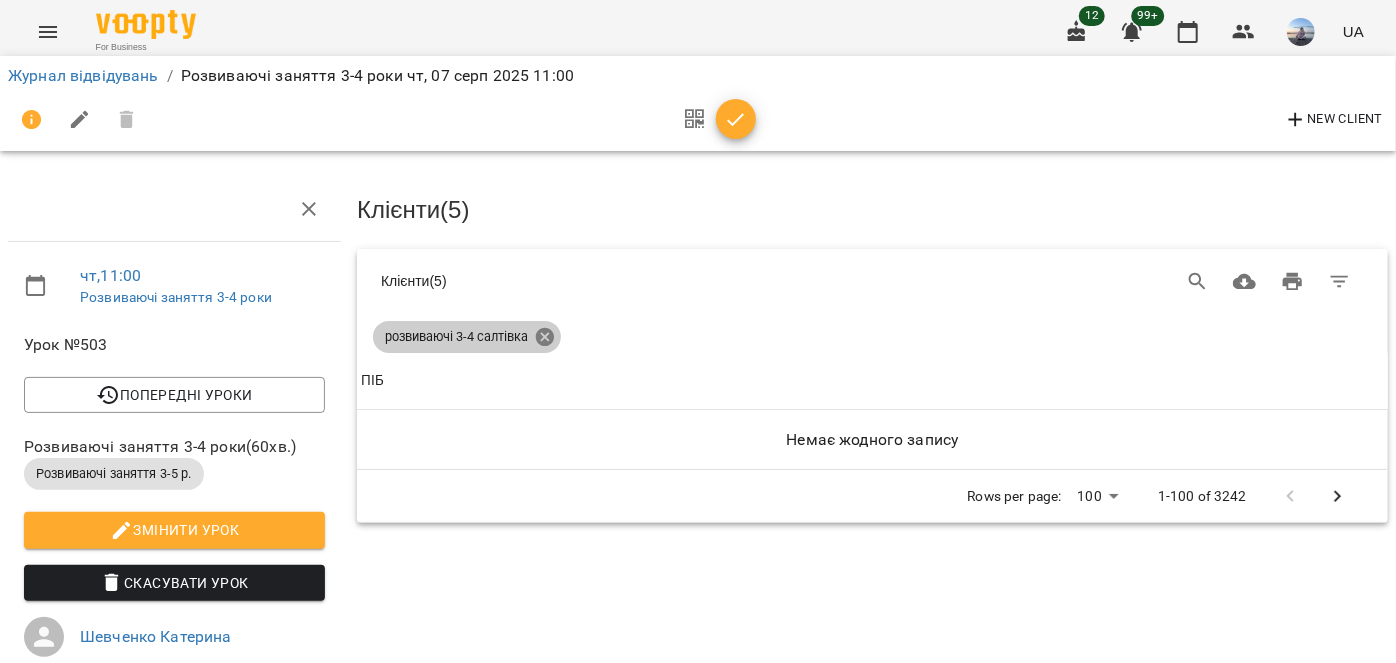 click 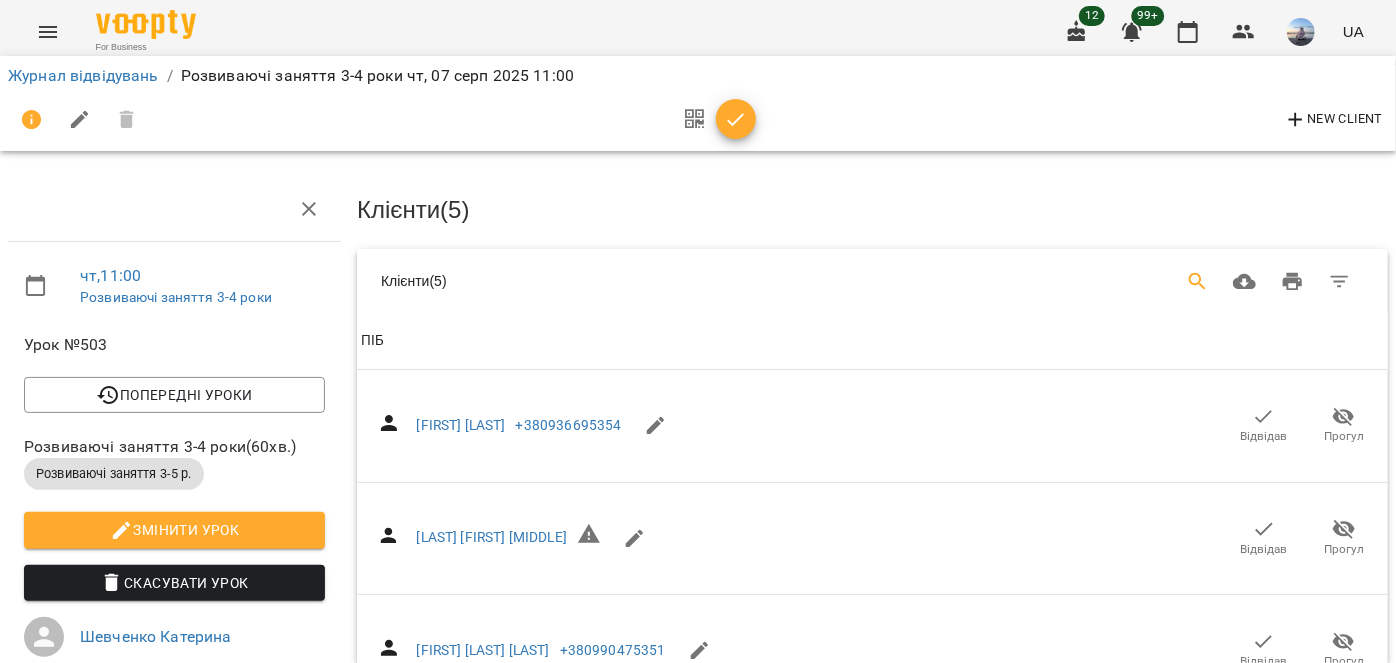 click 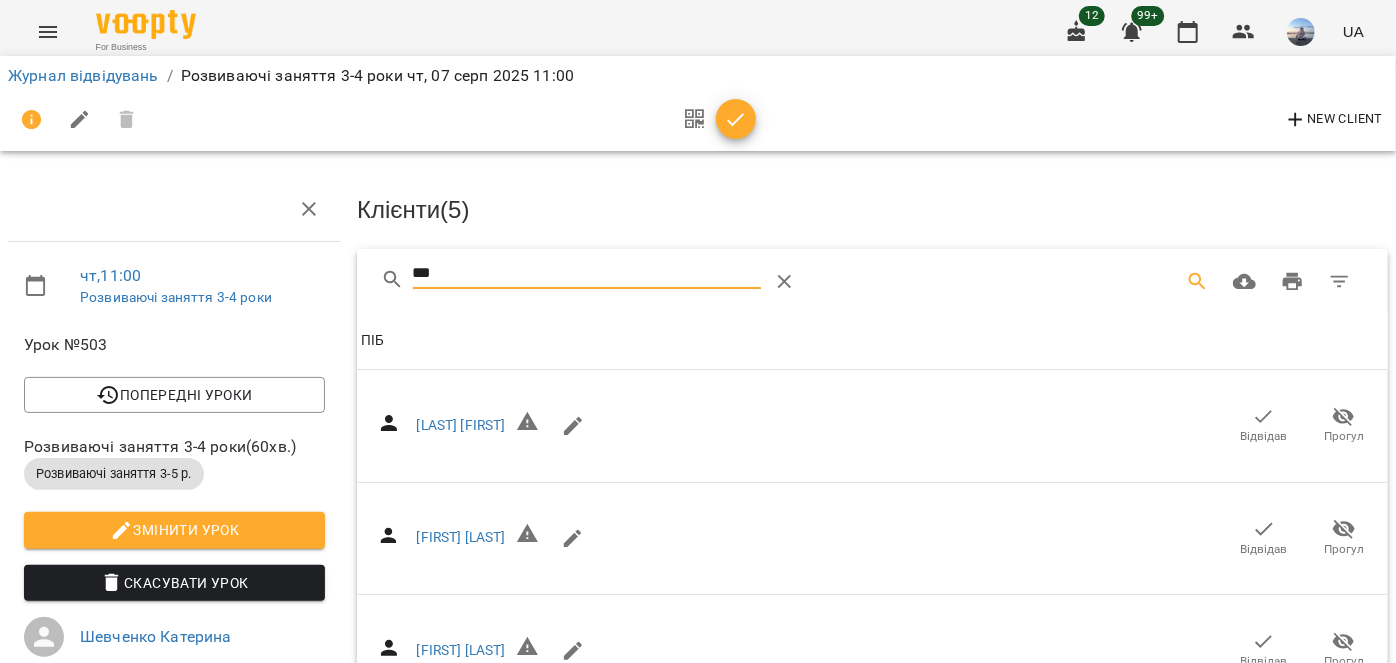type on "****" 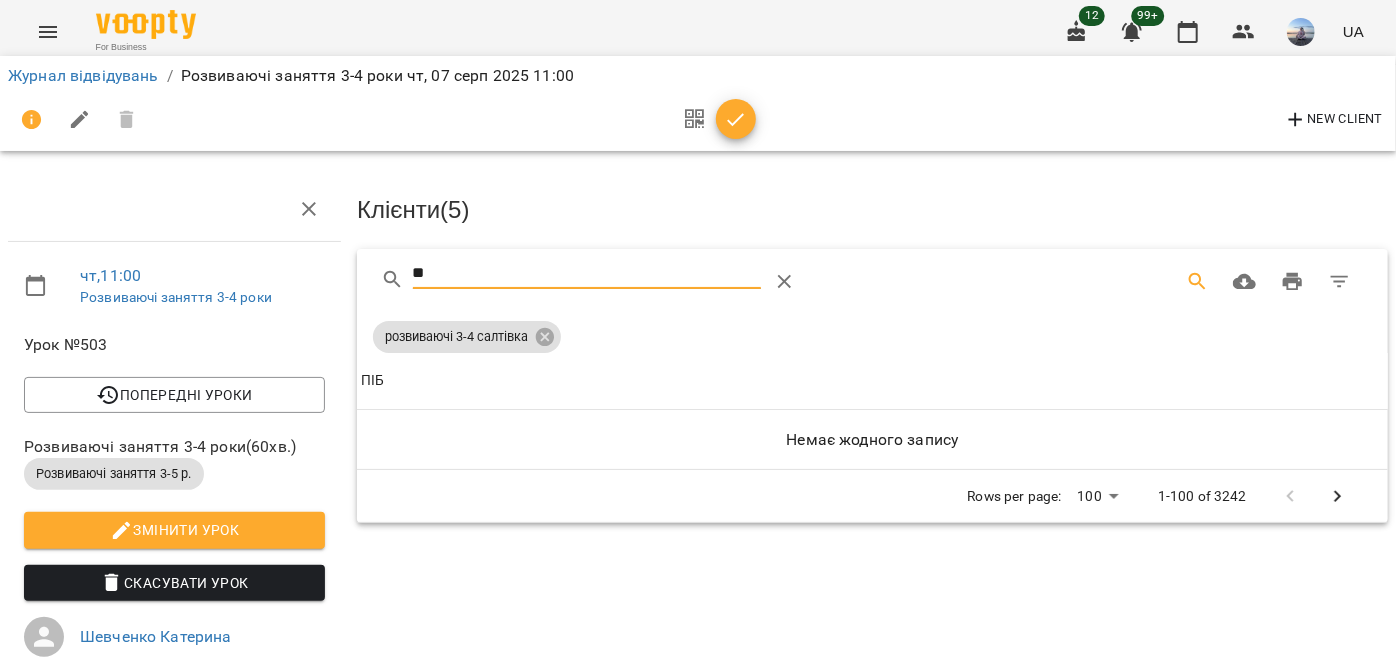 type on "*" 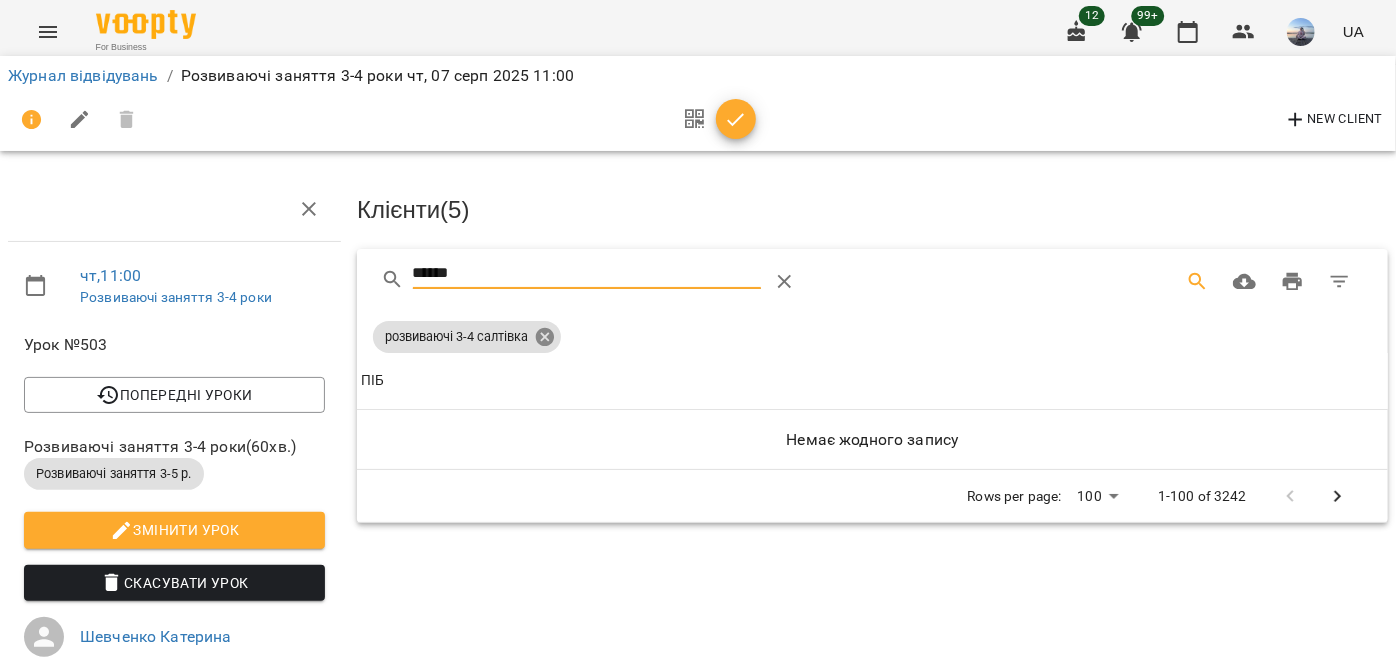 type on "******" 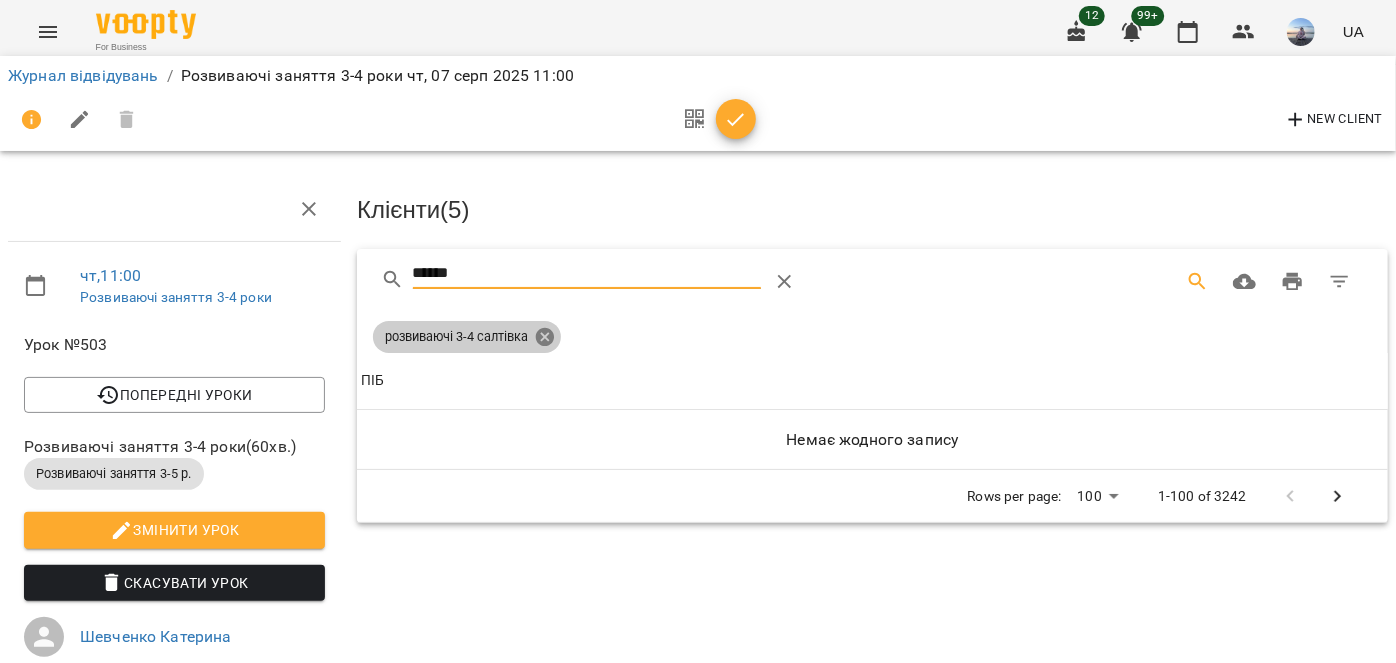 click 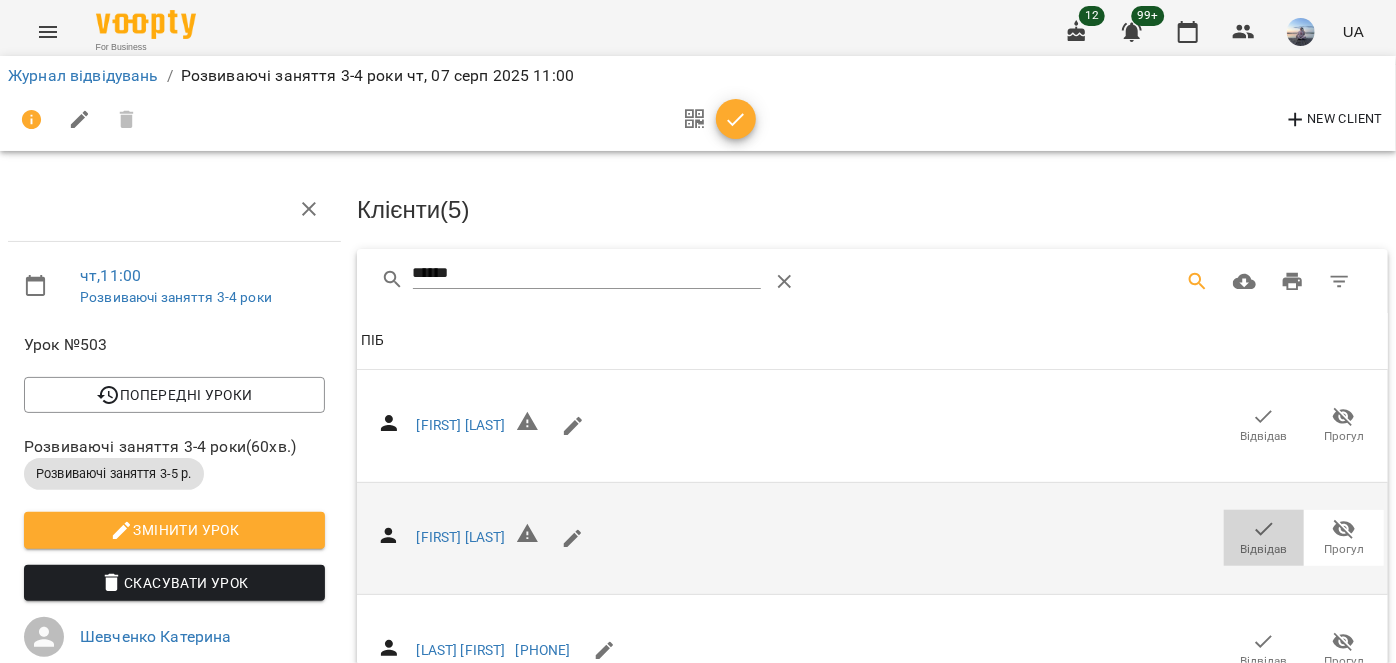 click on "Відвідав" at bounding box center [1264, 549] 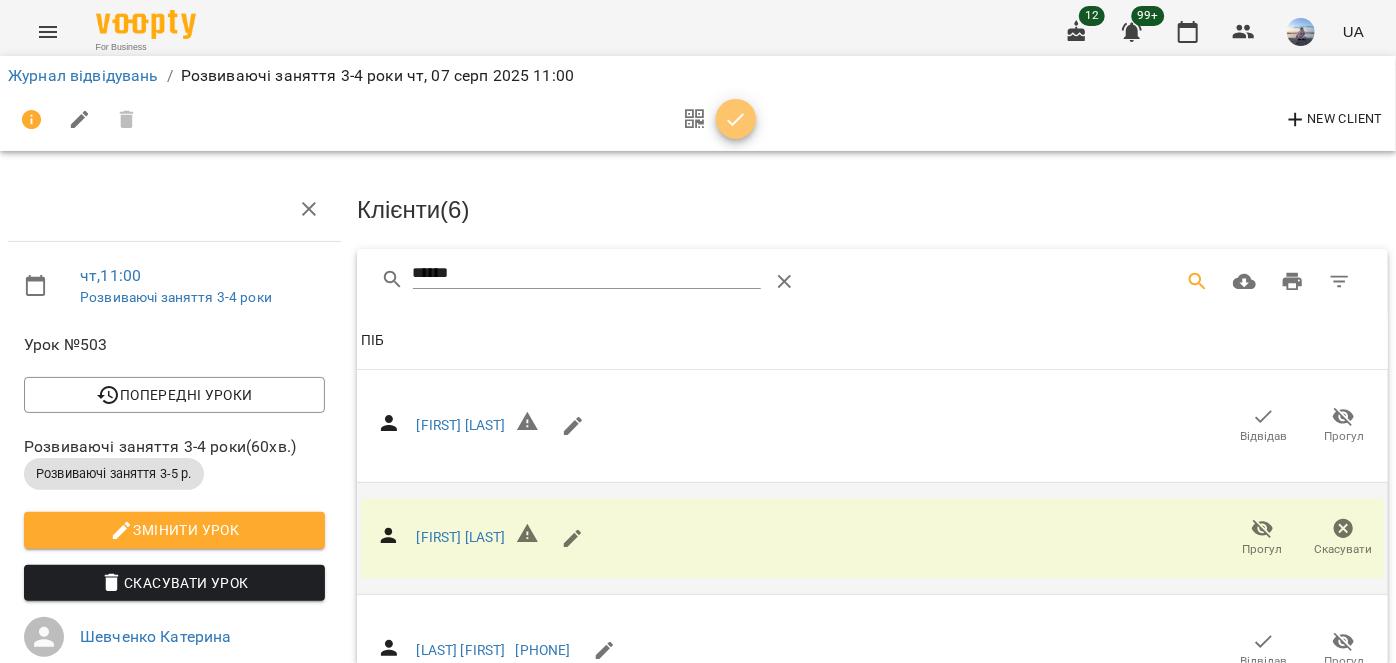 click 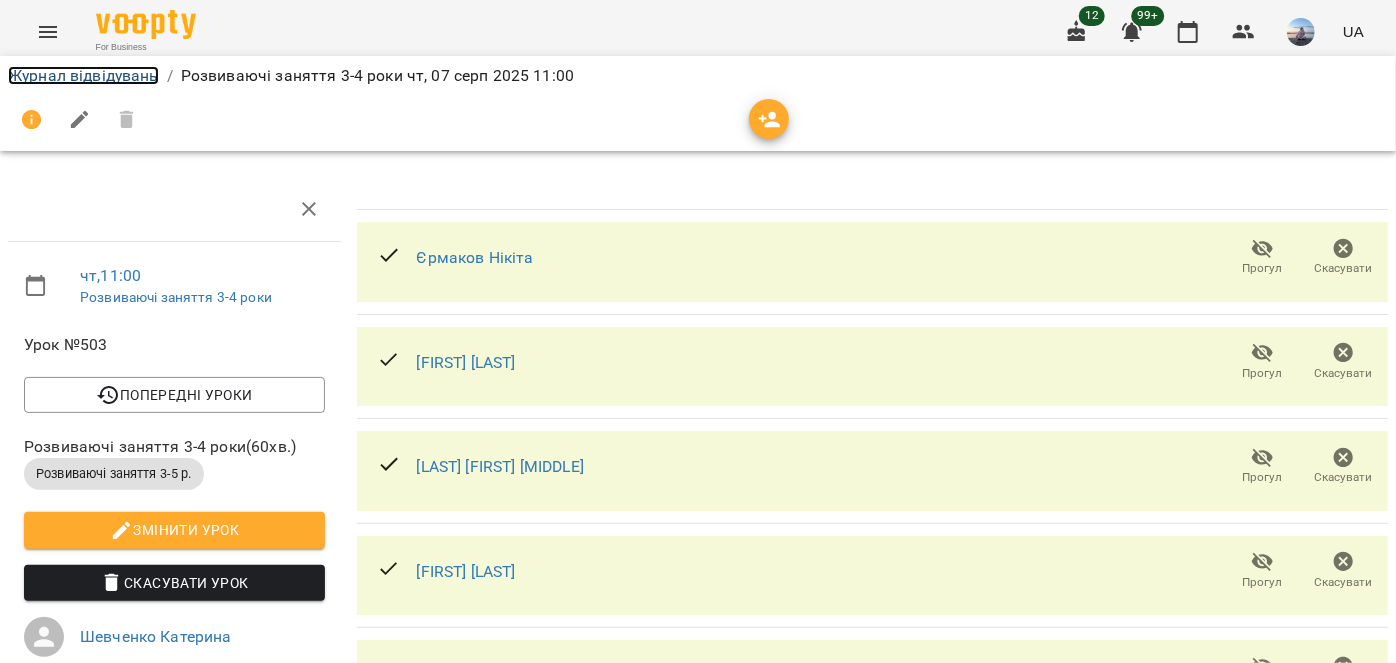 click on "Журнал відвідувань" at bounding box center [83, 75] 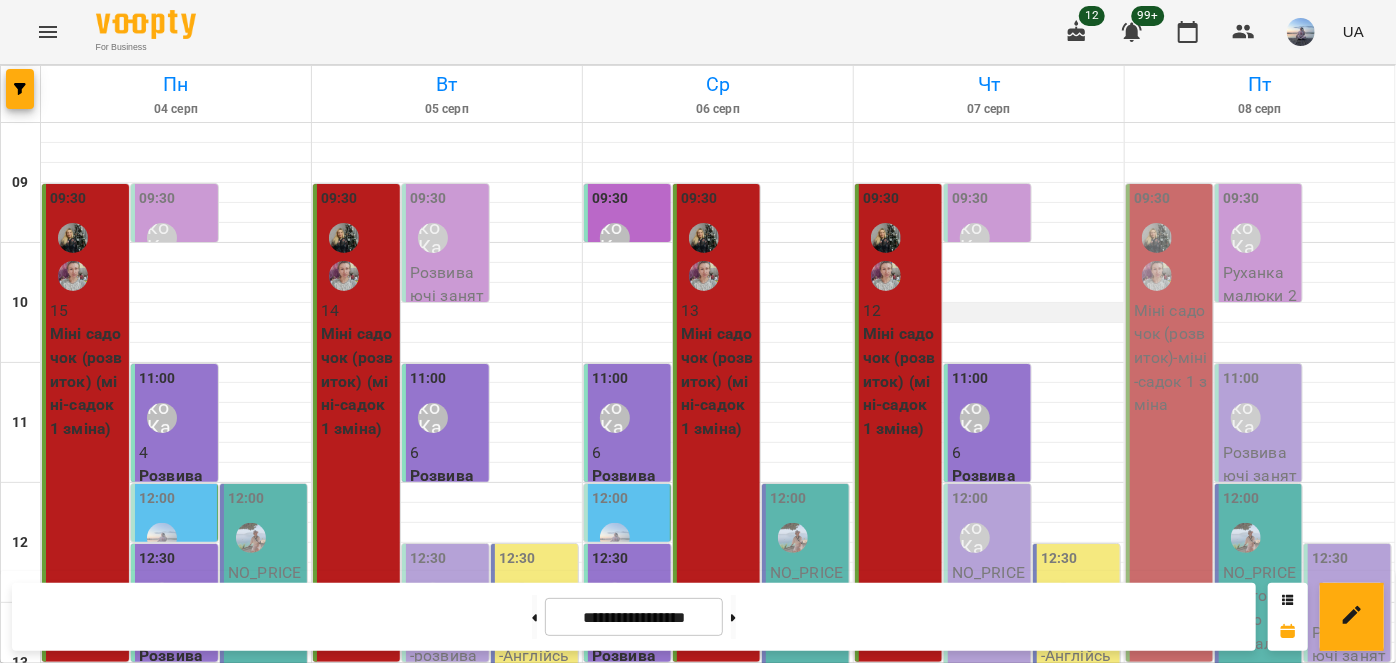scroll, scrollTop: 90, scrollLeft: 0, axis: vertical 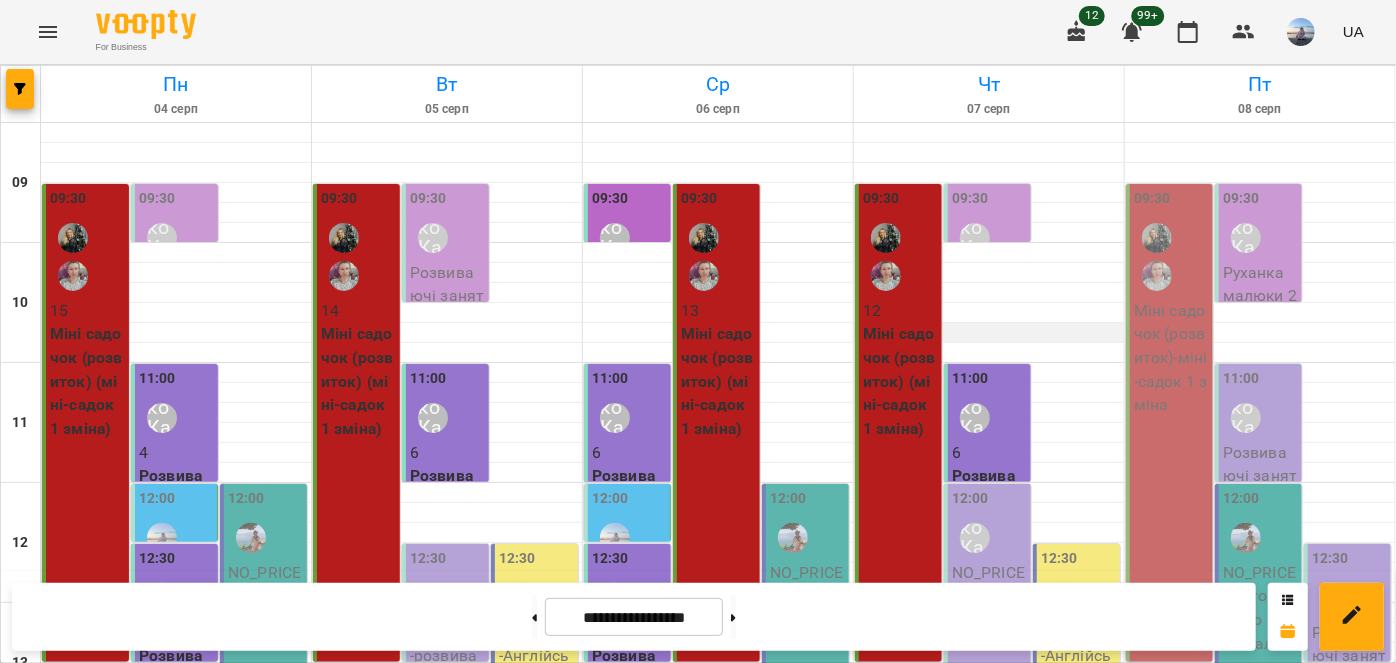 click at bounding box center (989, 333) 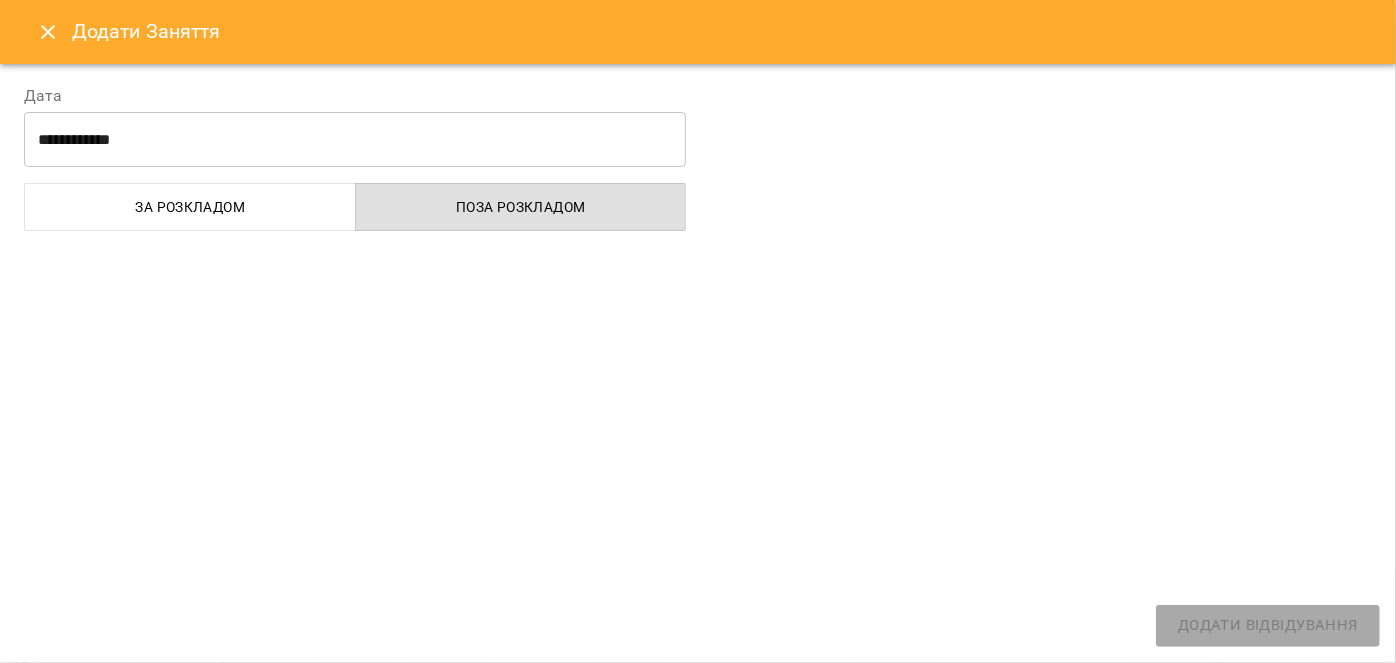 select on "**********" 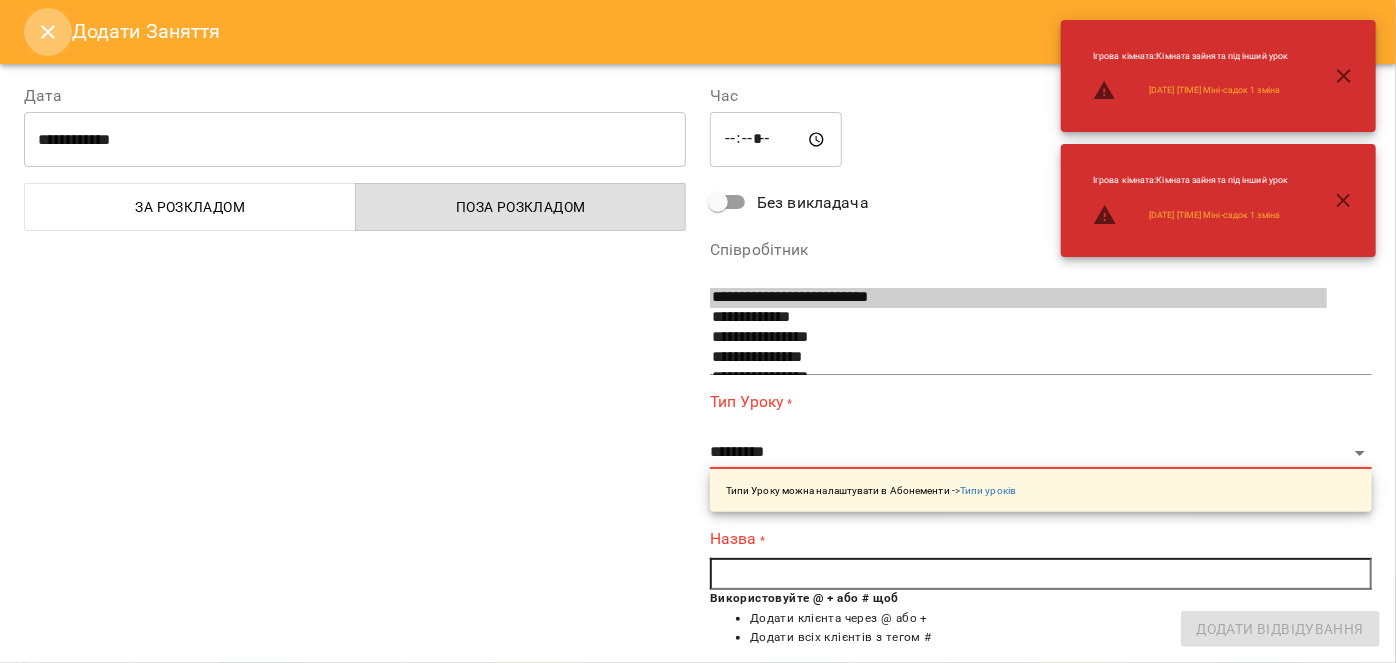click at bounding box center (48, 32) 